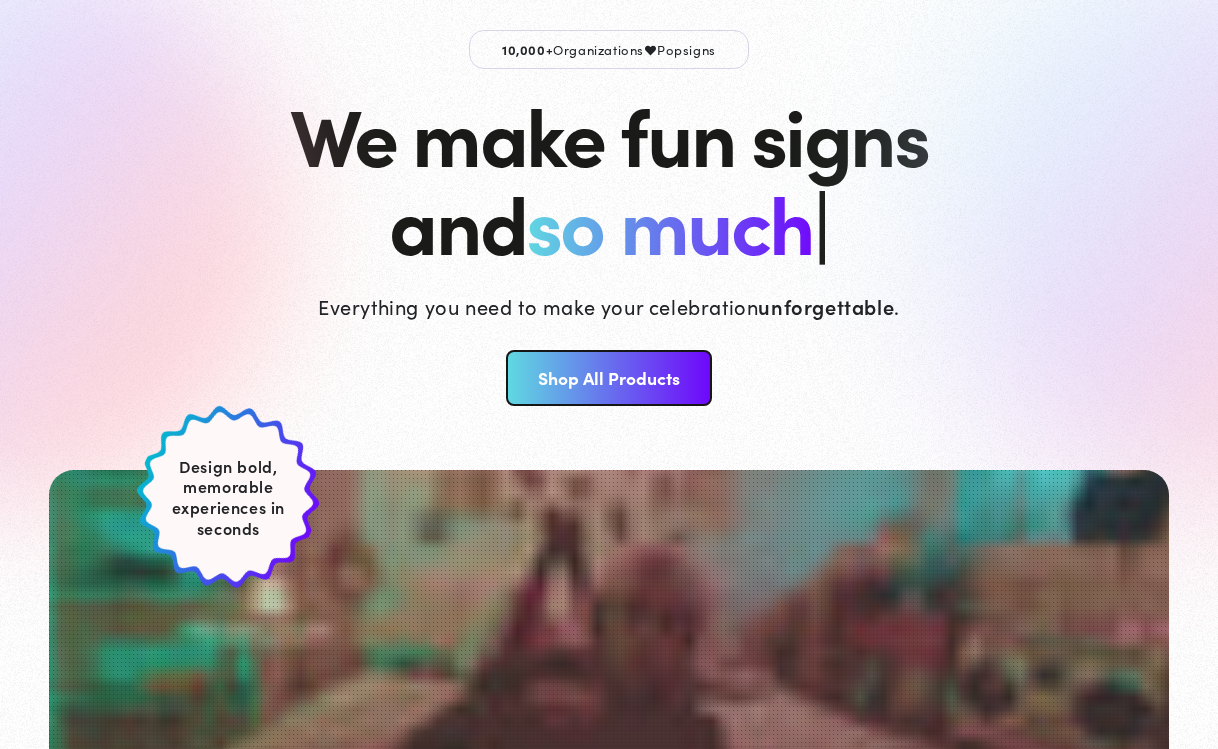 scroll, scrollTop: 300, scrollLeft: 0, axis: vertical 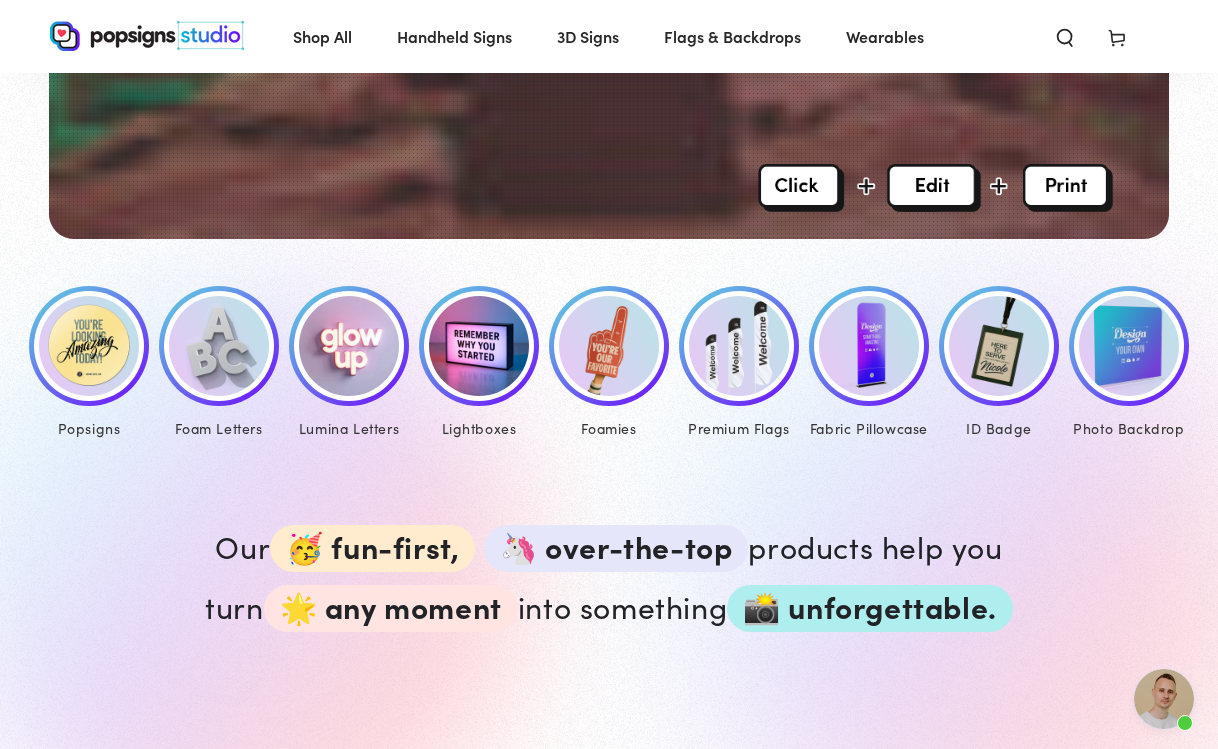 click at bounding box center (89, 346) 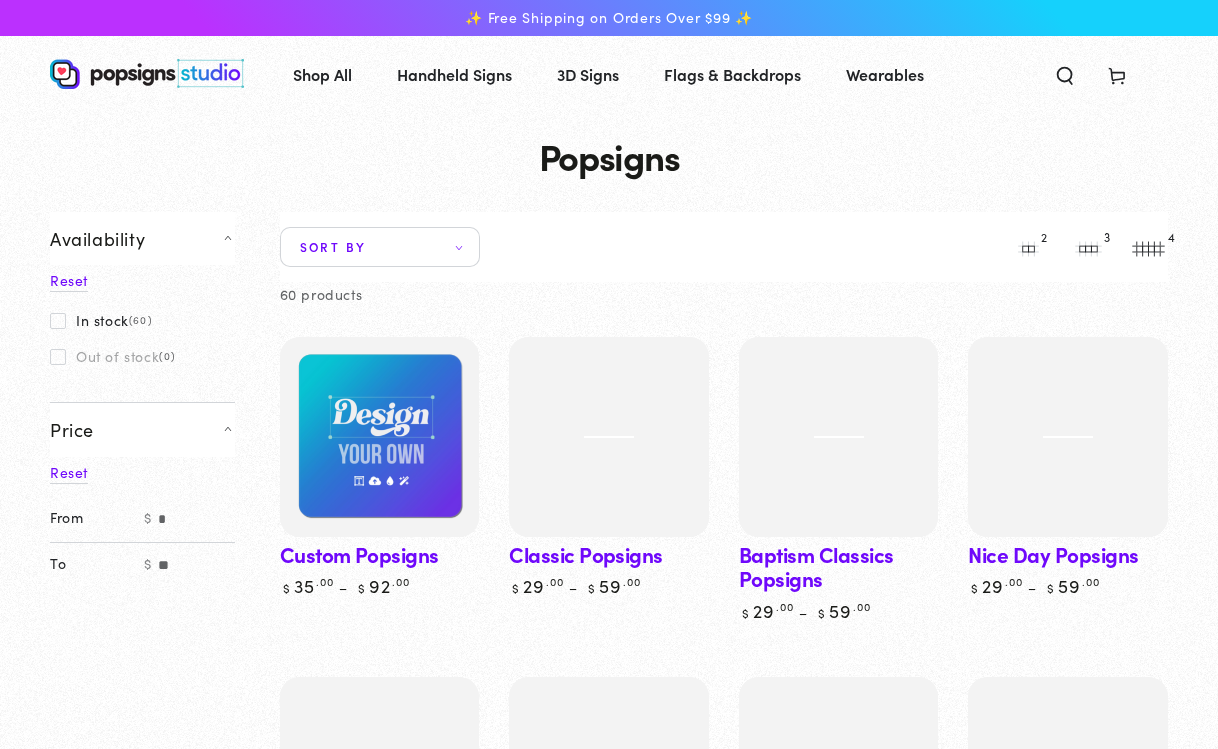 scroll, scrollTop: 0, scrollLeft: 0, axis: both 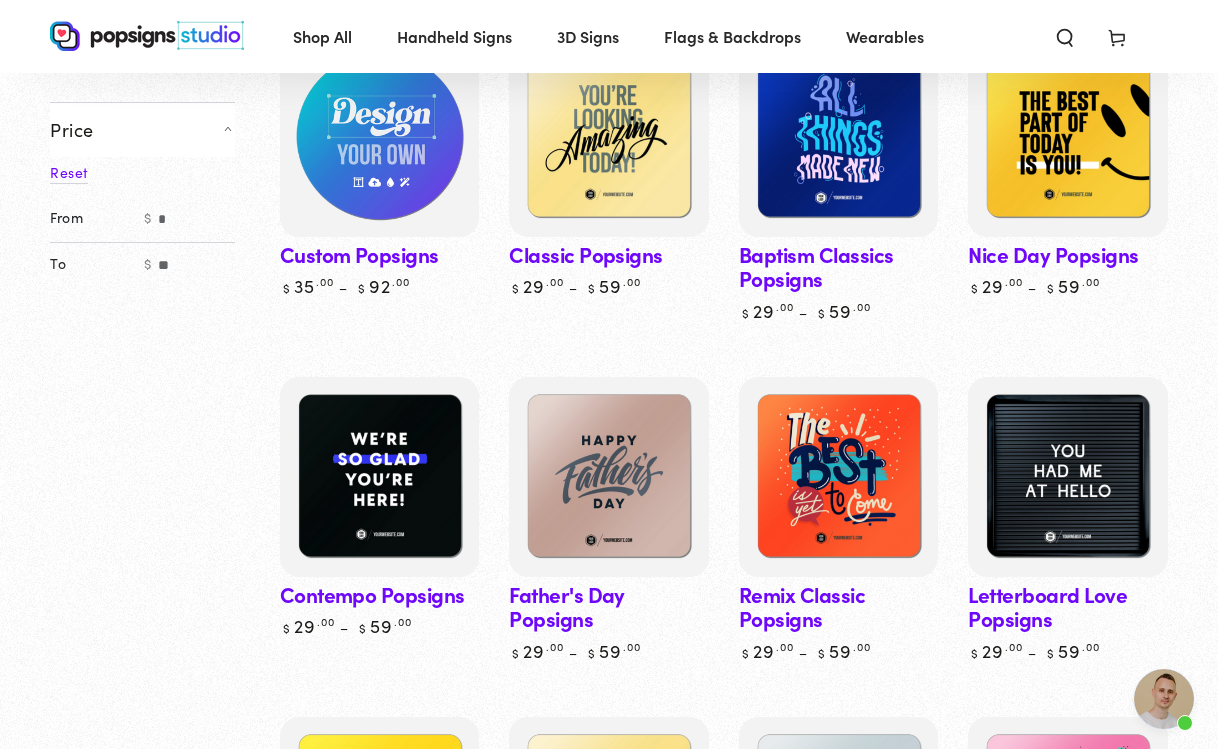 click at bounding box center [380, 137] 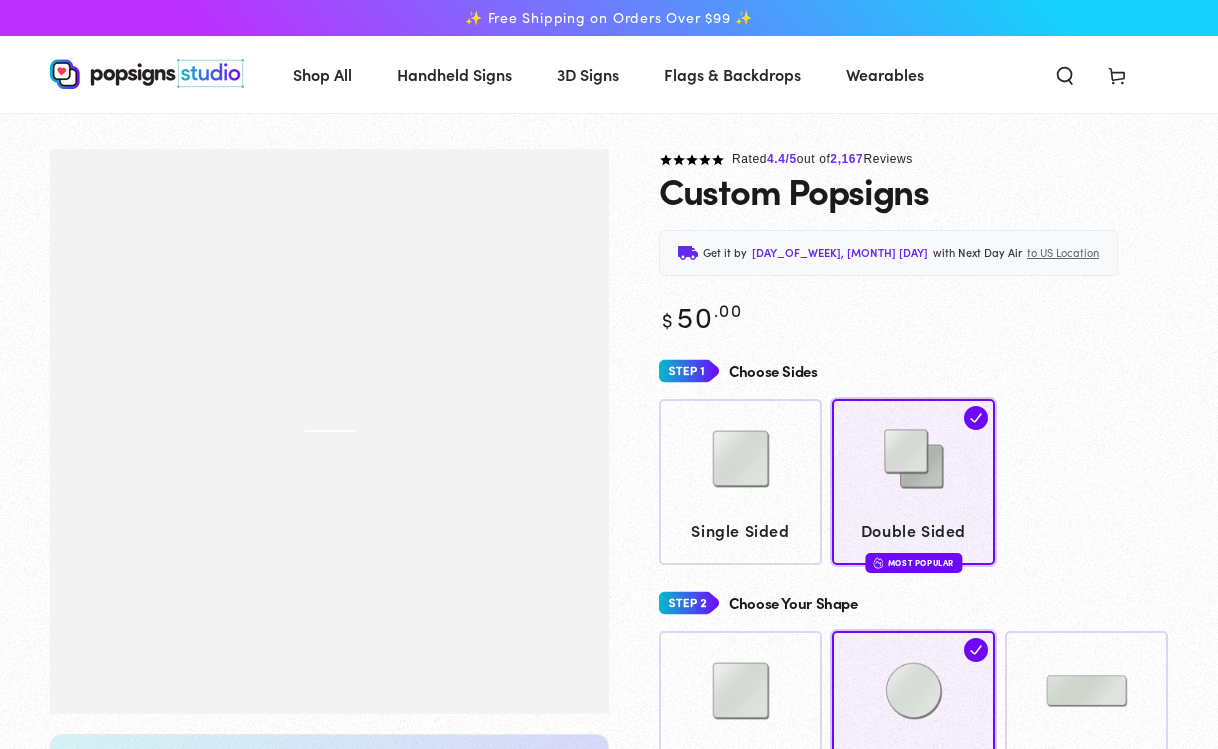 scroll, scrollTop: 0, scrollLeft: 0, axis: both 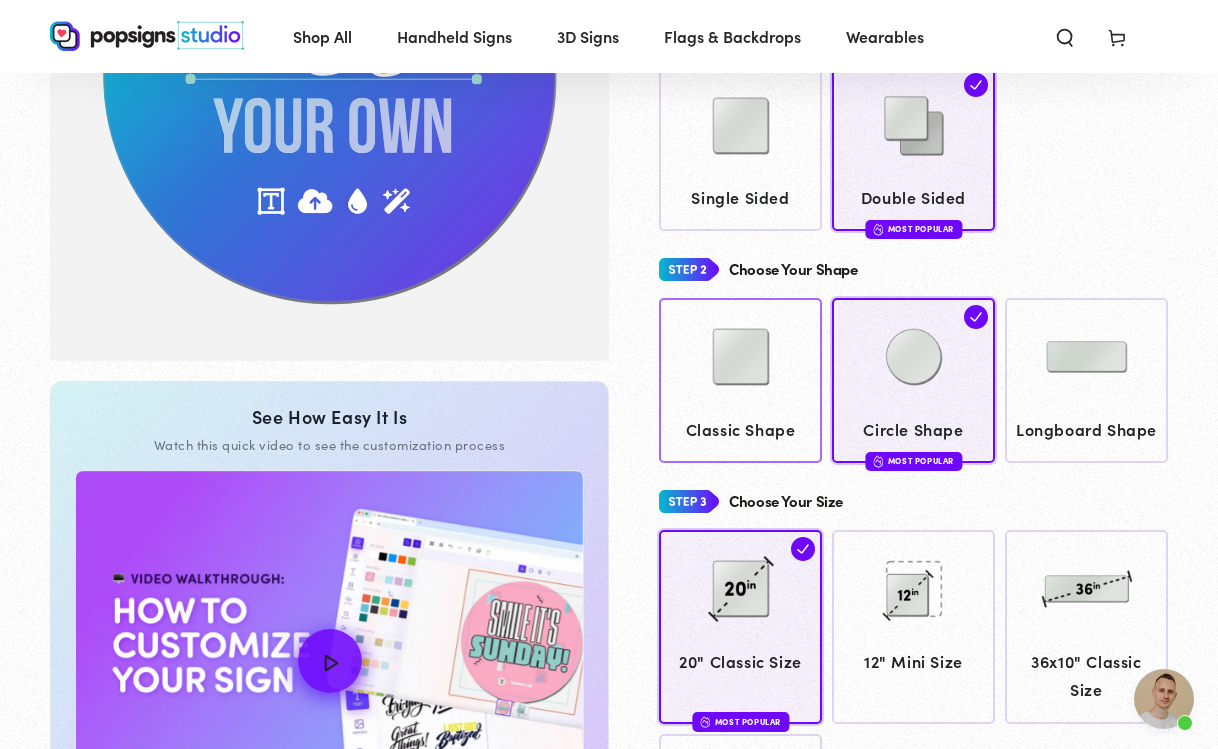 click on "Classic Shape" 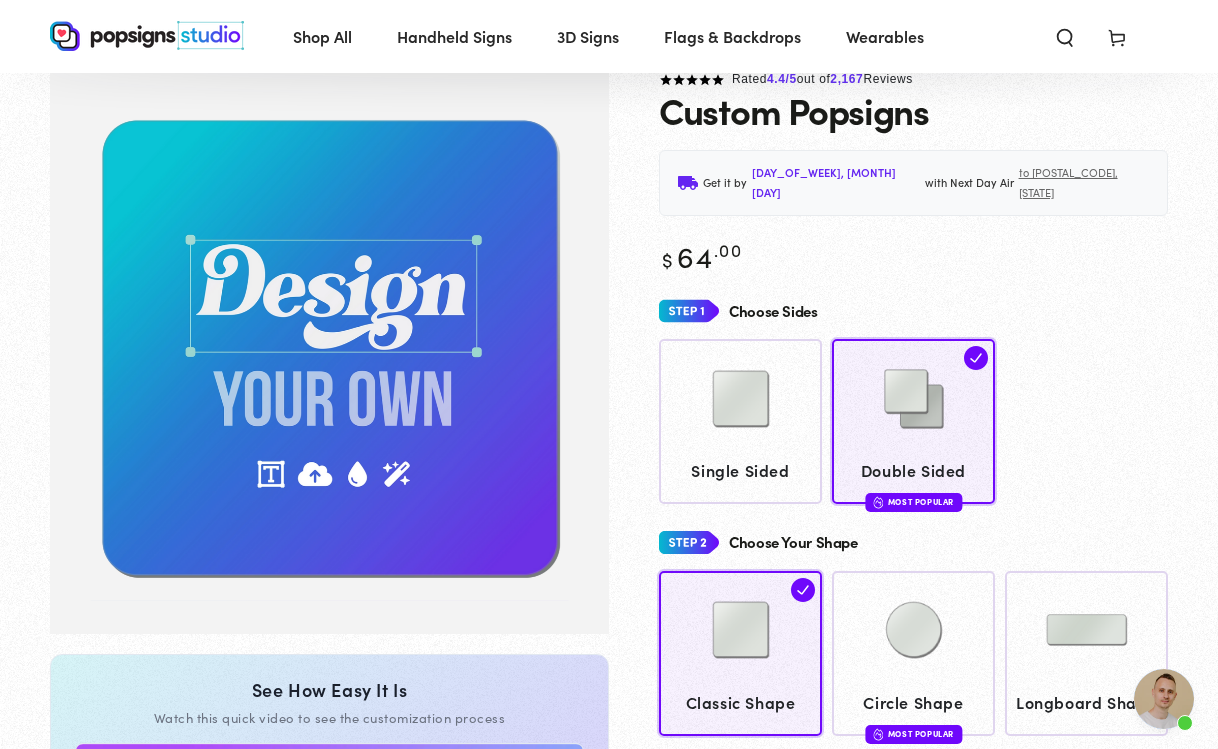 scroll, scrollTop: 49, scrollLeft: 0, axis: vertical 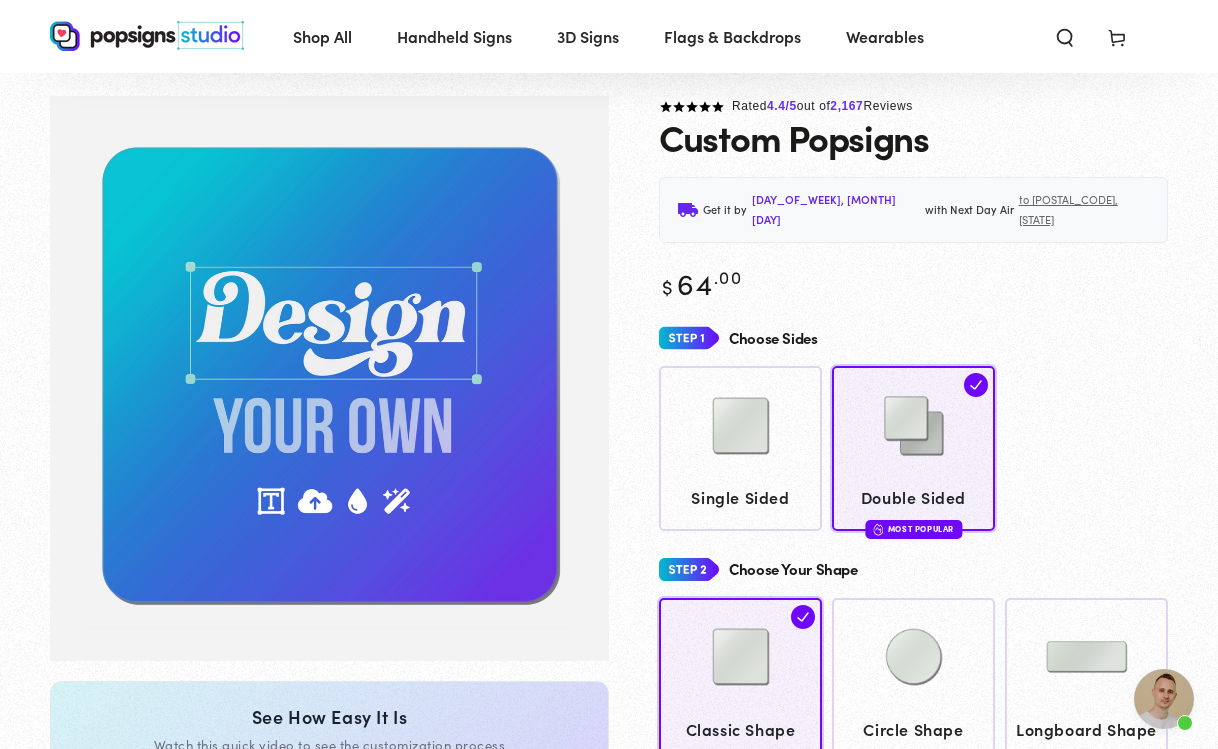 click at bounding box center (329, 378) 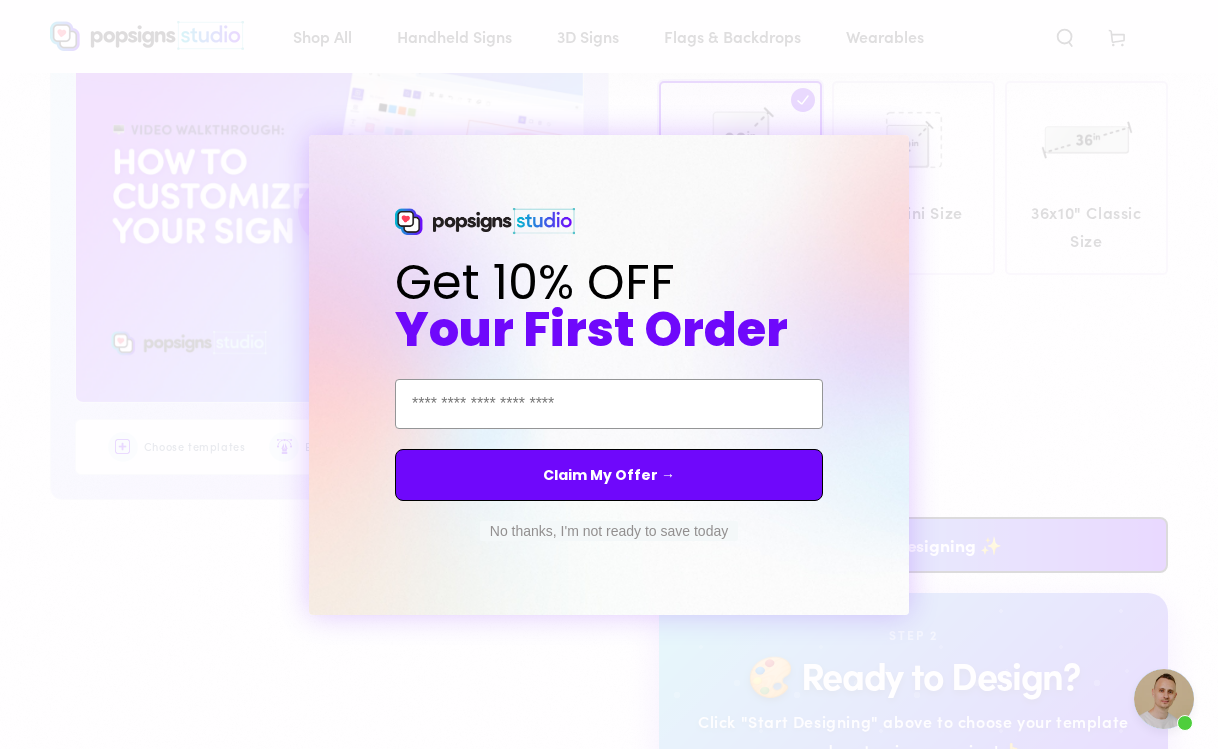 scroll, scrollTop: 1049, scrollLeft: 0, axis: vertical 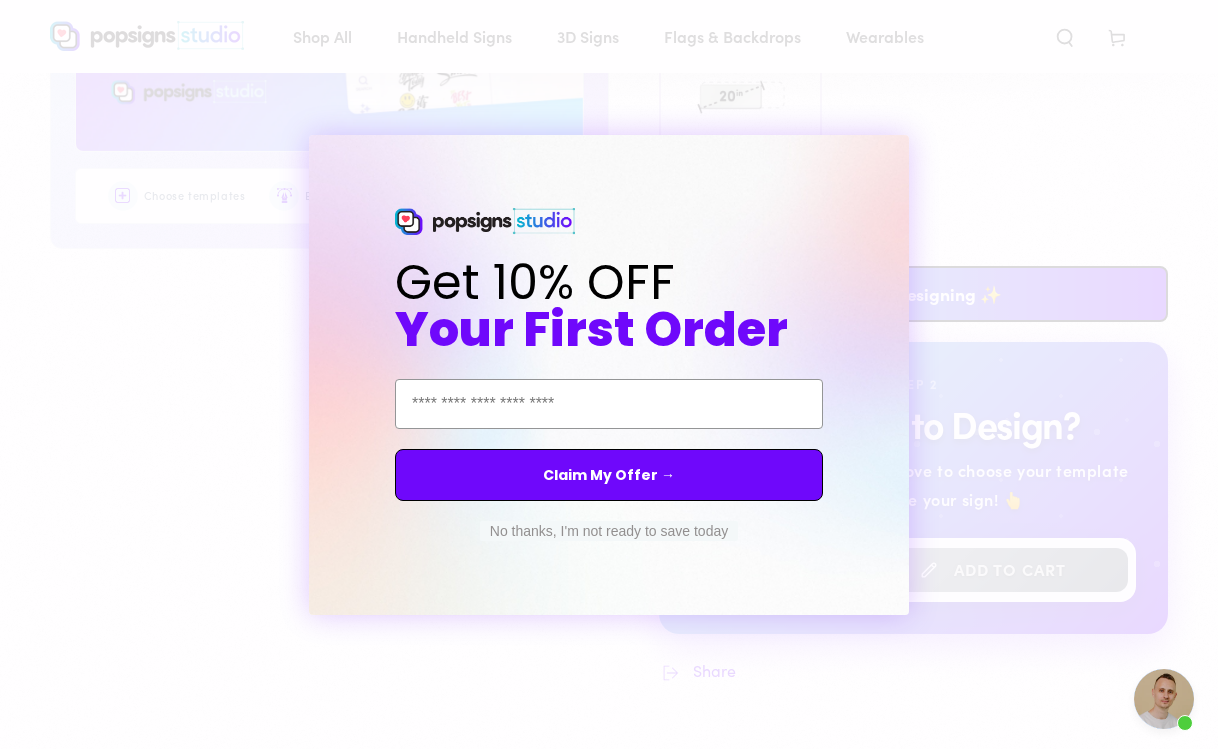 click on "No thanks, I'm not ready to save today" at bounding box center (609, 531) 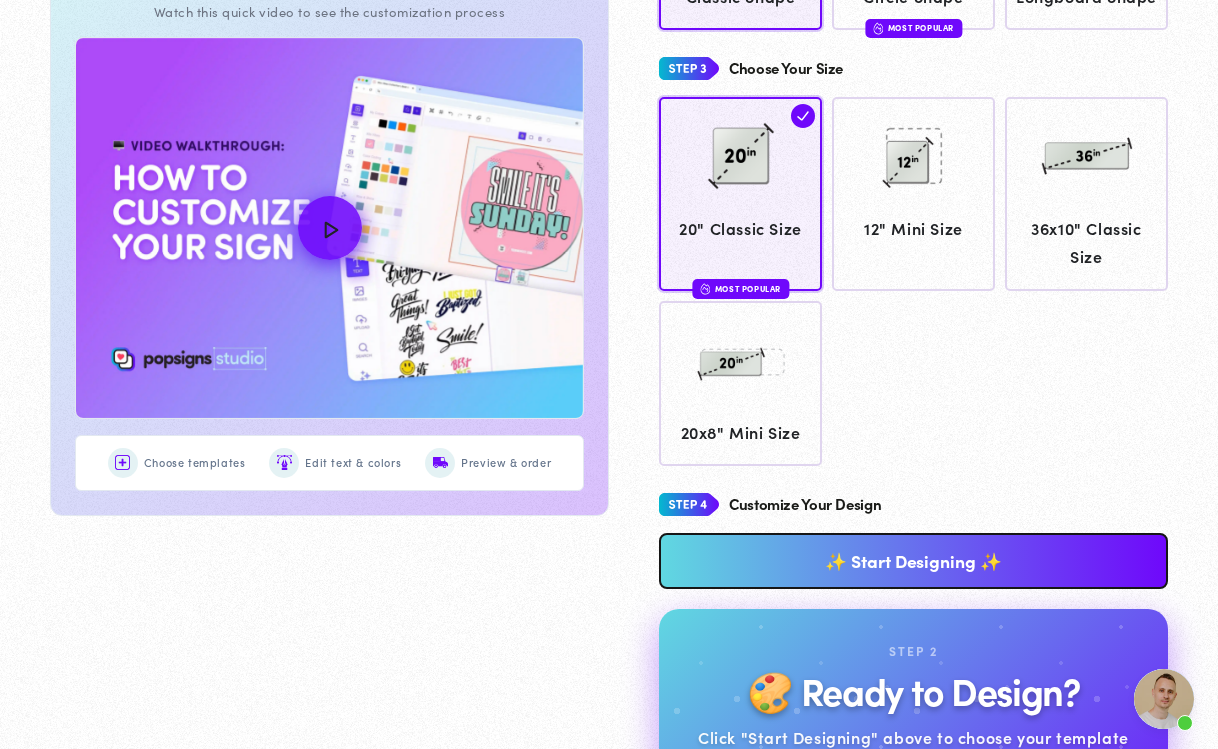 scroll, scrollTop: 796, scrollLeft: 0, axis: vertical 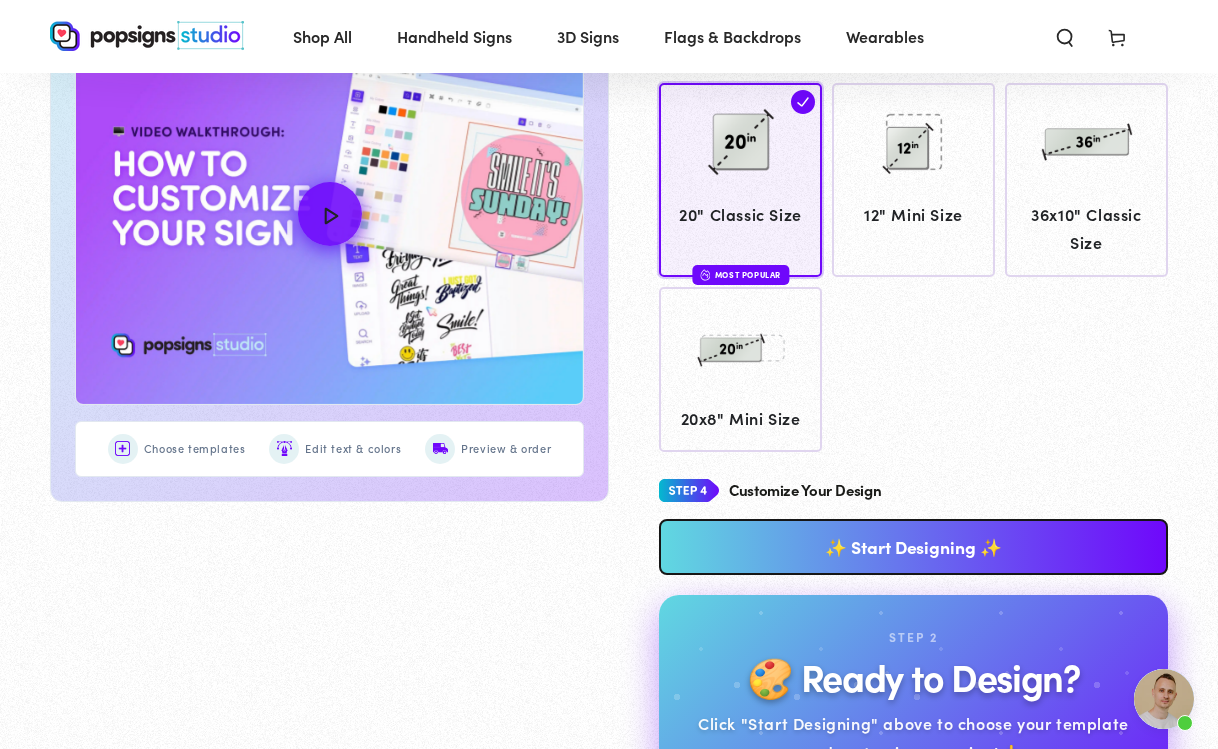 click on "✨ Start Designing ✨" at bounding box center (913, 547) 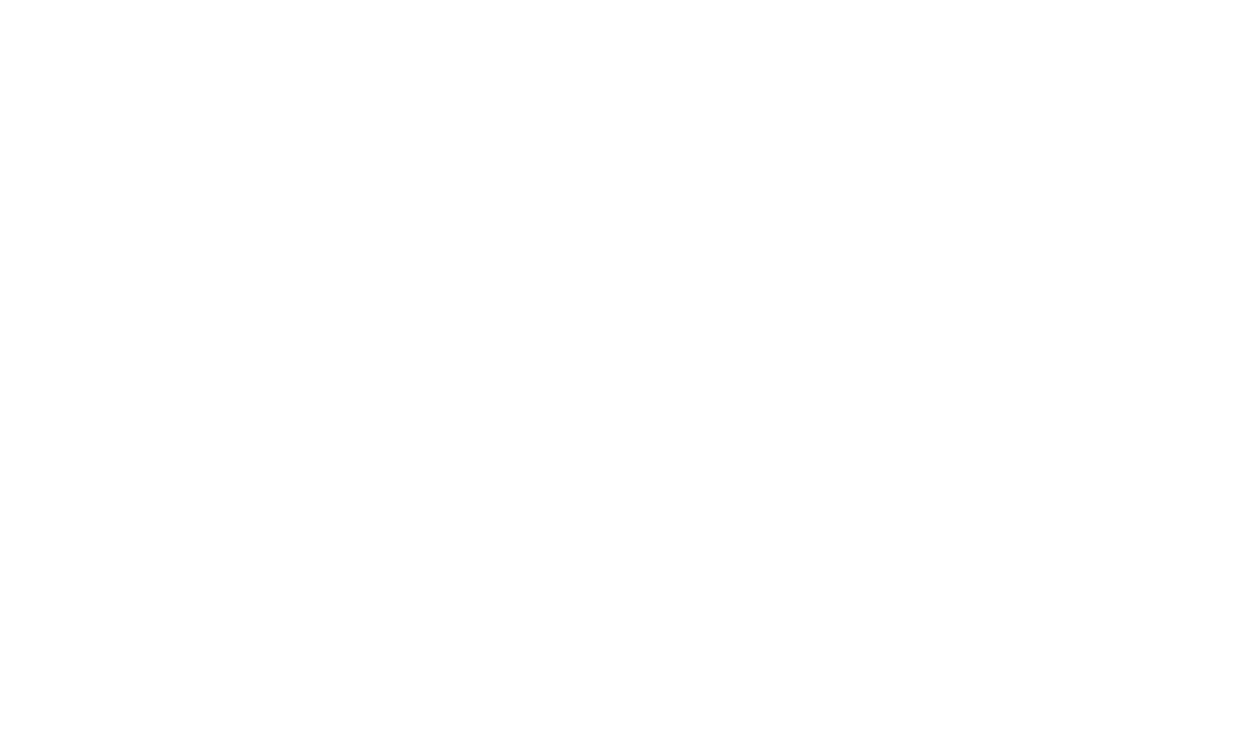 scroll, scrollTop: 0, scrollLeft: 0, axis: both 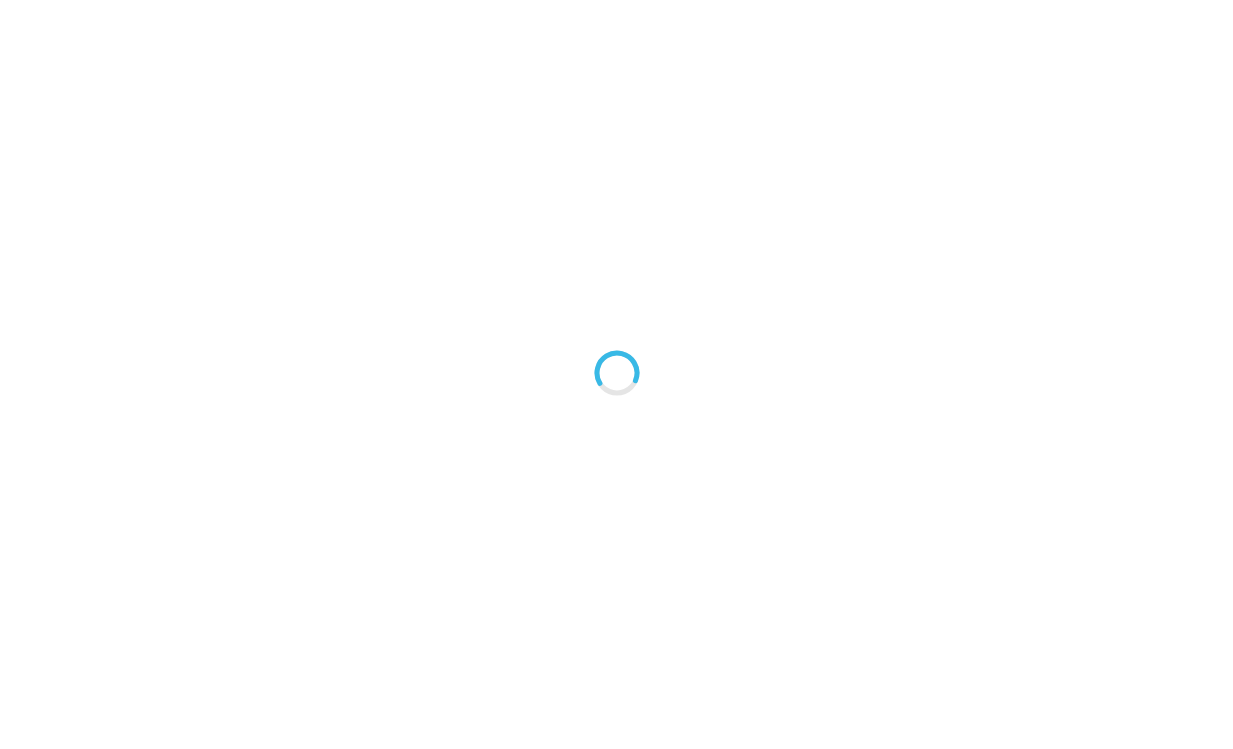 type on "An ancient tree with a door leading to a magical world" 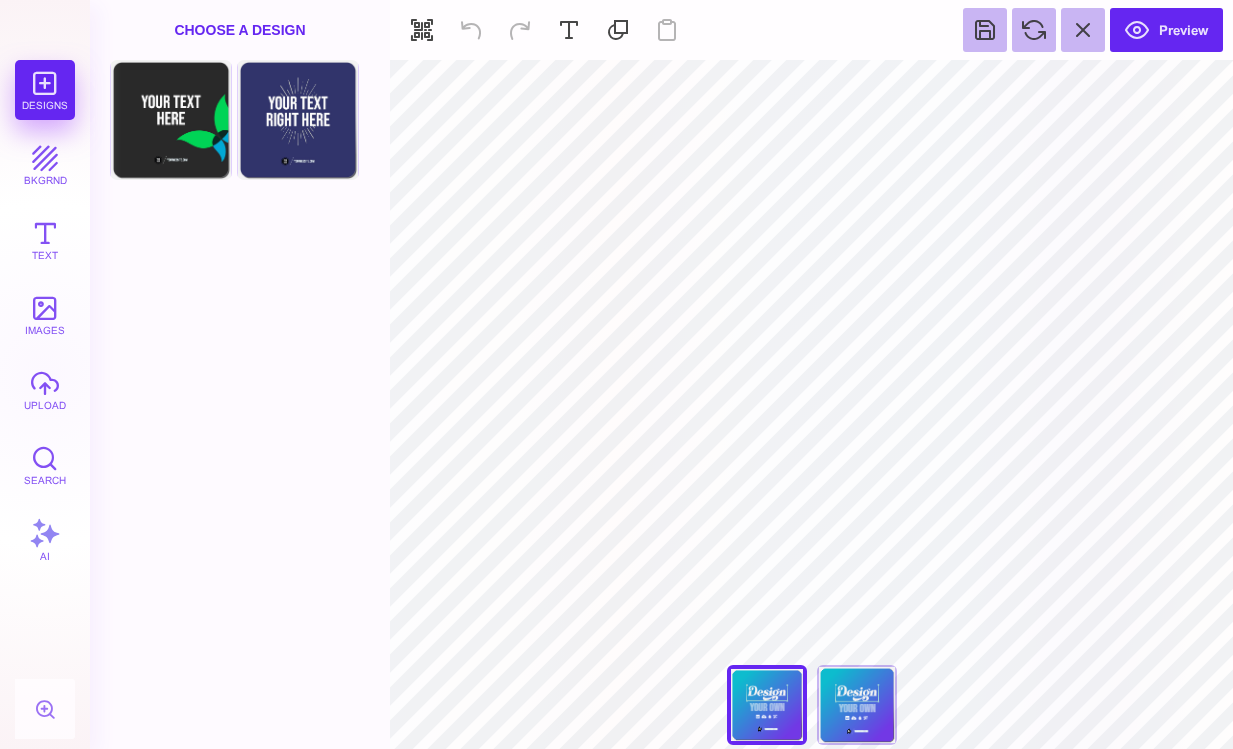 type on "#F1F1F2" 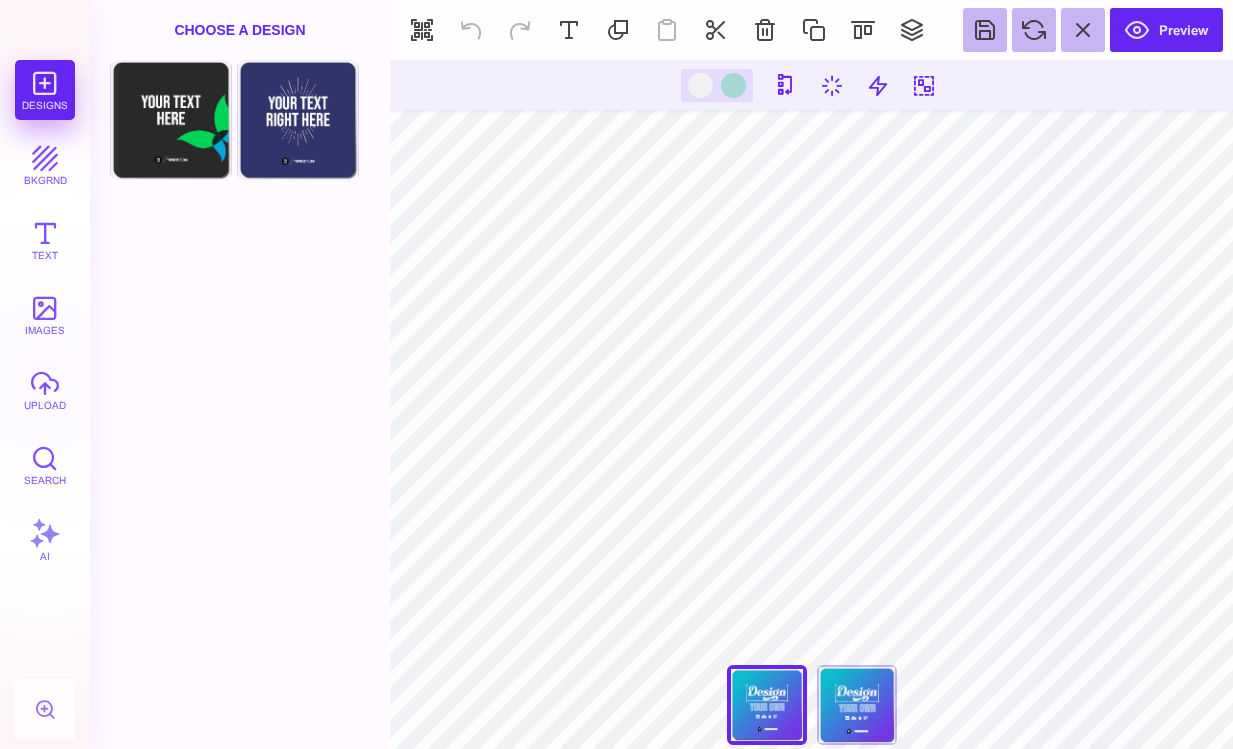 click on "Front
Choose Design
Back
Choose Design" at bounding box center [240, 404] 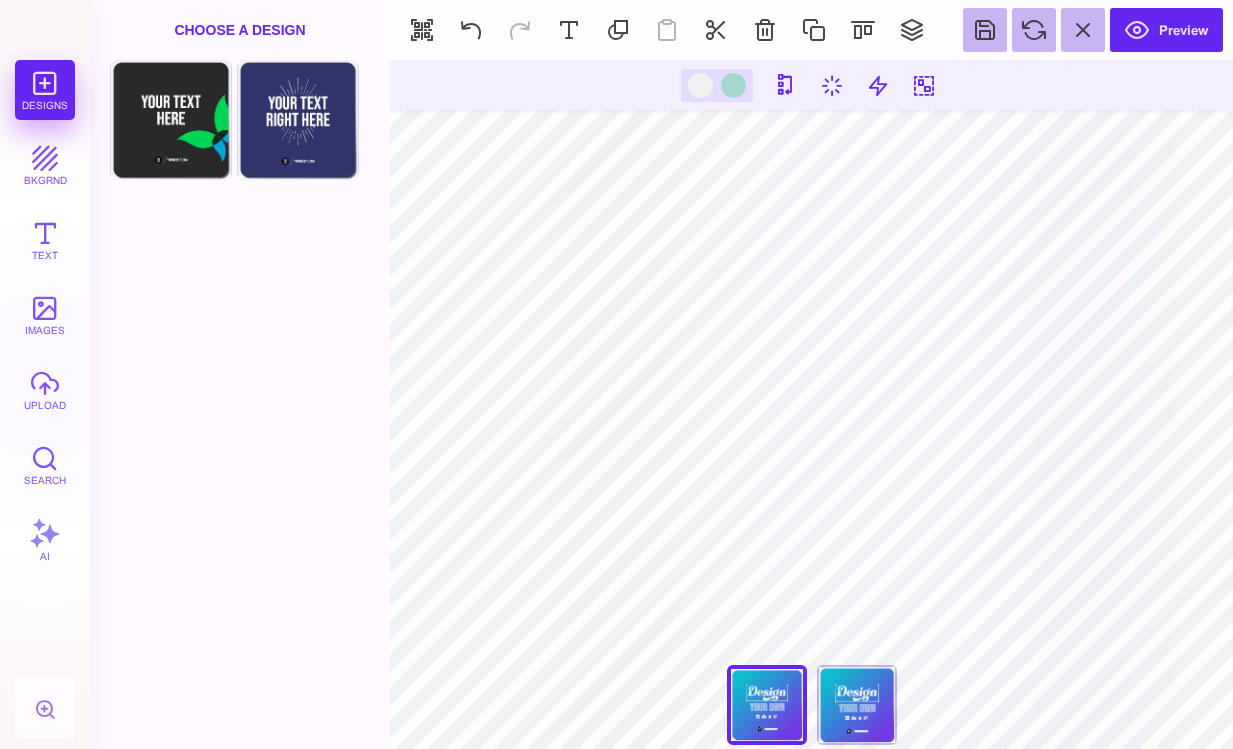 click on "Front
Choose Design
Back
Choose Design" at bounding box center (240, 404) 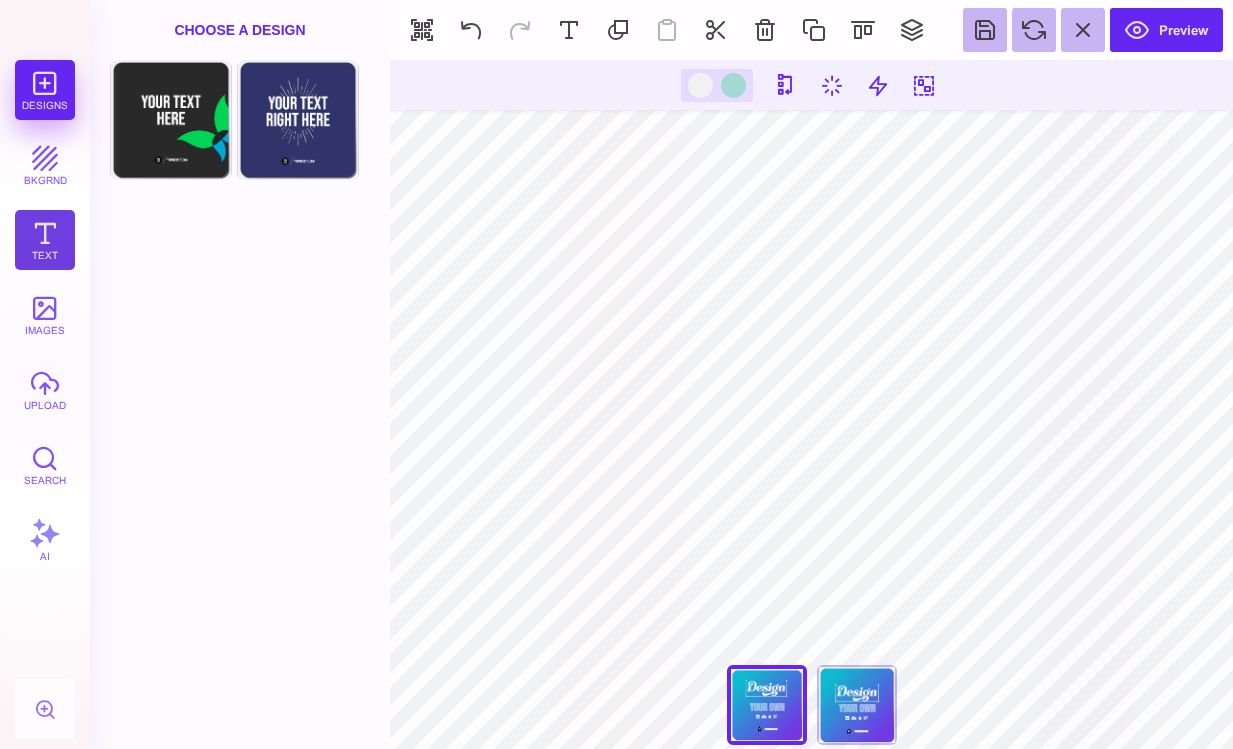 click on "Text" at bounding box center (45, 240) 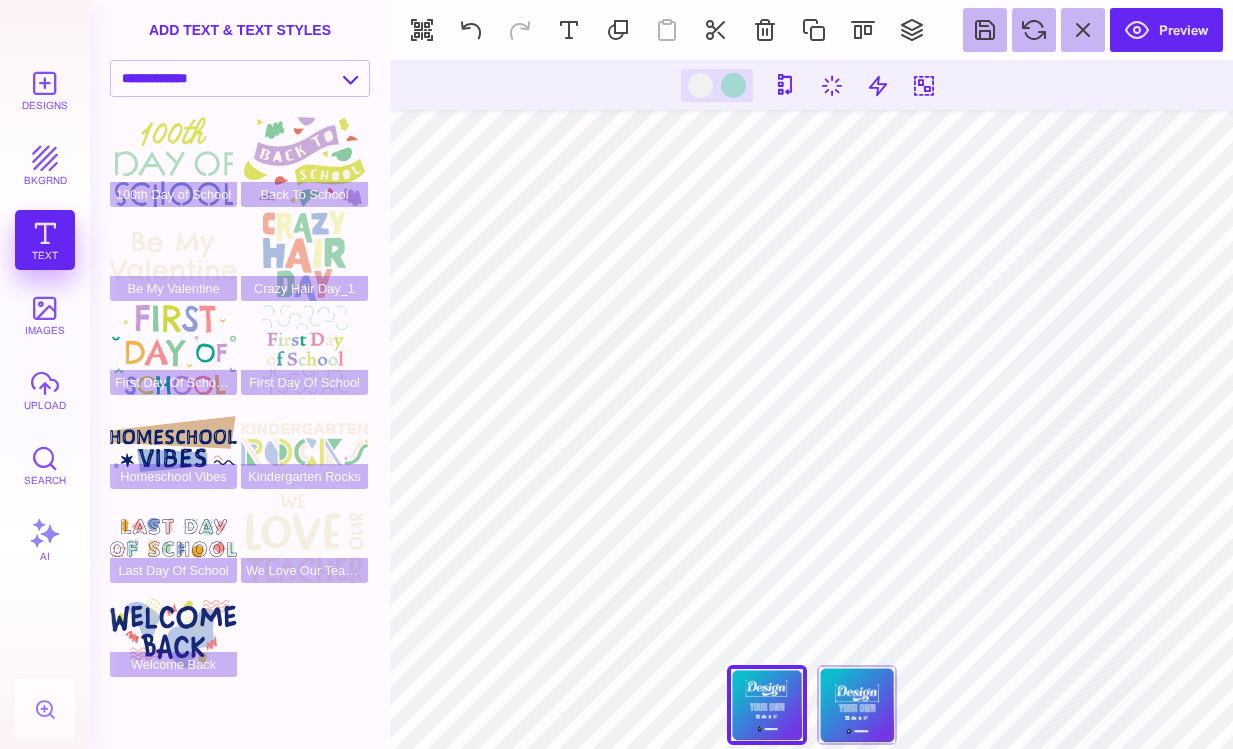 click at bounding box center [733, 85] 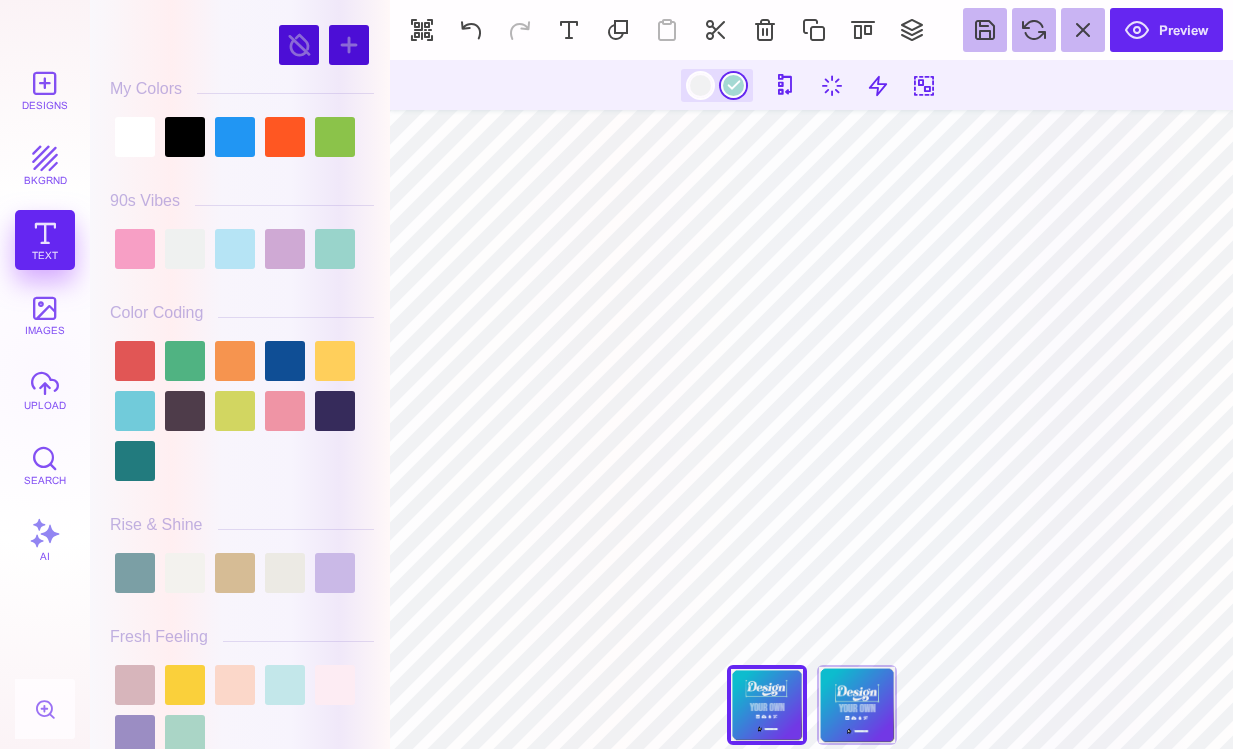 click at bounding box center (700, 85) 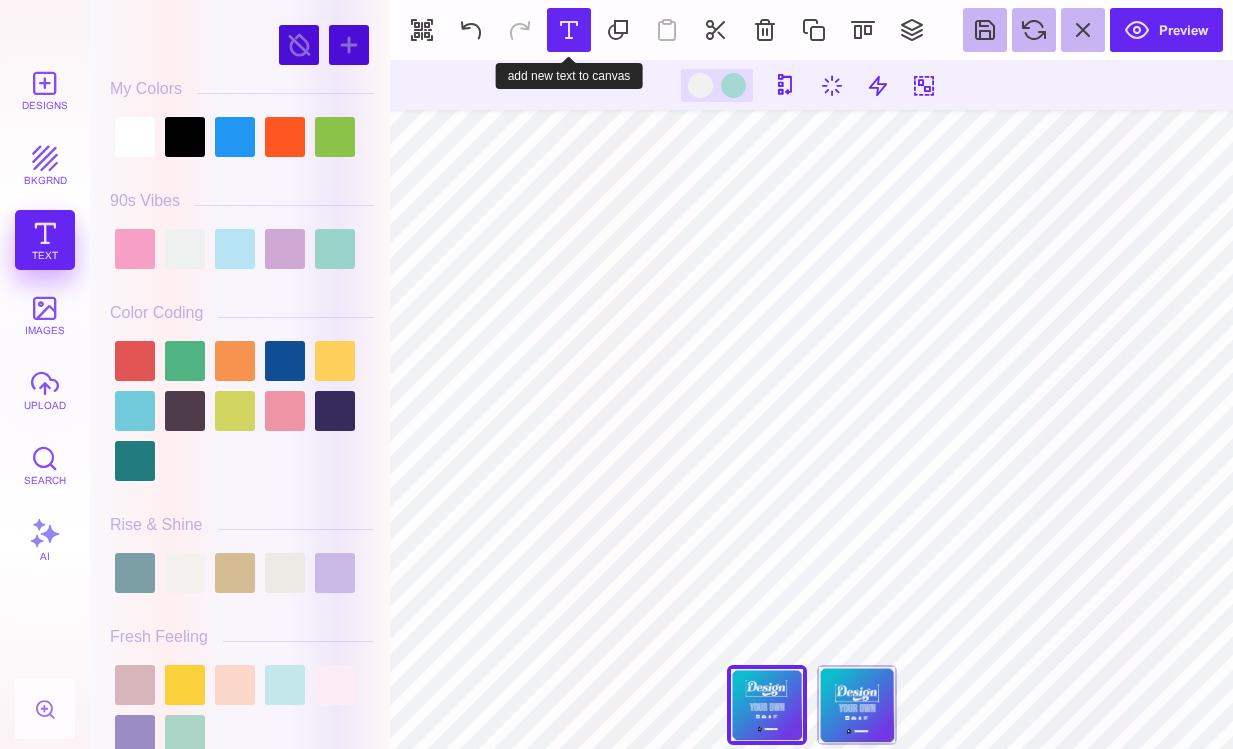 click at bounding box center (569, 30) 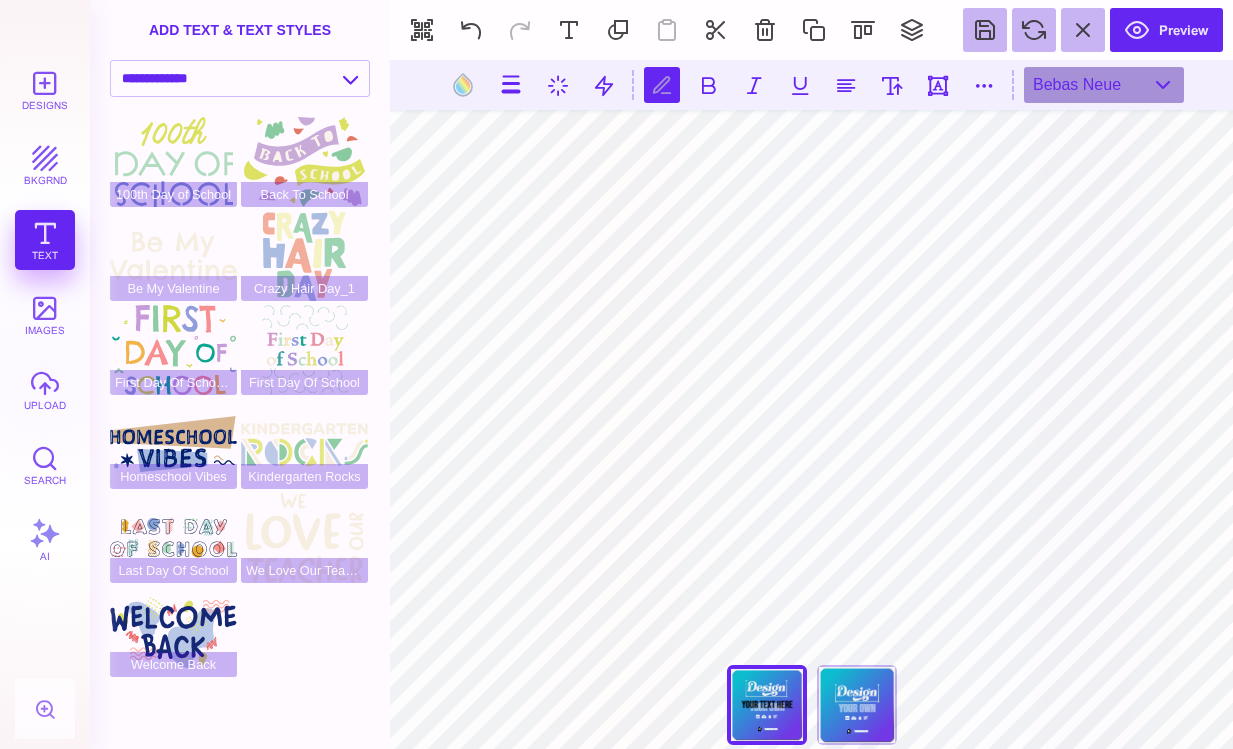 scroll, scrollTop: 0, scrollLeft: 2, axis: horizontal 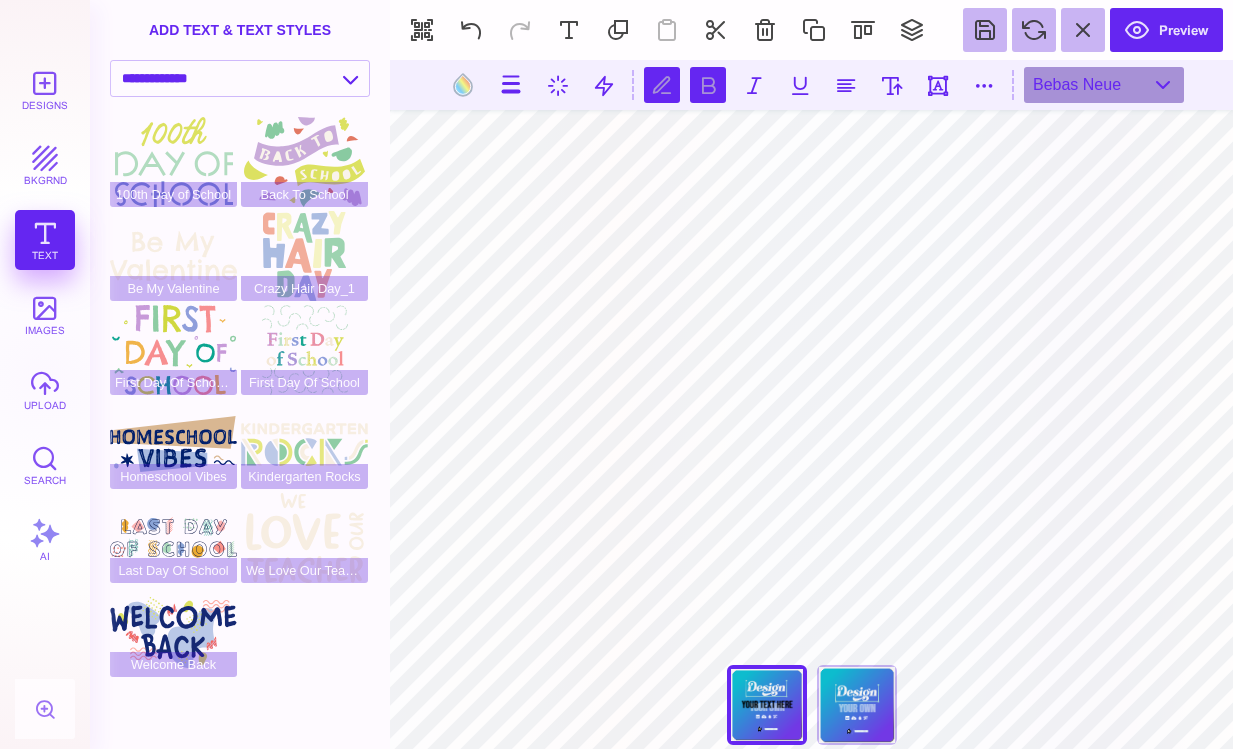 type on "*******" 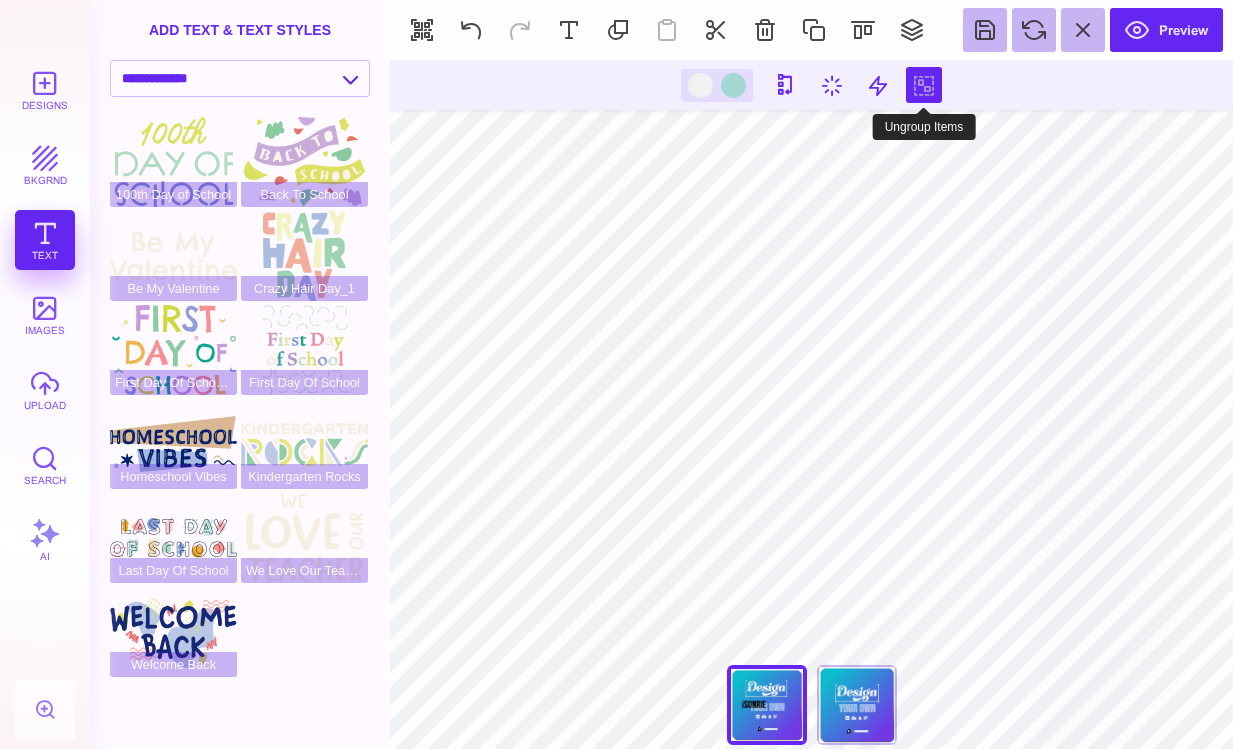 click at bounding box center (924, 85) 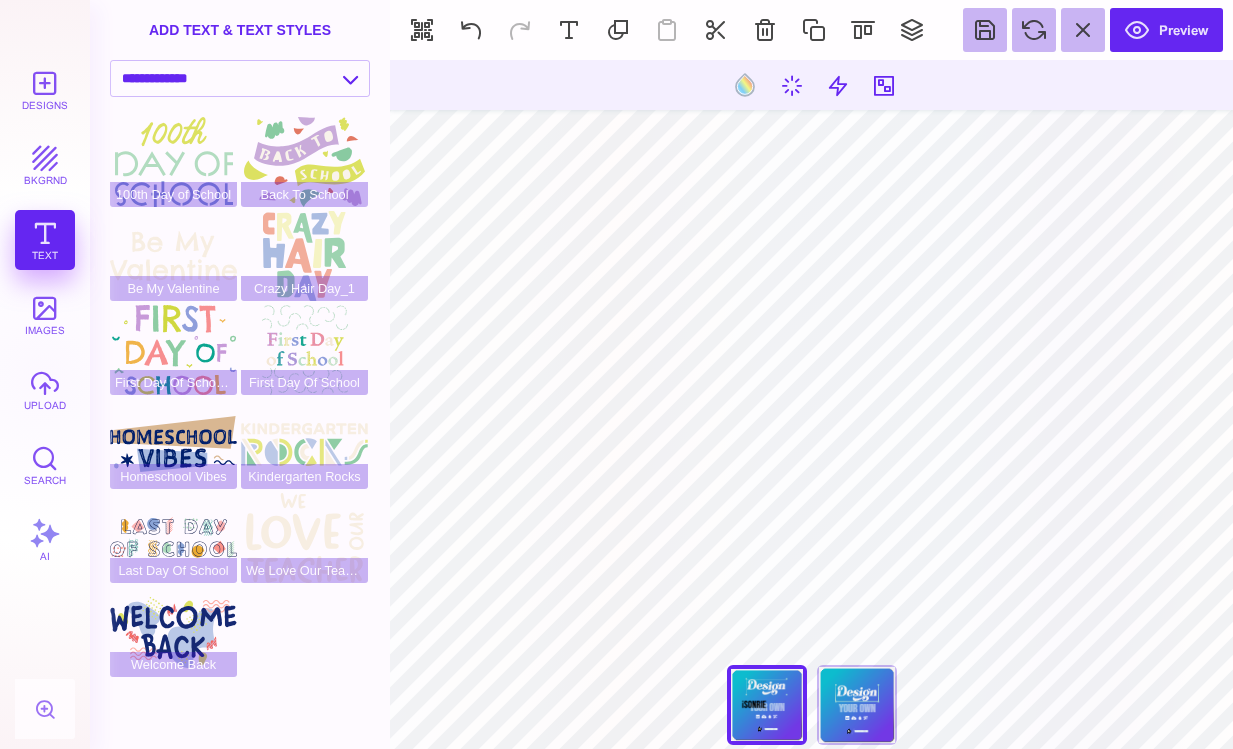 type on "#000000" 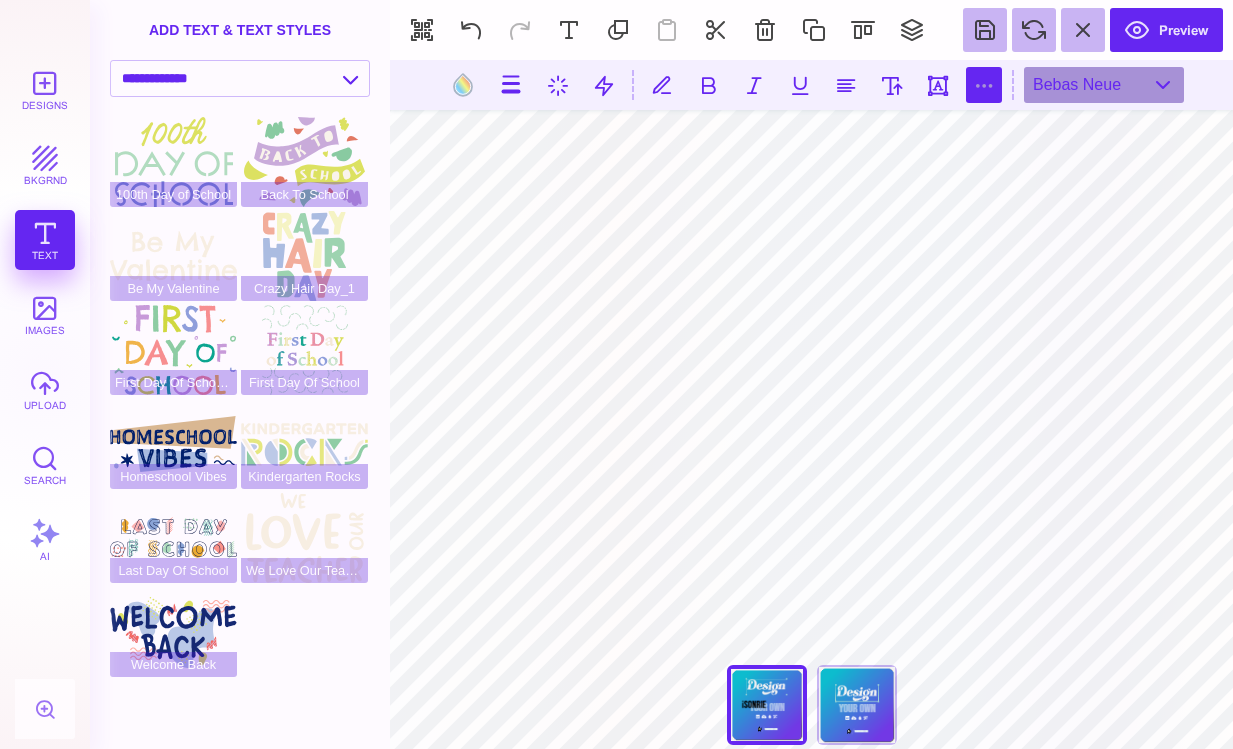 click at bounding box center (984, 85) 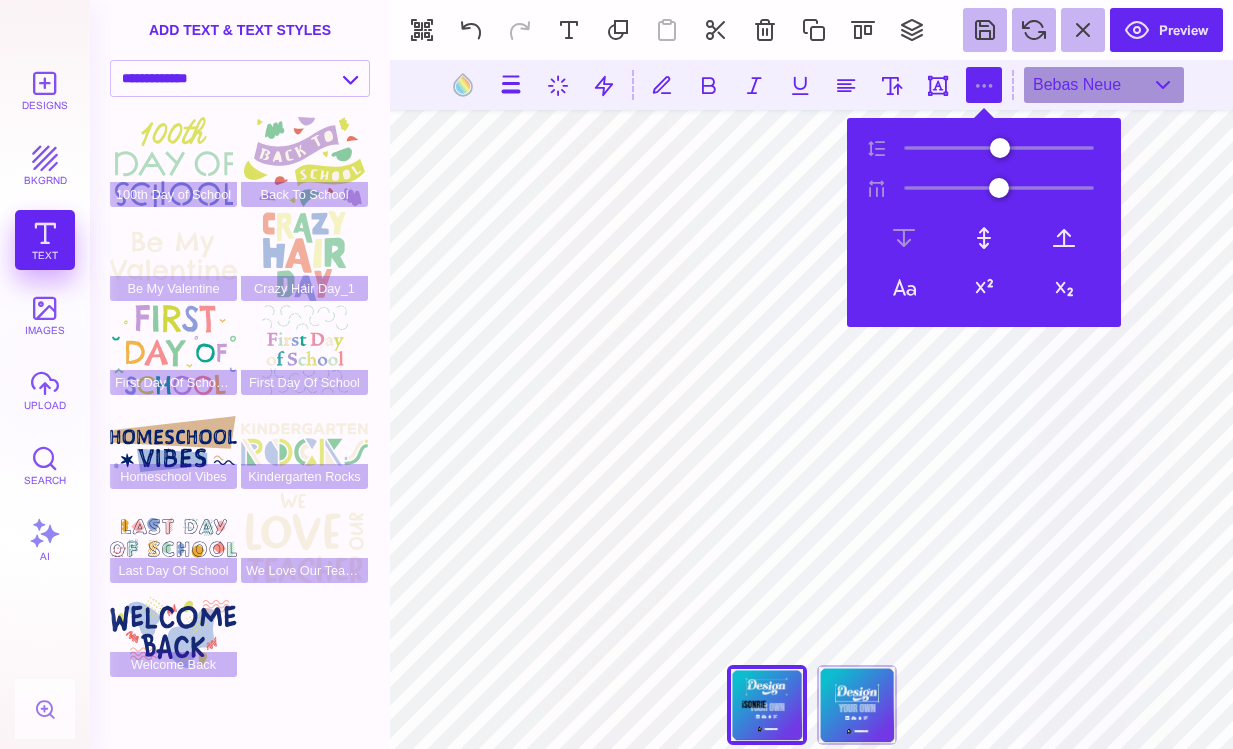 click at bounding box center (984, 85) 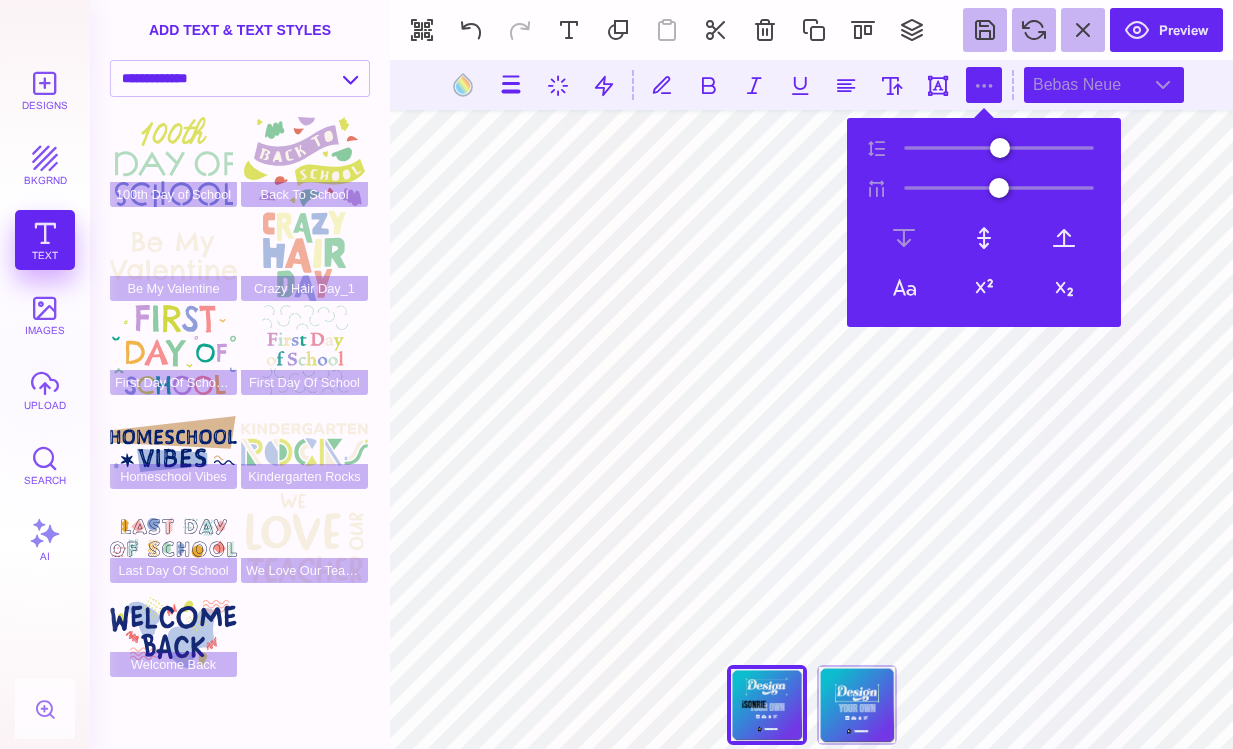 click on "Bebas Neue" at bounding box center (1104, 85) 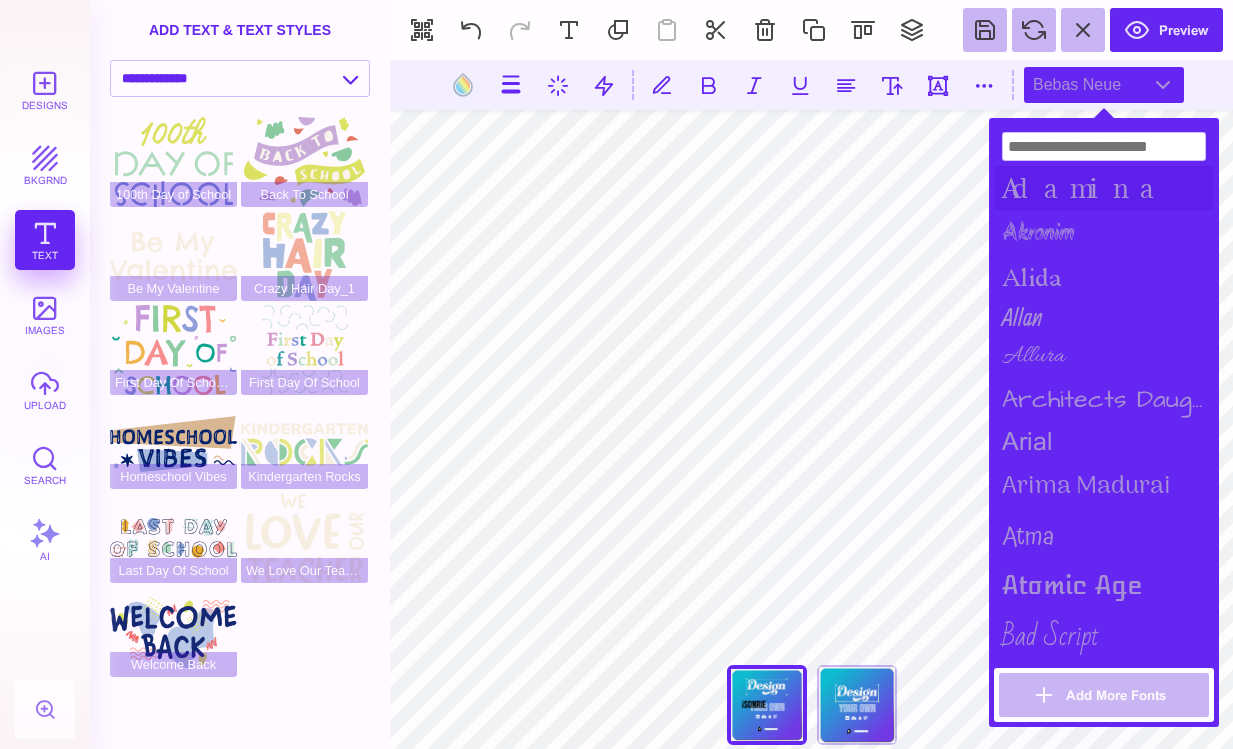 click on "Adamina" at bounding box center [1104, 188] 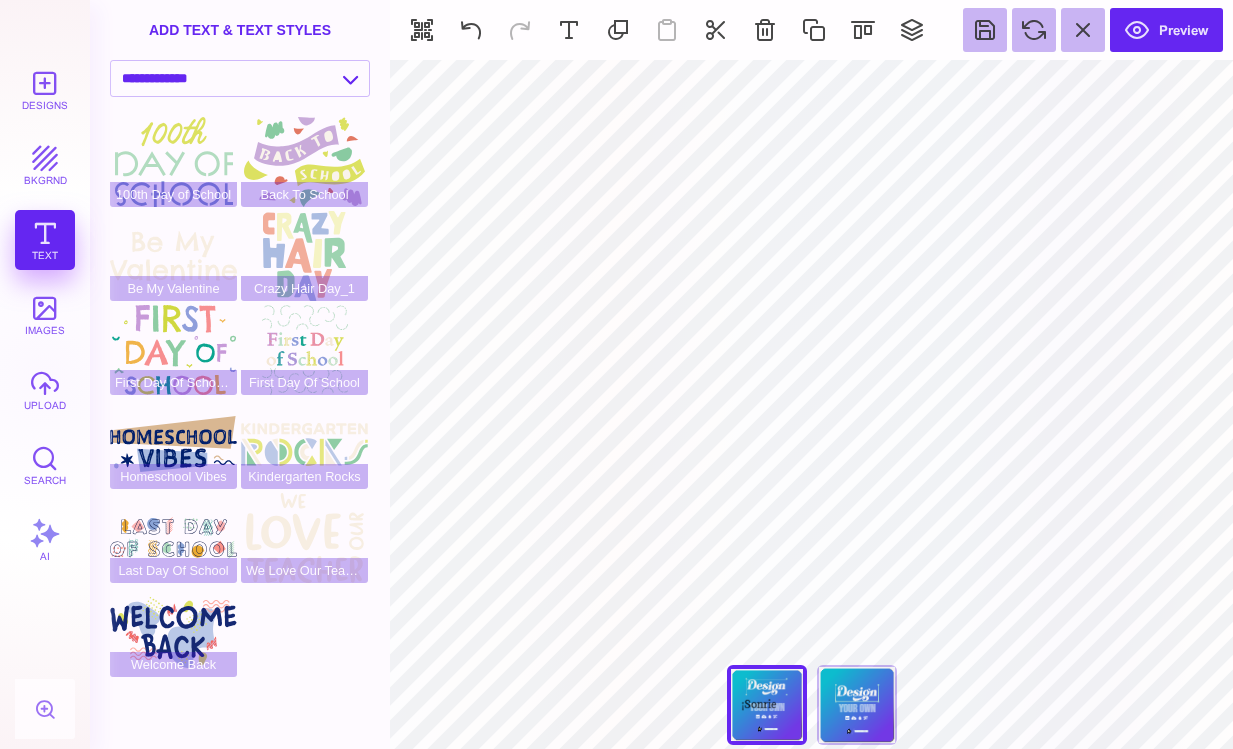 type on "#F1F1F2" 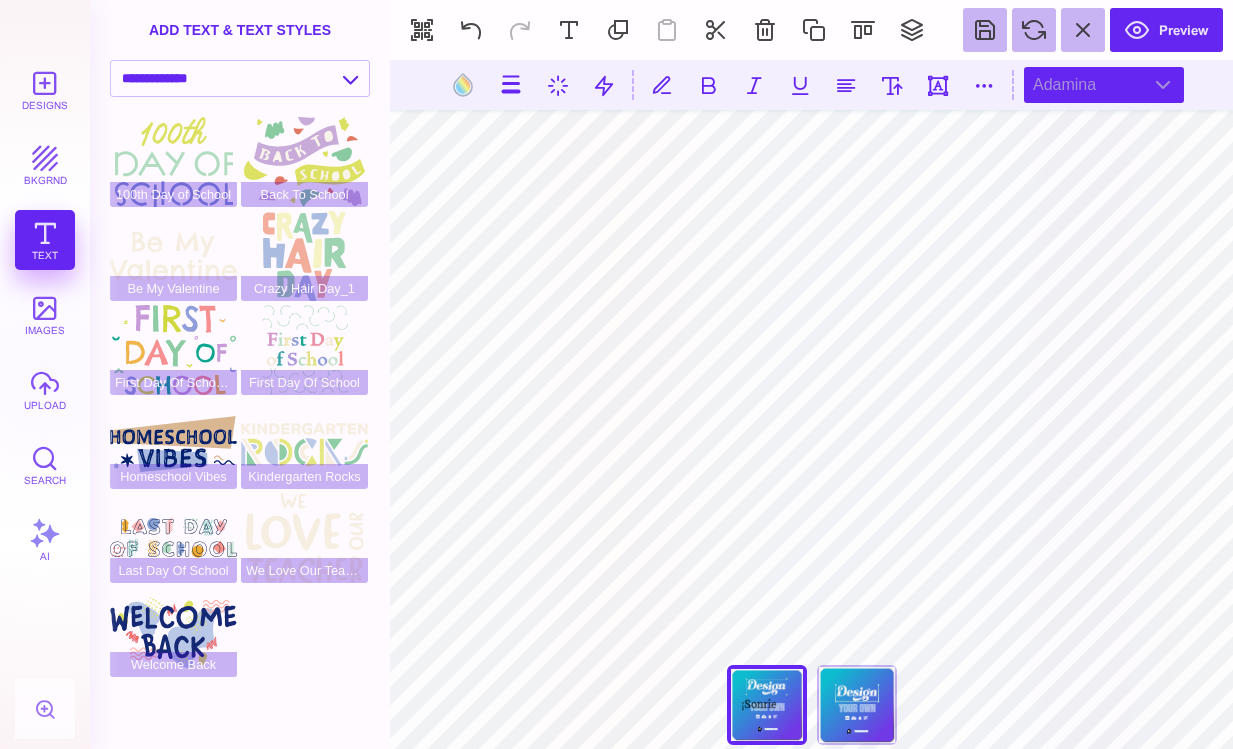 click on "Adamina" at bounding box center (1104, 85) 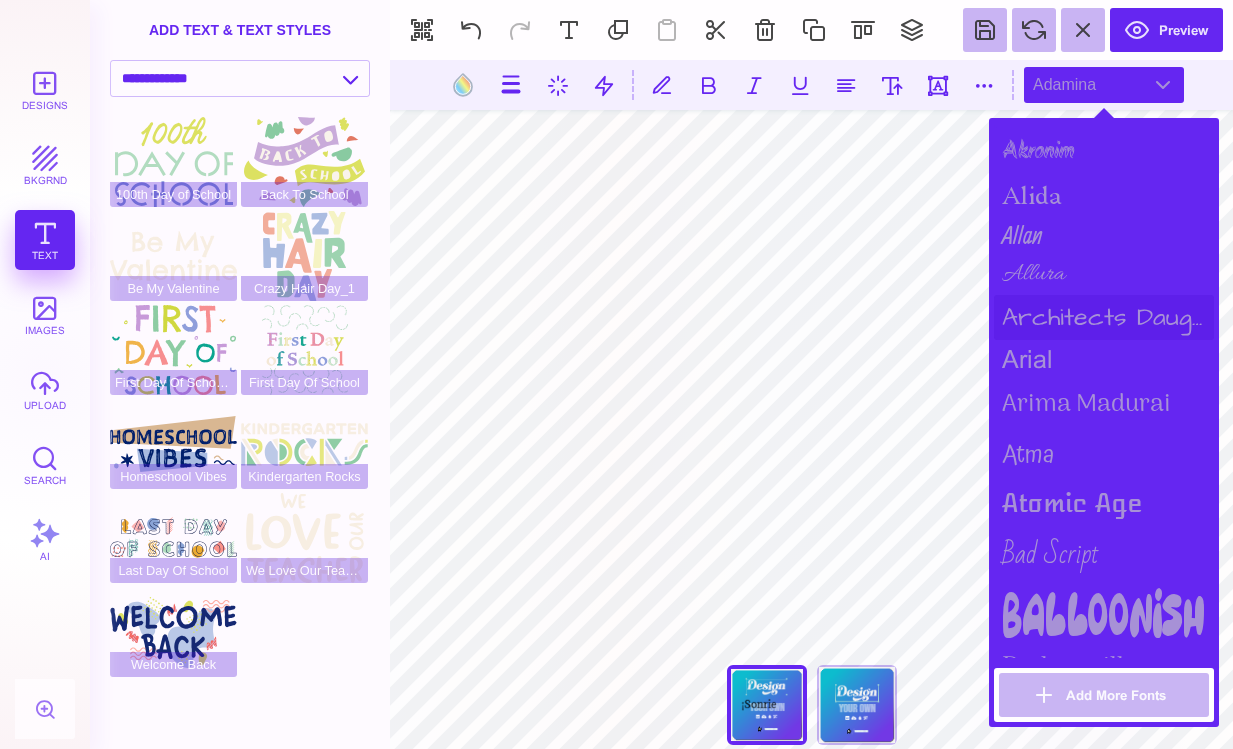 scroll, scrollTop: 200, scrollLeft: 0, axis: vertical 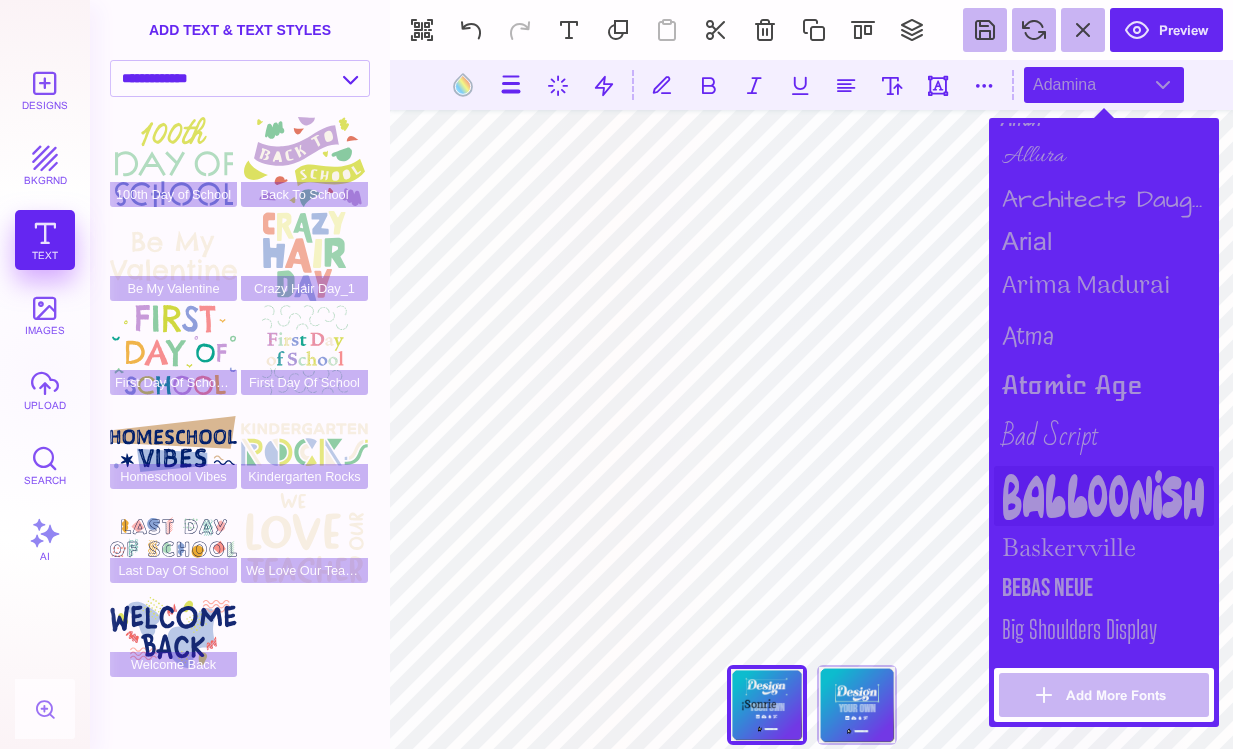 click on "Balloonish" at bounding box center [1104, 496] 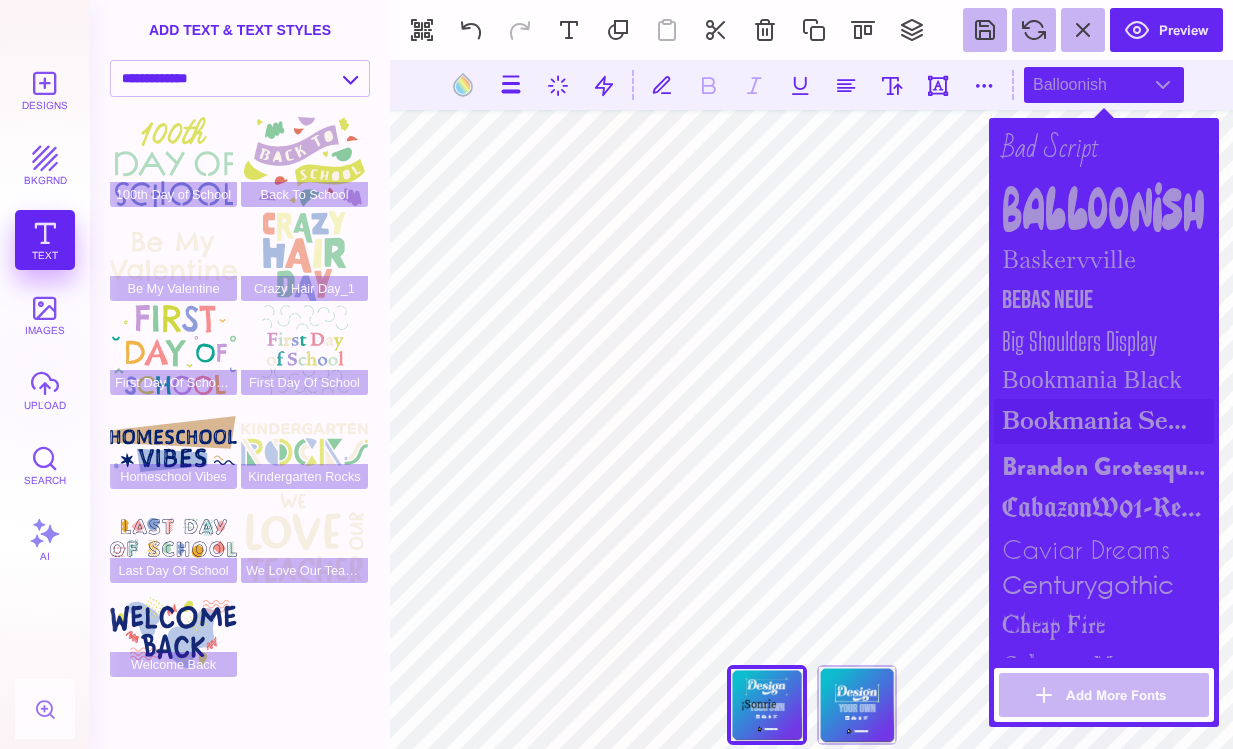 scroll, scrollTop: 600, scrollLeft: 0, axis: vertical 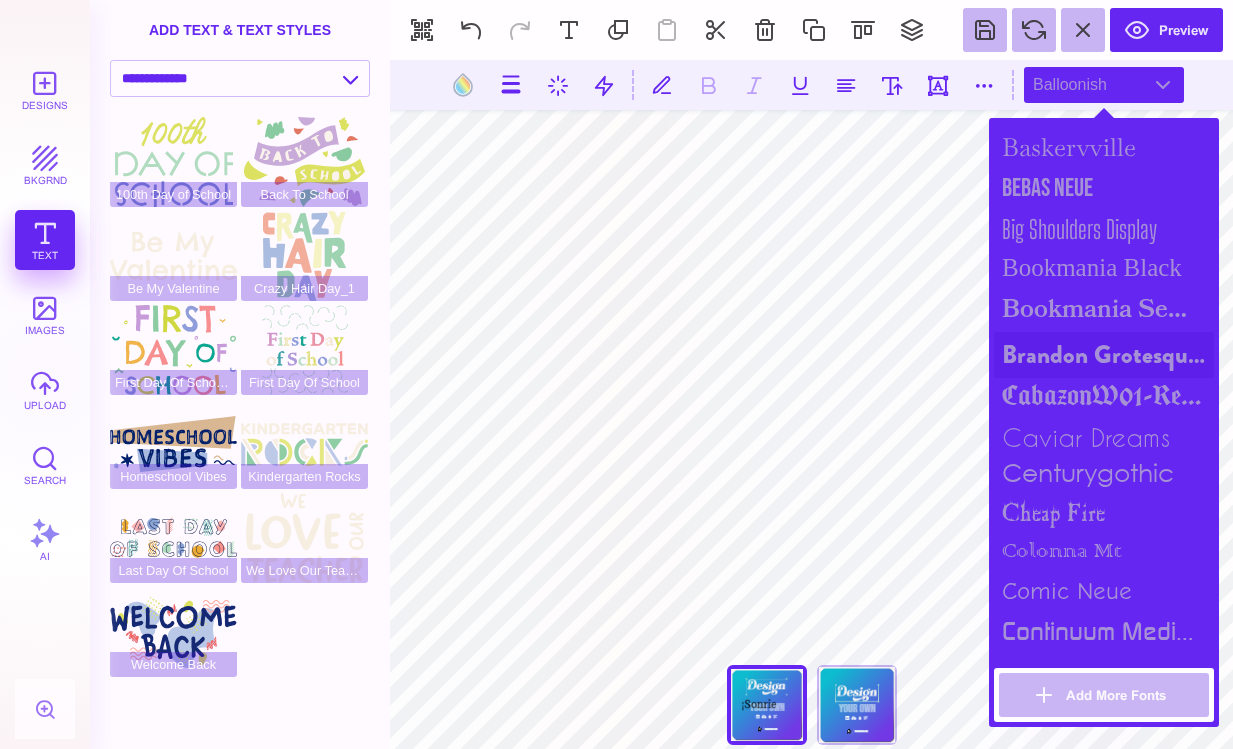 click on "Brandon Grotesque Black" at bounding box center (1104, 355) 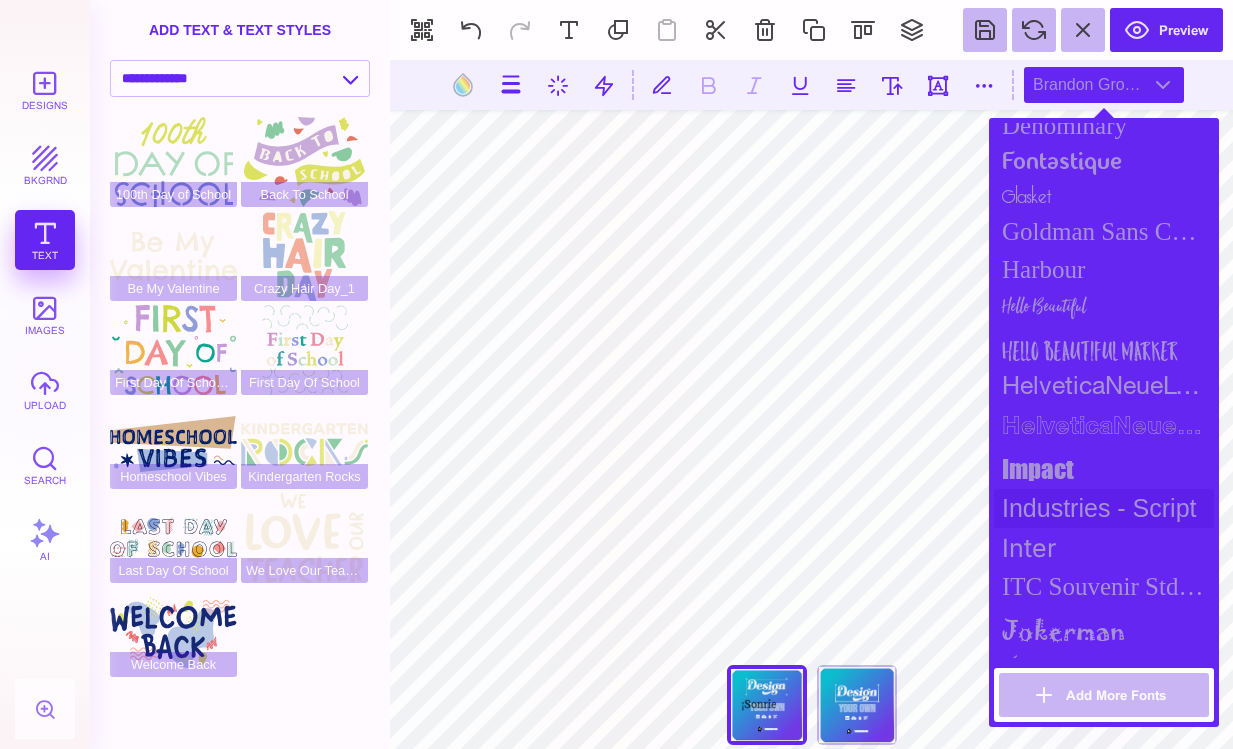 scroll, scrollTop: 1200, scrollLeft: 0, axis: vertical 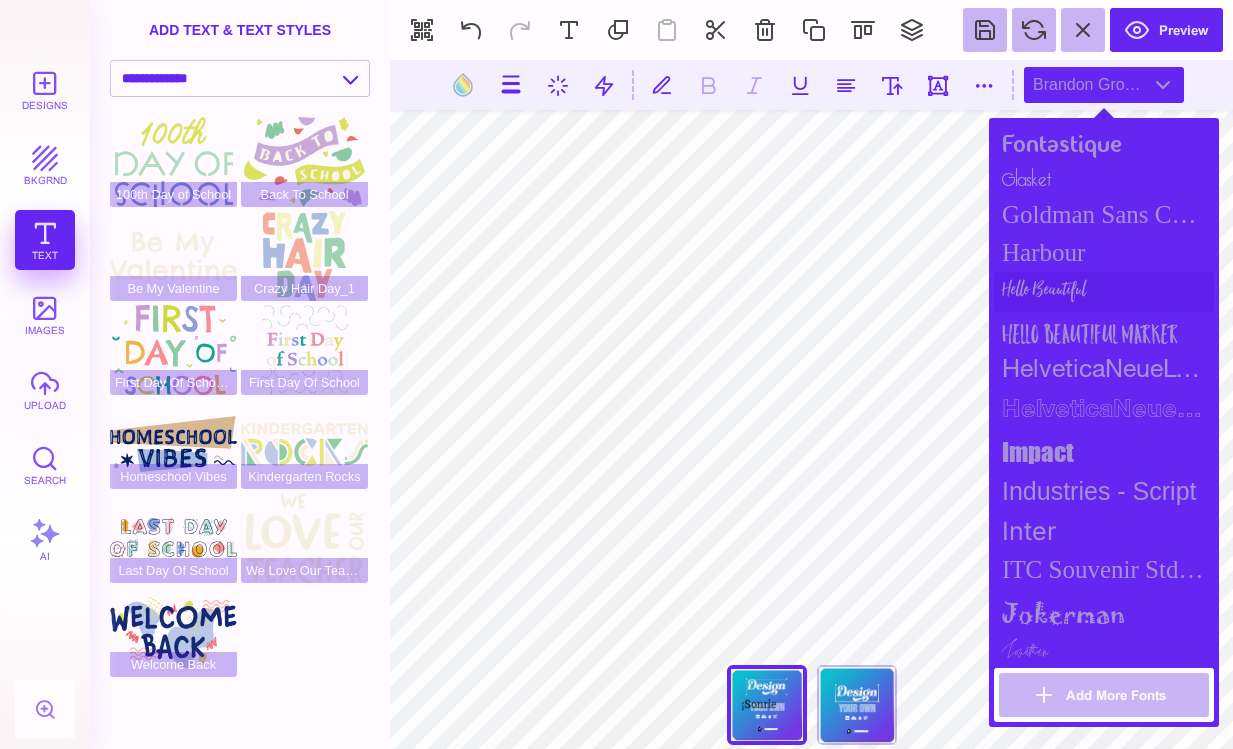 click on "Hello Beautiful" at bounding box center [1104, 292] 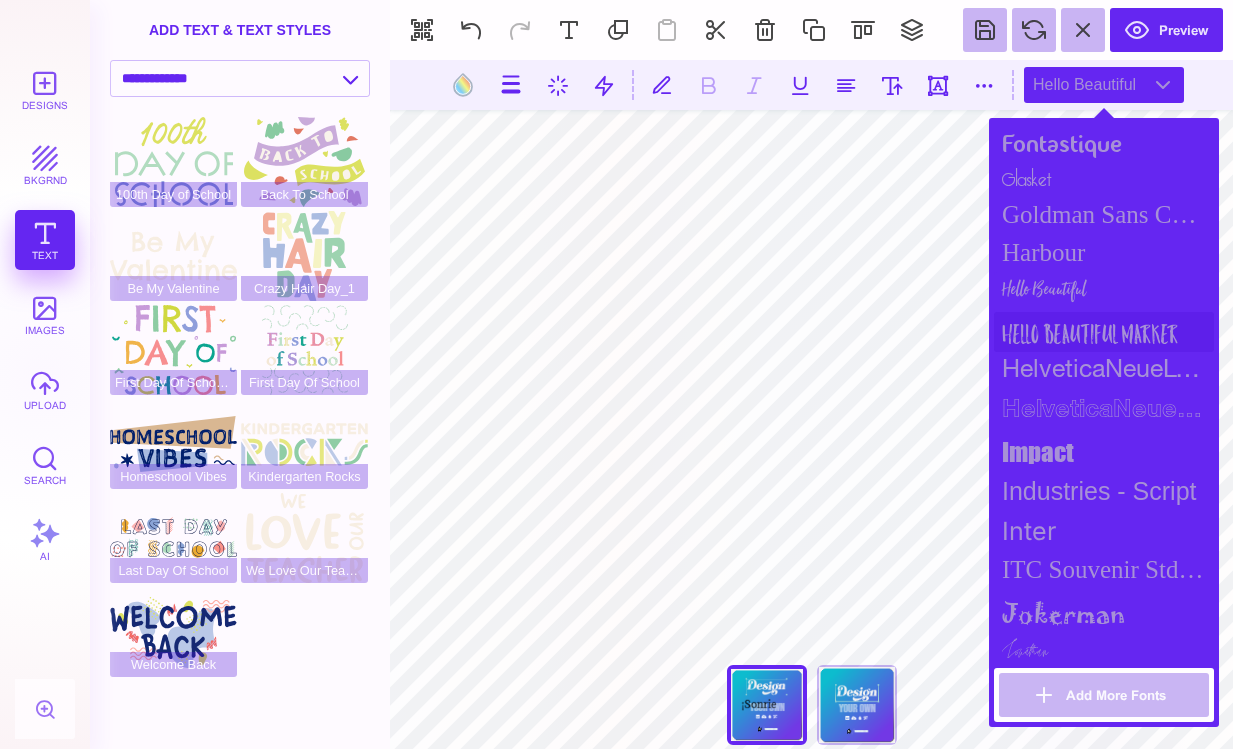 click on "Hello Beautiful Marker" at bounding box center (1104, 332) 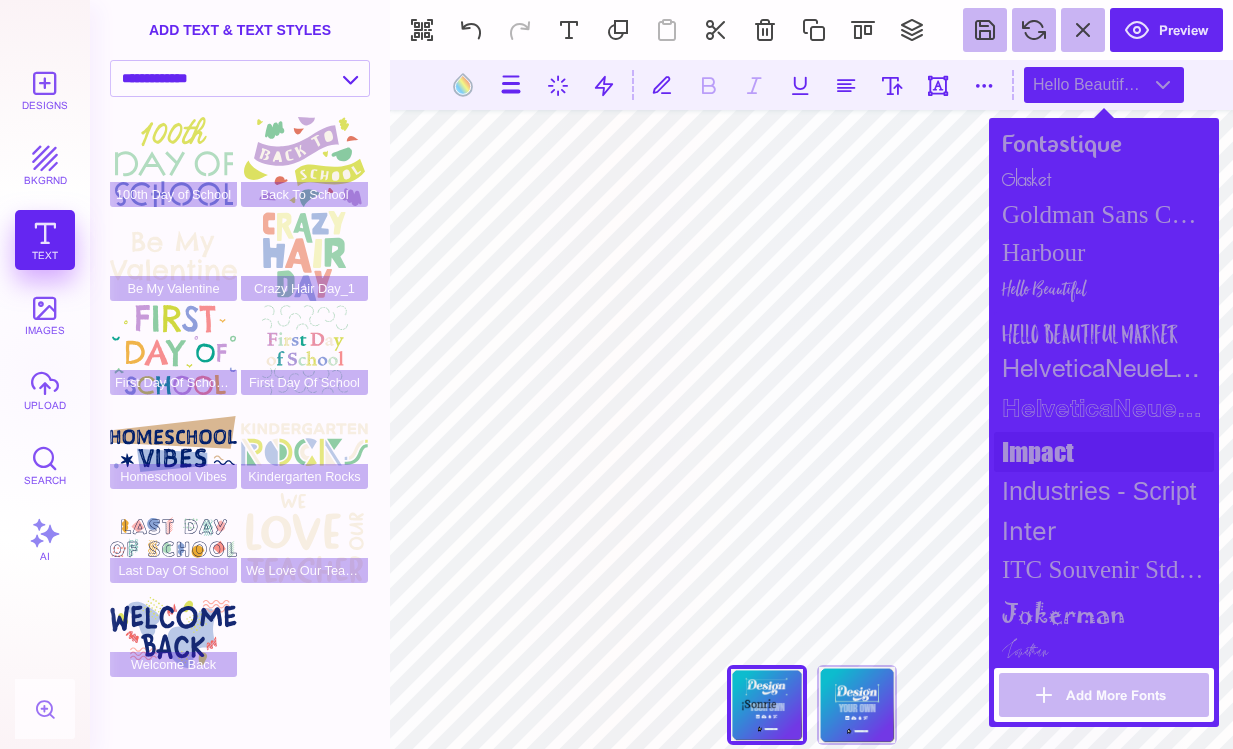 click on "impact" at bounding box center [1104, 452] 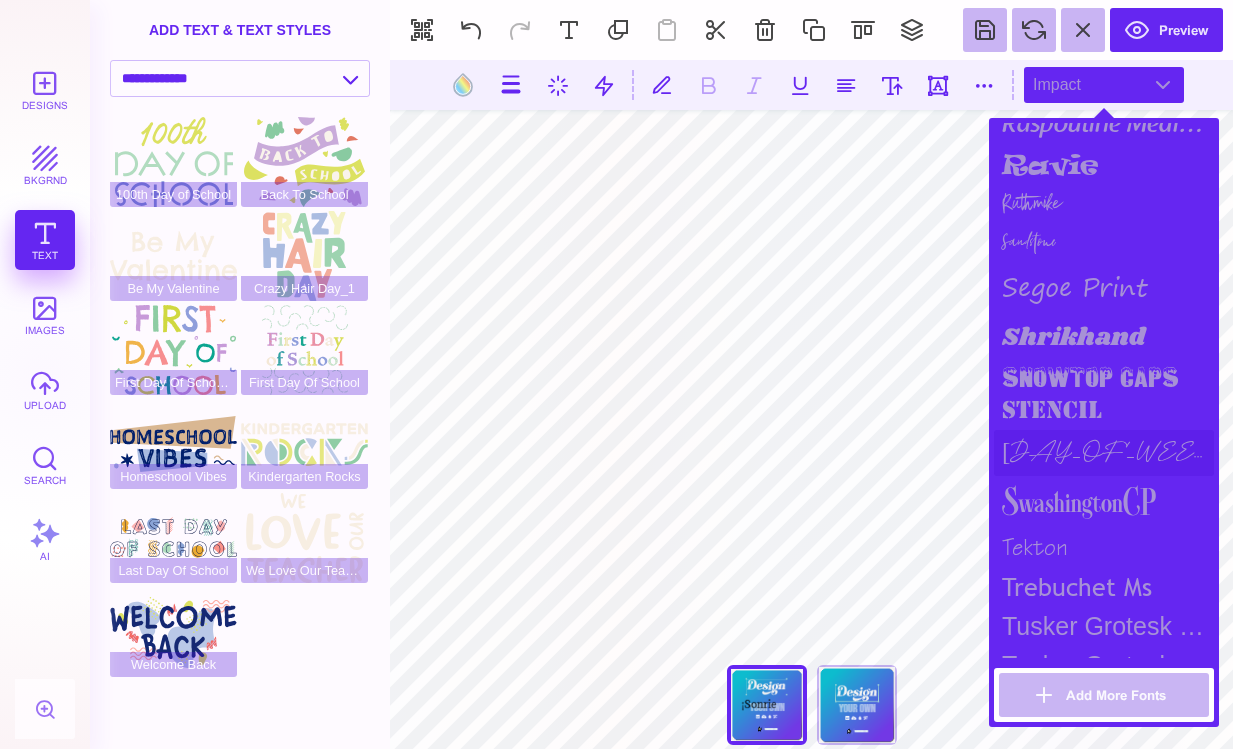 scroll, scrollTop: 2200, scrollLeft: 0, axis: vertical 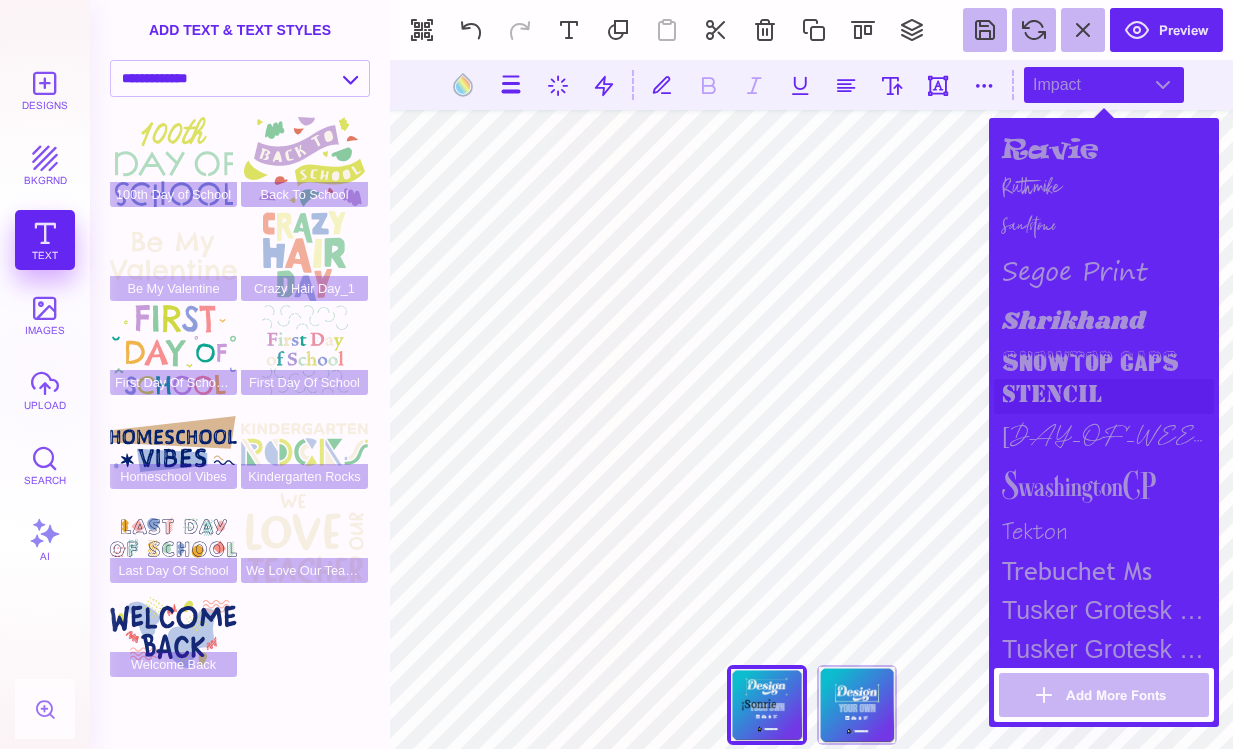 click on "stencil" at bounding box center (1104, 396) 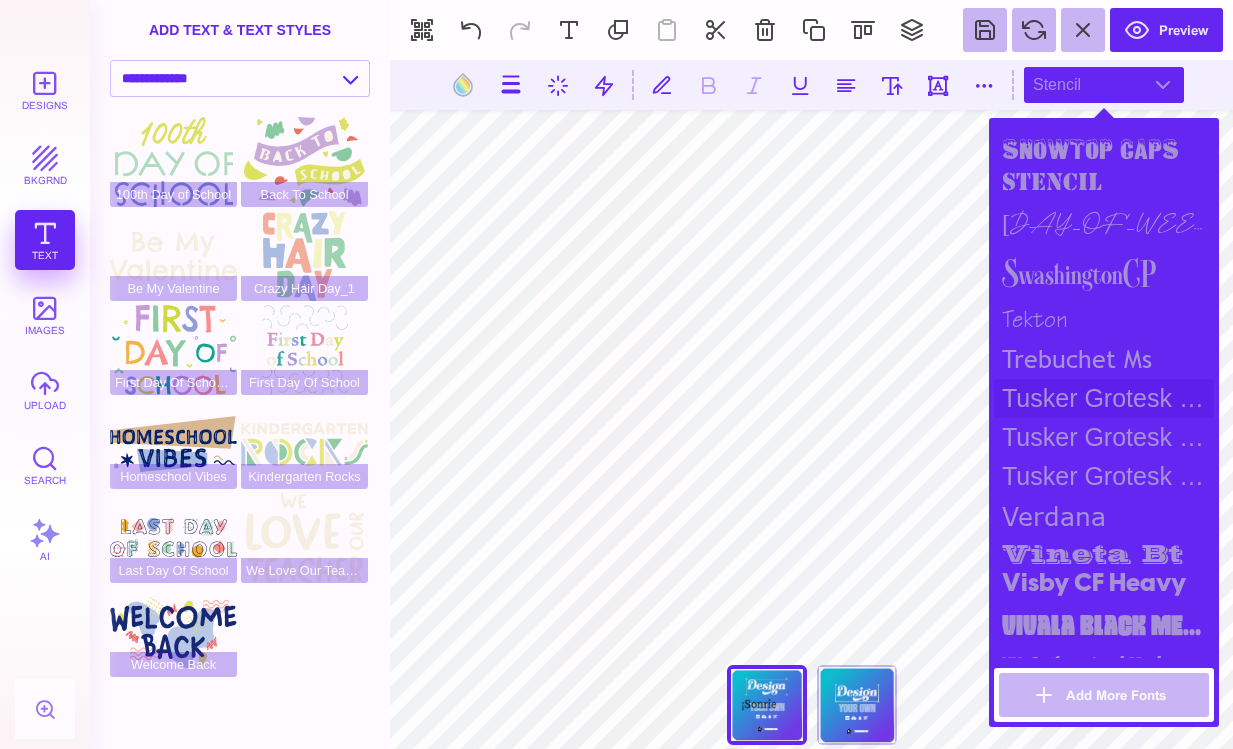 scroll, scrollTop: 2468, scrollLeft: 0, axis: vertical 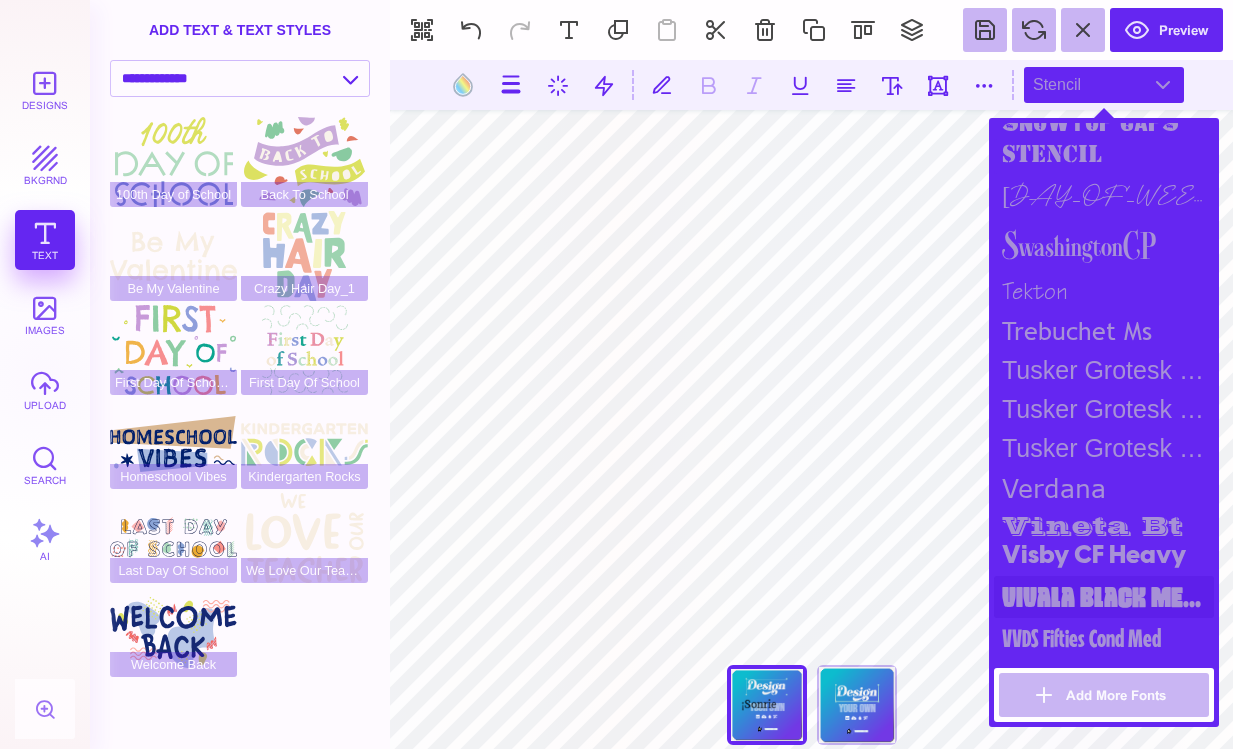 click on "Vivala Black Medium" at bounding box center [1104, 597] 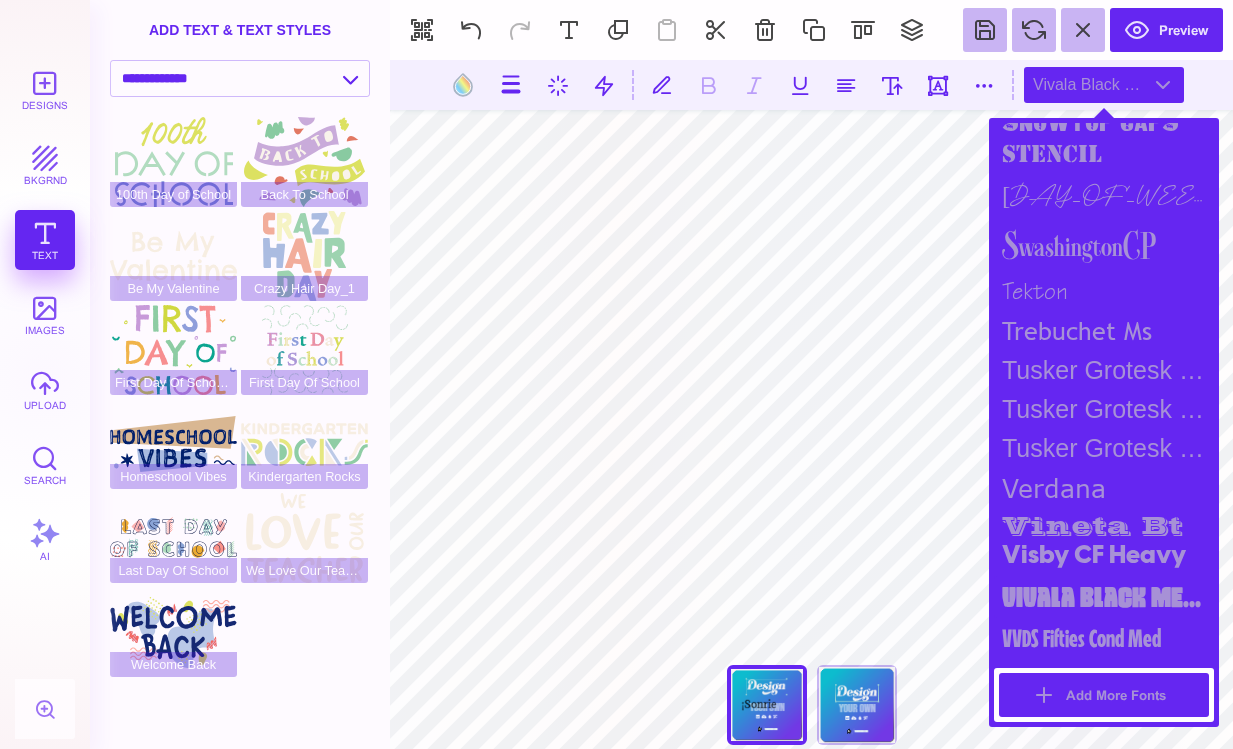 click on "Add More Fonts" at bounding box center [1104, 695] 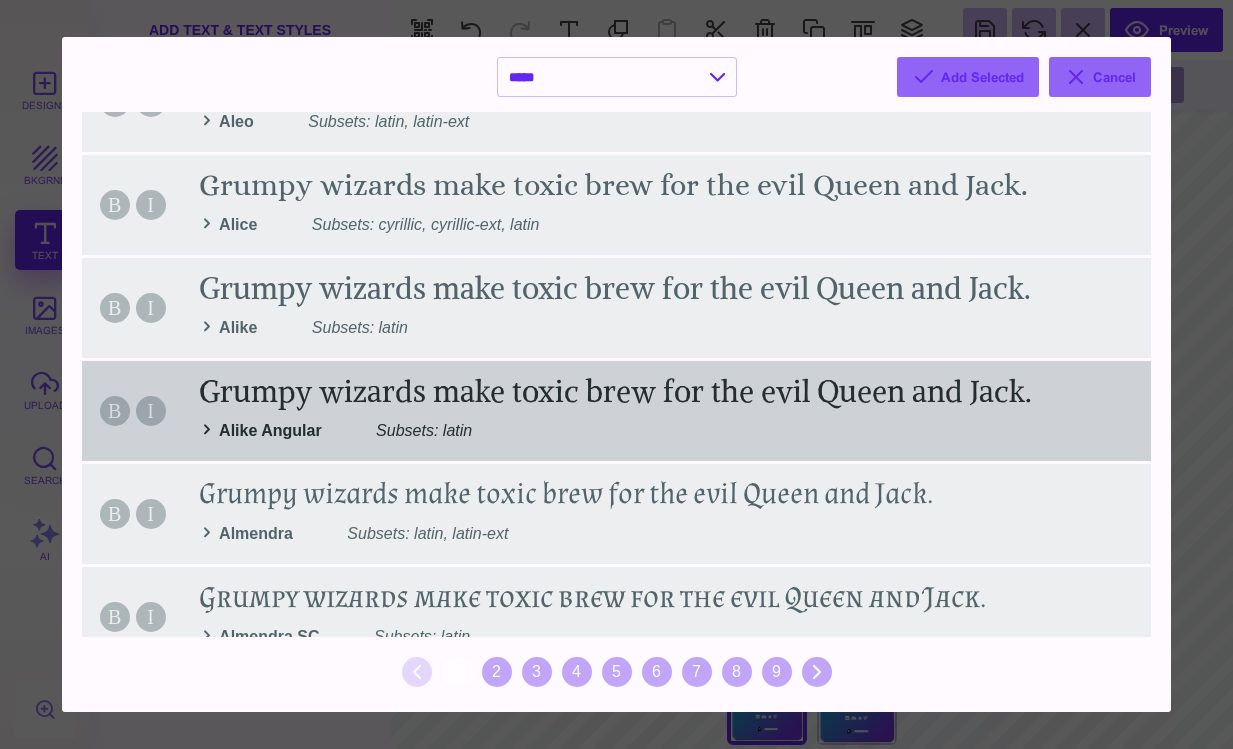 scroll, scrollTop: 600, scrollLeft: 0, axis: vertical 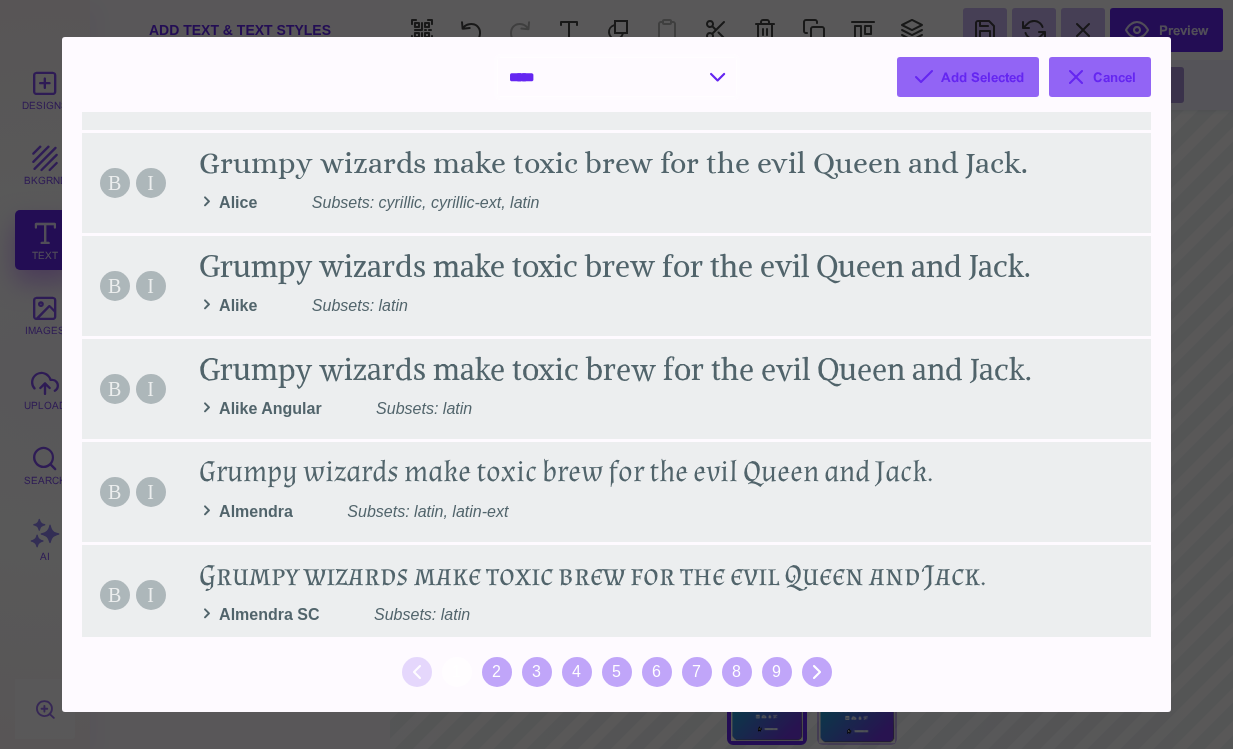 click on "**********" at bounding box center [617, 77] 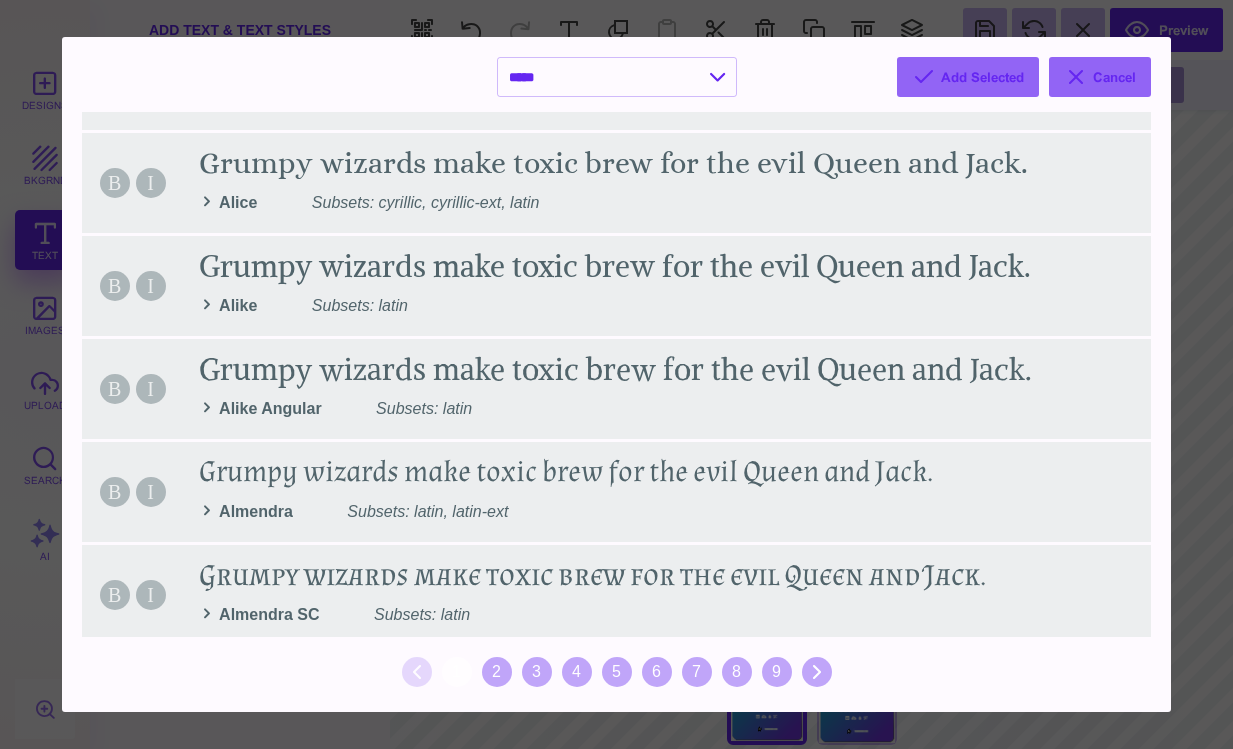 select on "*" 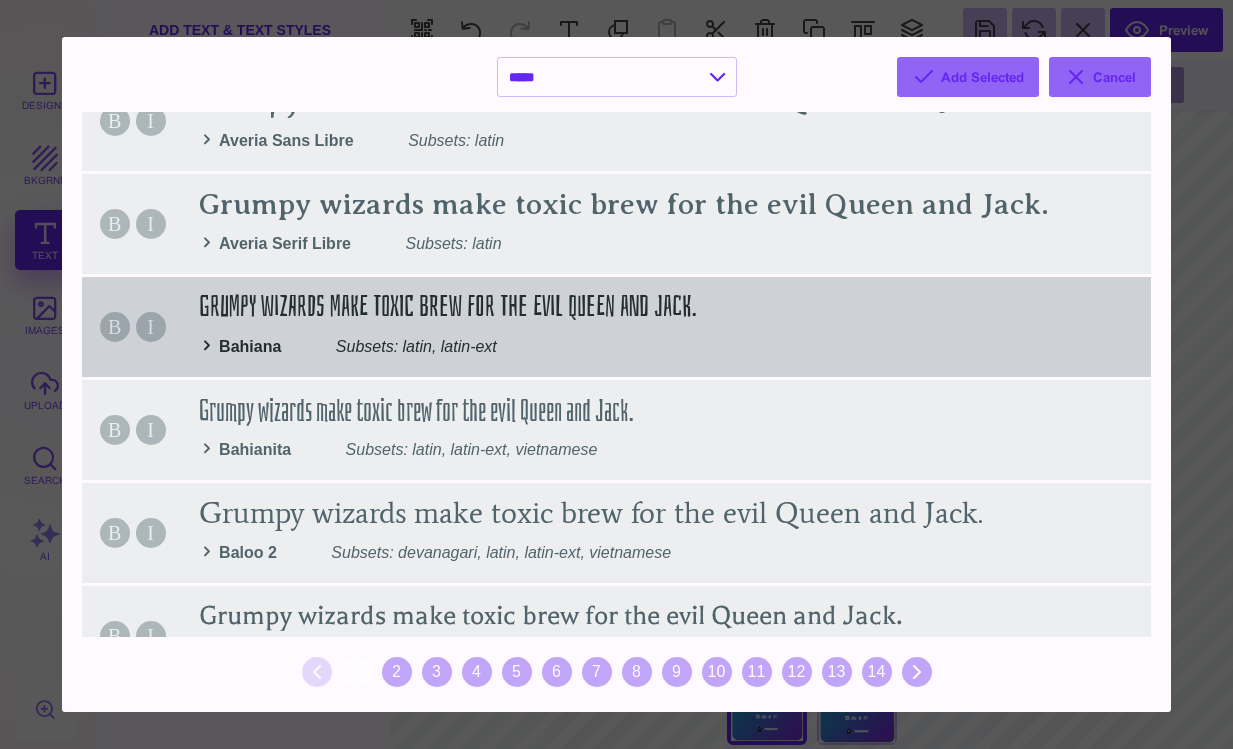 scroll, scrollTop: 2053, scrollLeft: 0, axis: vertical 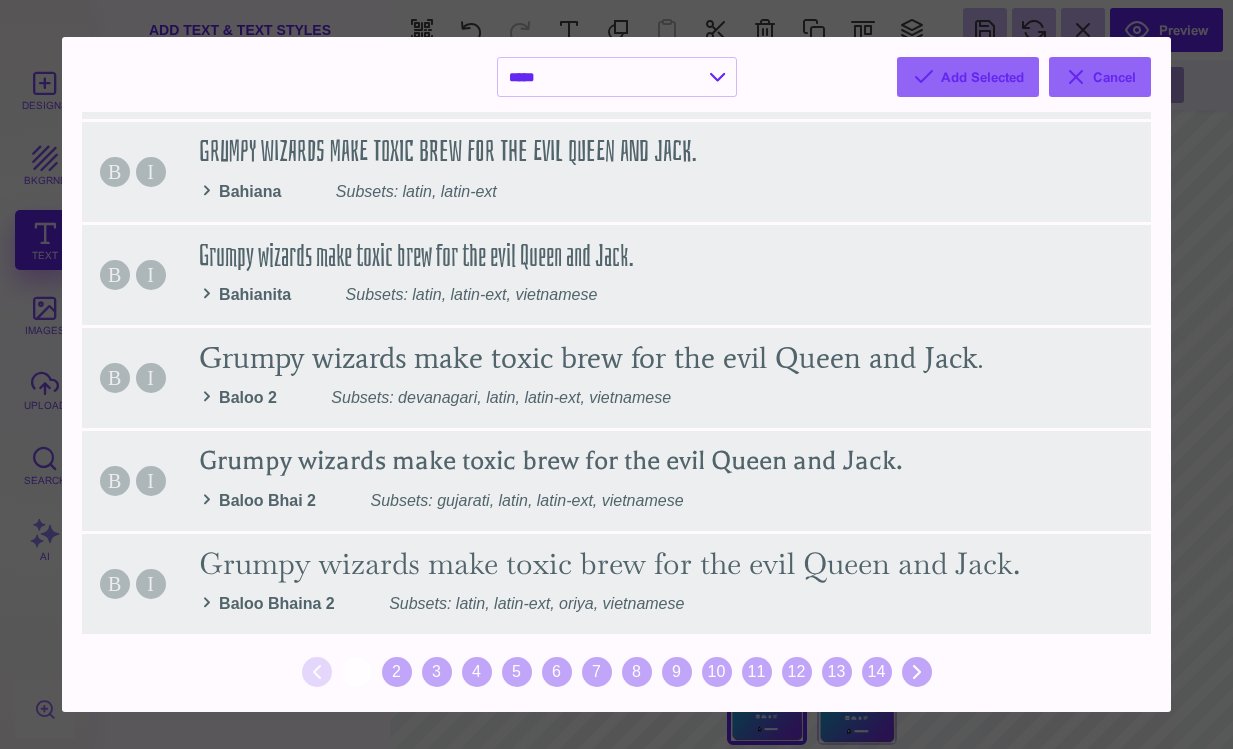 click on "1 2 3 4 5 6 7 8 9 10 11 12 13 14" at bounding box center [617, 672] 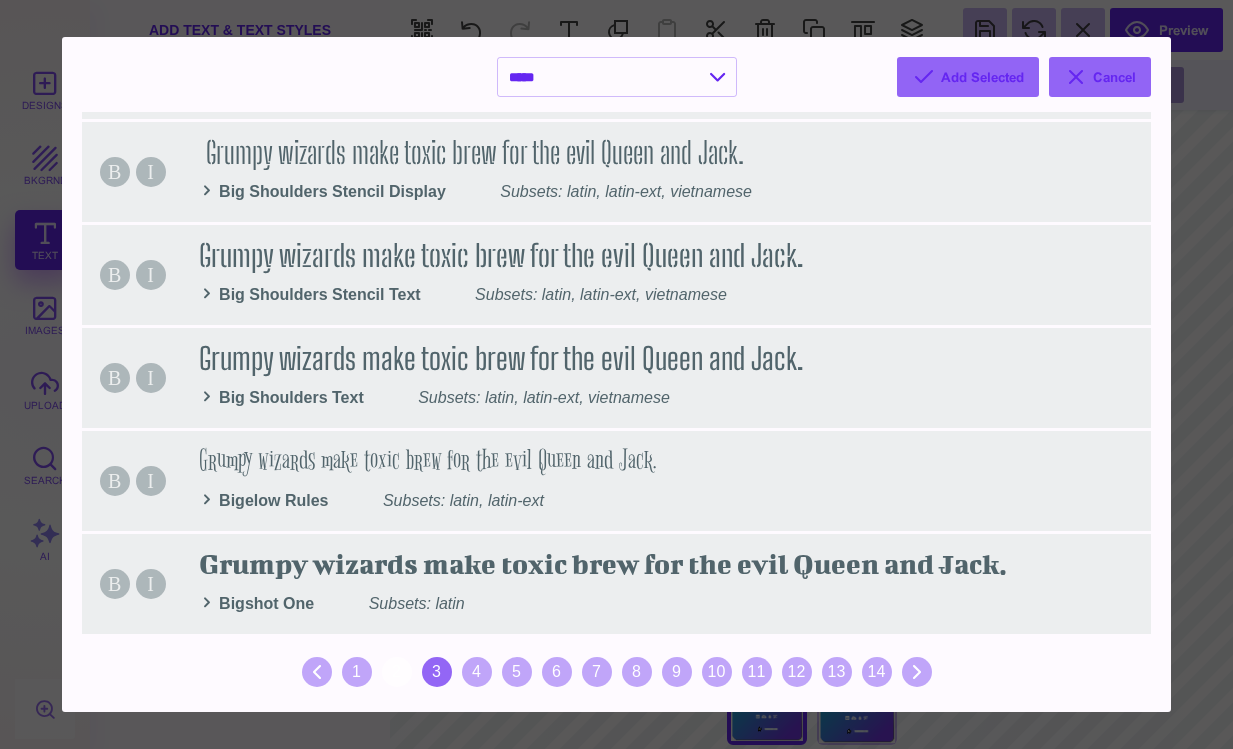 click on "3" at bounding box center (437, 672) 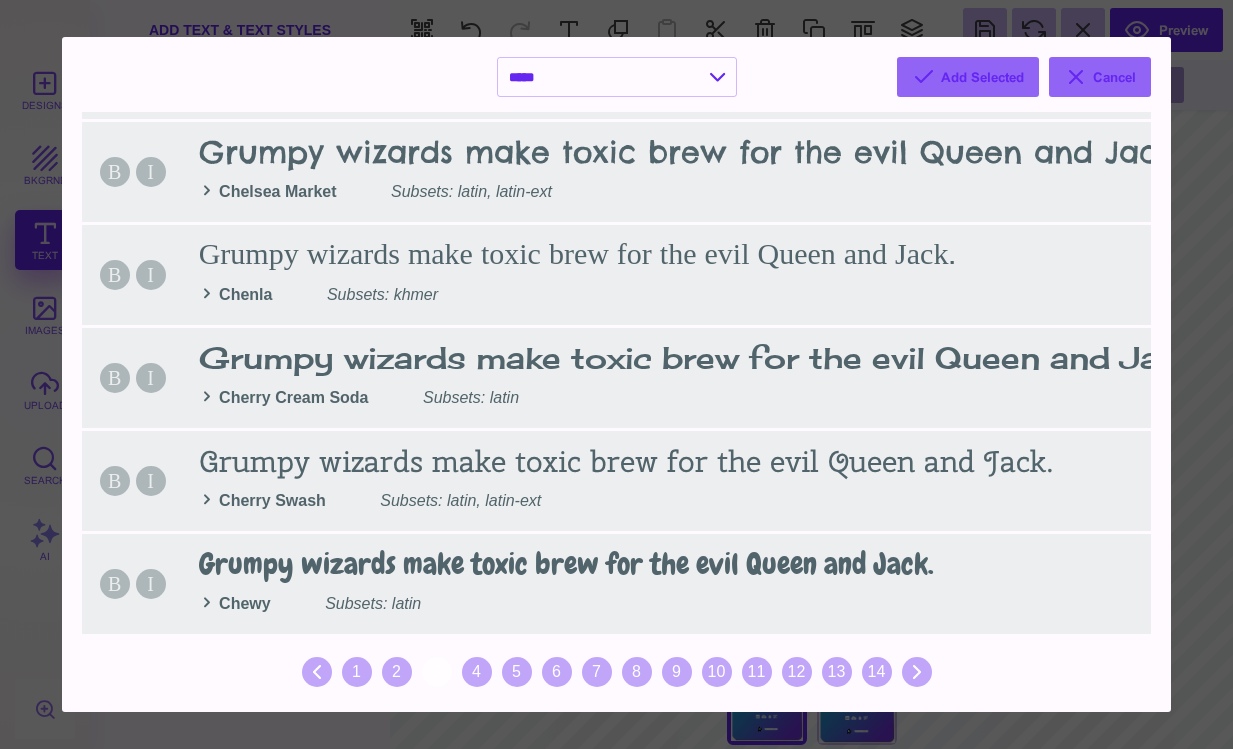 click on "4" at bounding box center (477, 672) 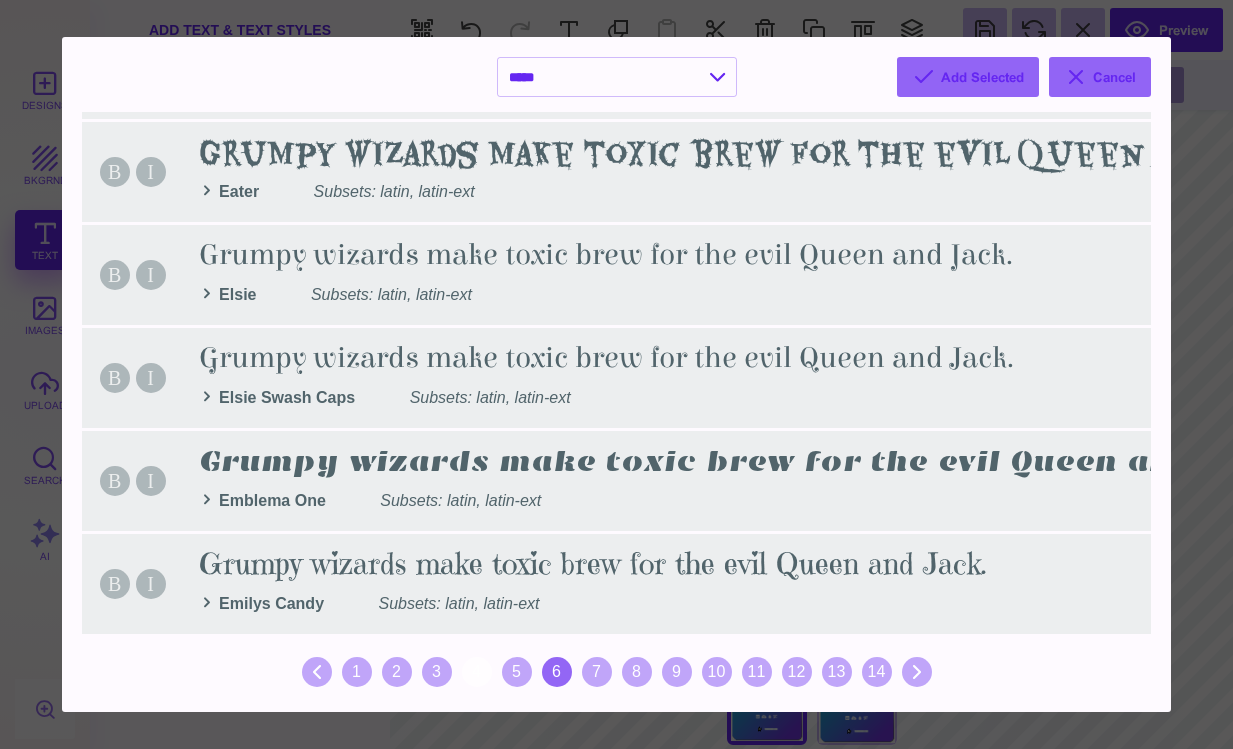 click on "6" at bounding box center [557, 672] 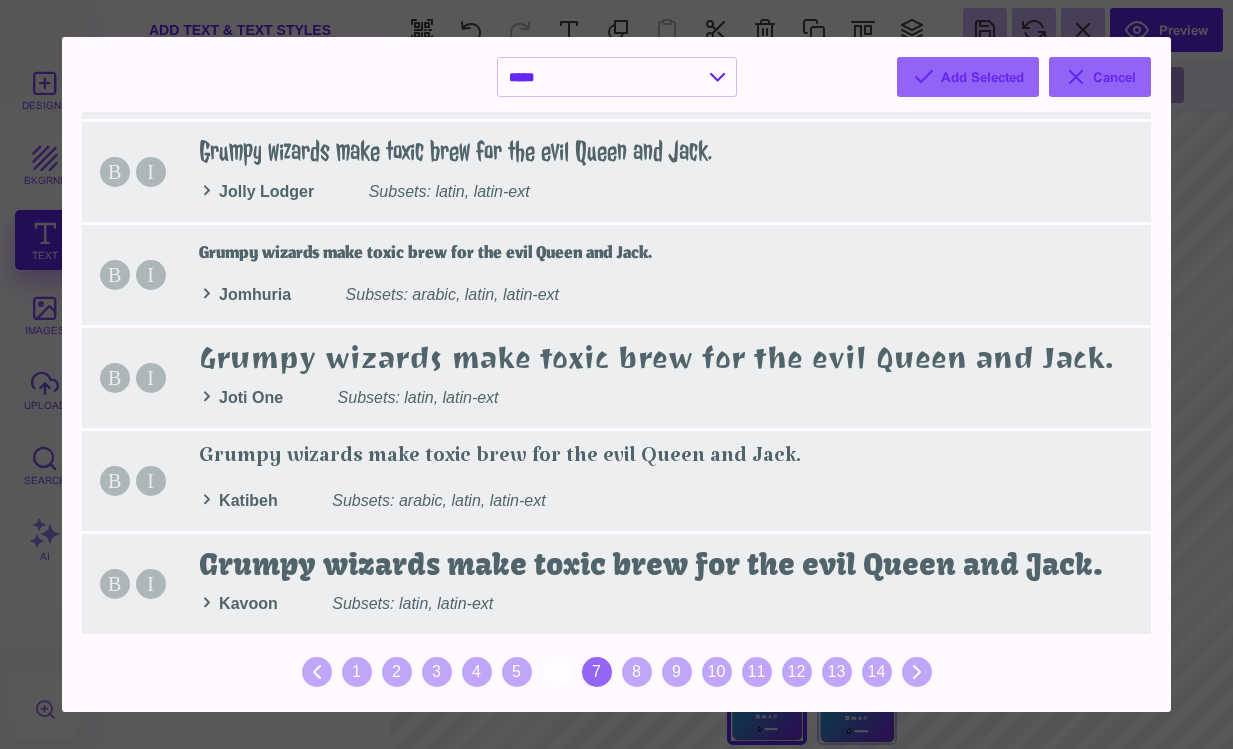 click on "7" at bounding box center [597, 672] 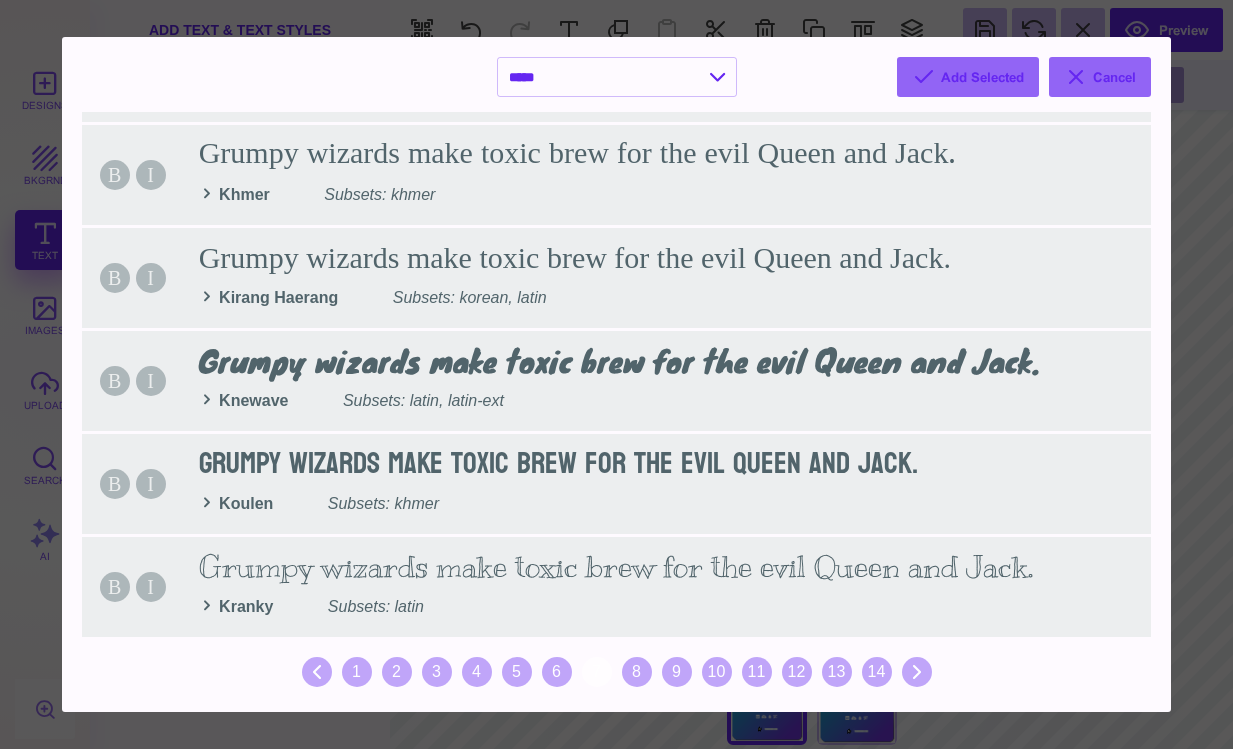 scroll, scrollTop: 600, scrollLeft: 0, axis: vertical 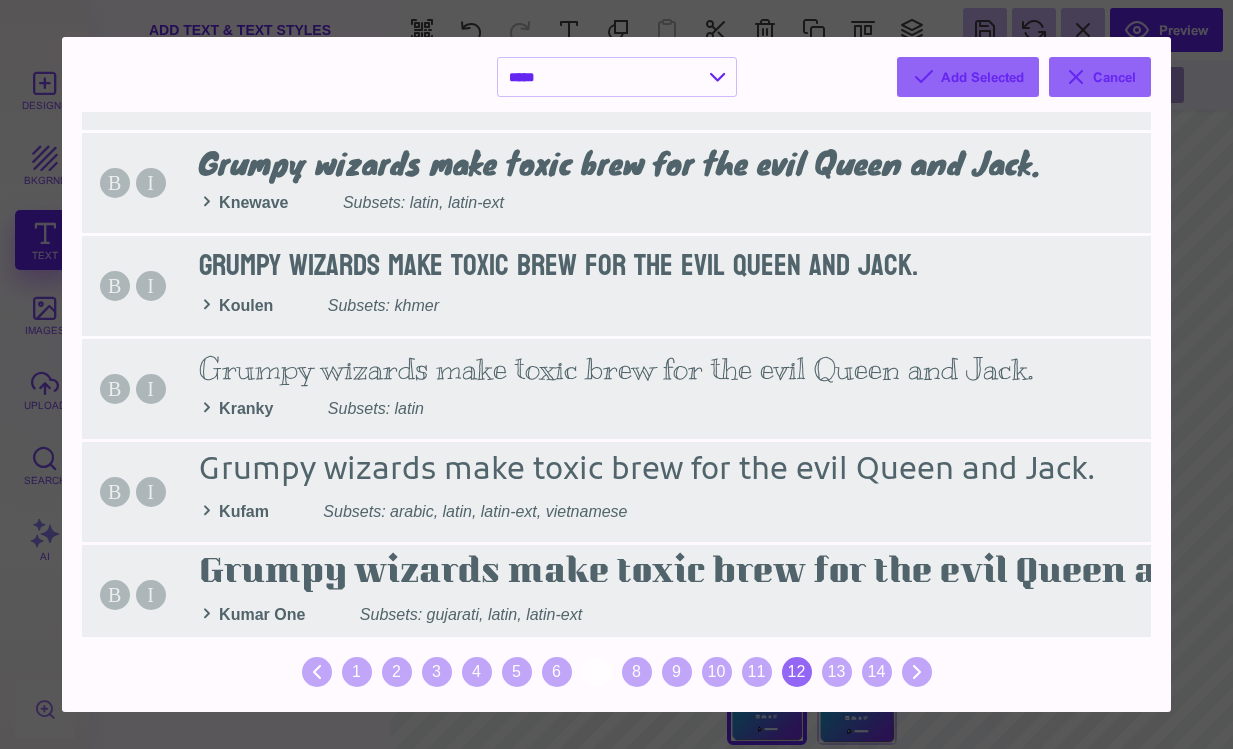 click on "12" at bounding box center (797, 672) 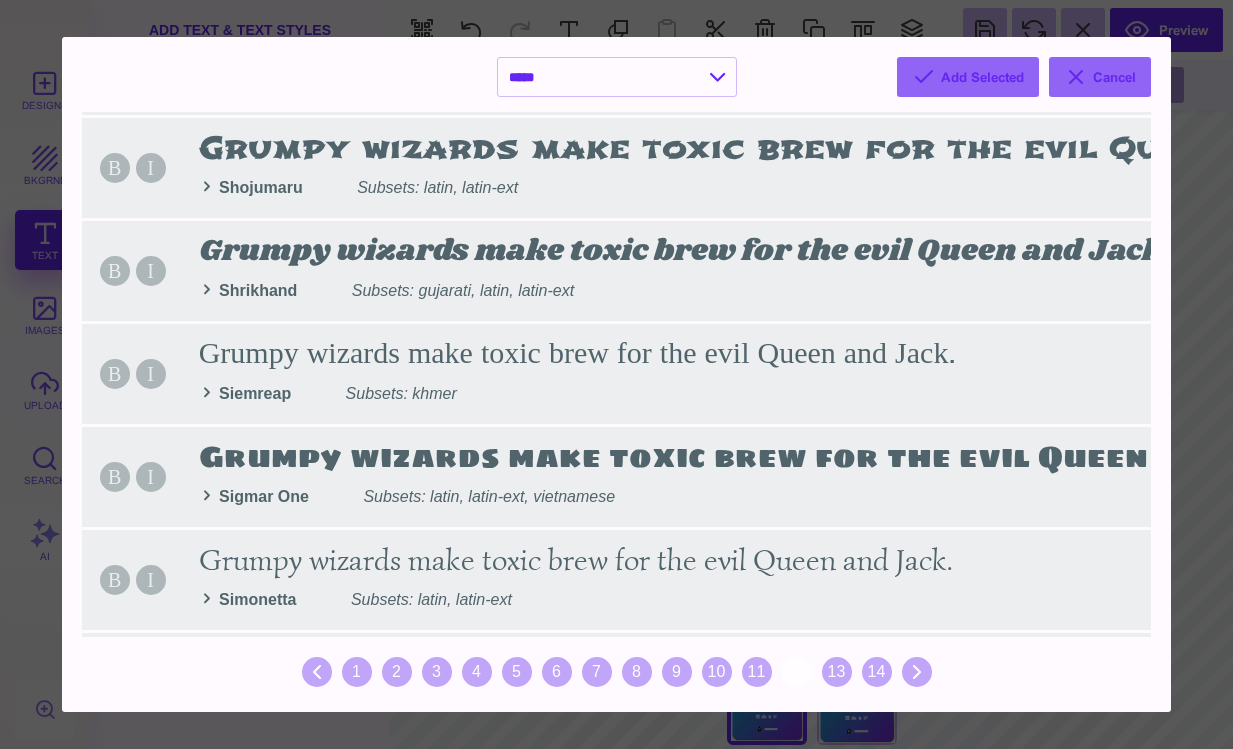 scroll, scrollTop: 0, scrollLeft: 0, axis: both 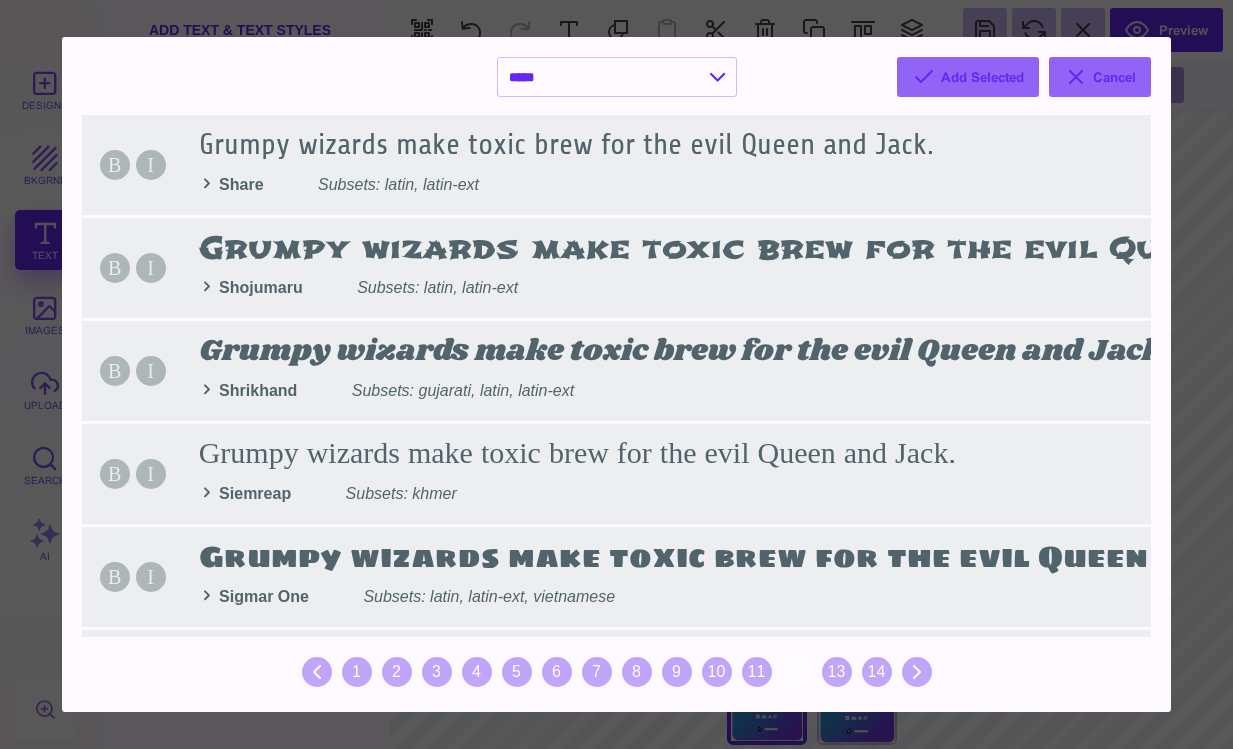 click on "**********" at bounding box center [616, 374] 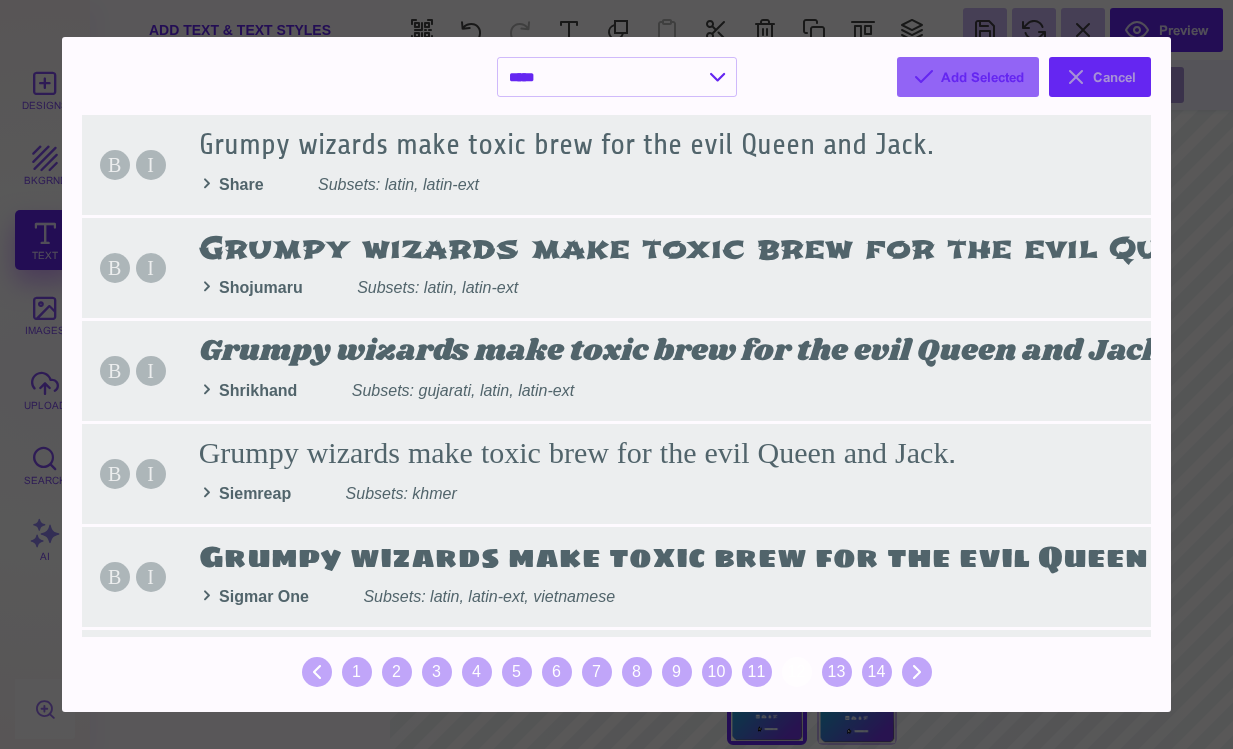 click on "Cancel" at bounding box center [1100, 77] 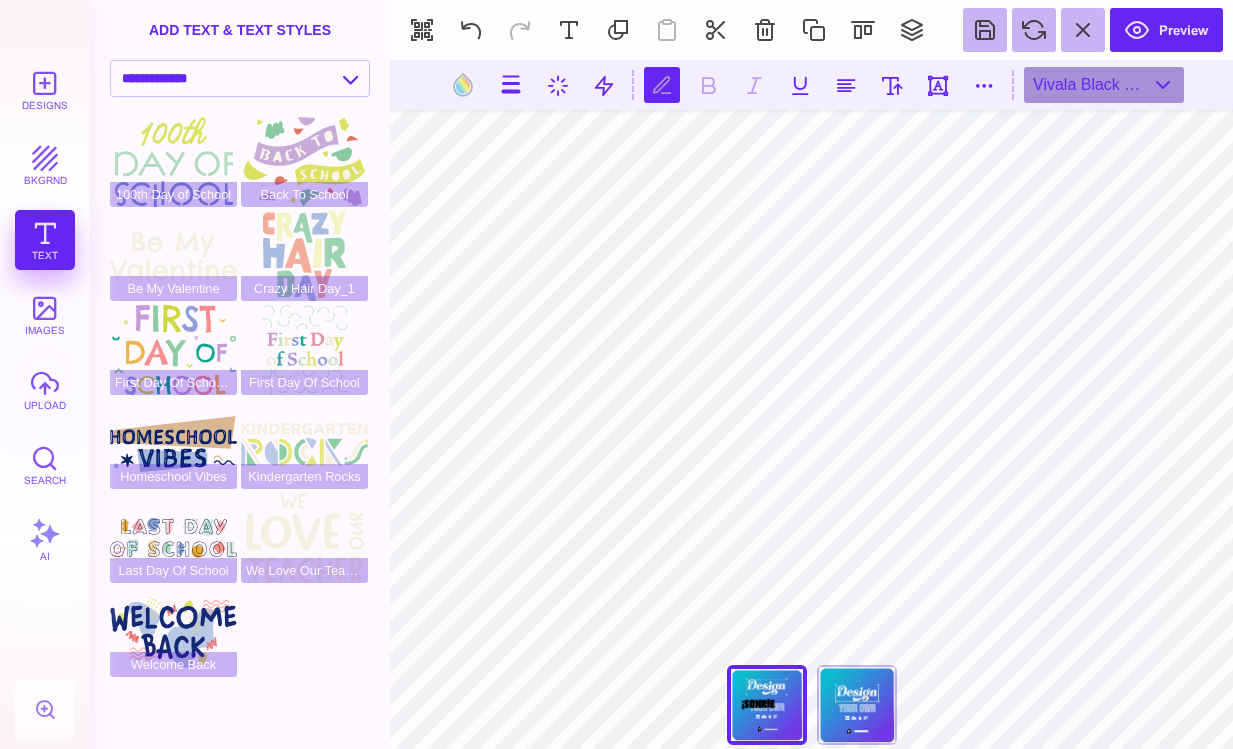 scroll, scrollTop: 0, scrollLeft: 1, axis: horizontal 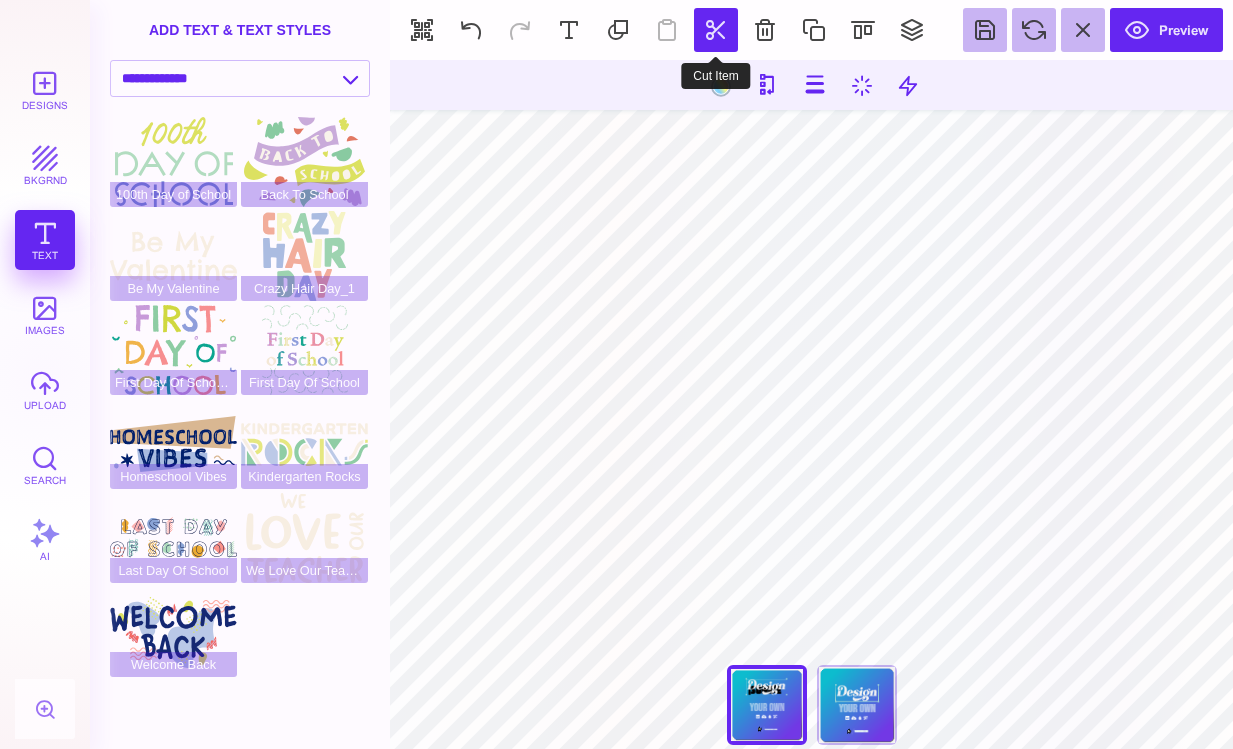 click at bounding box center (716, 30) 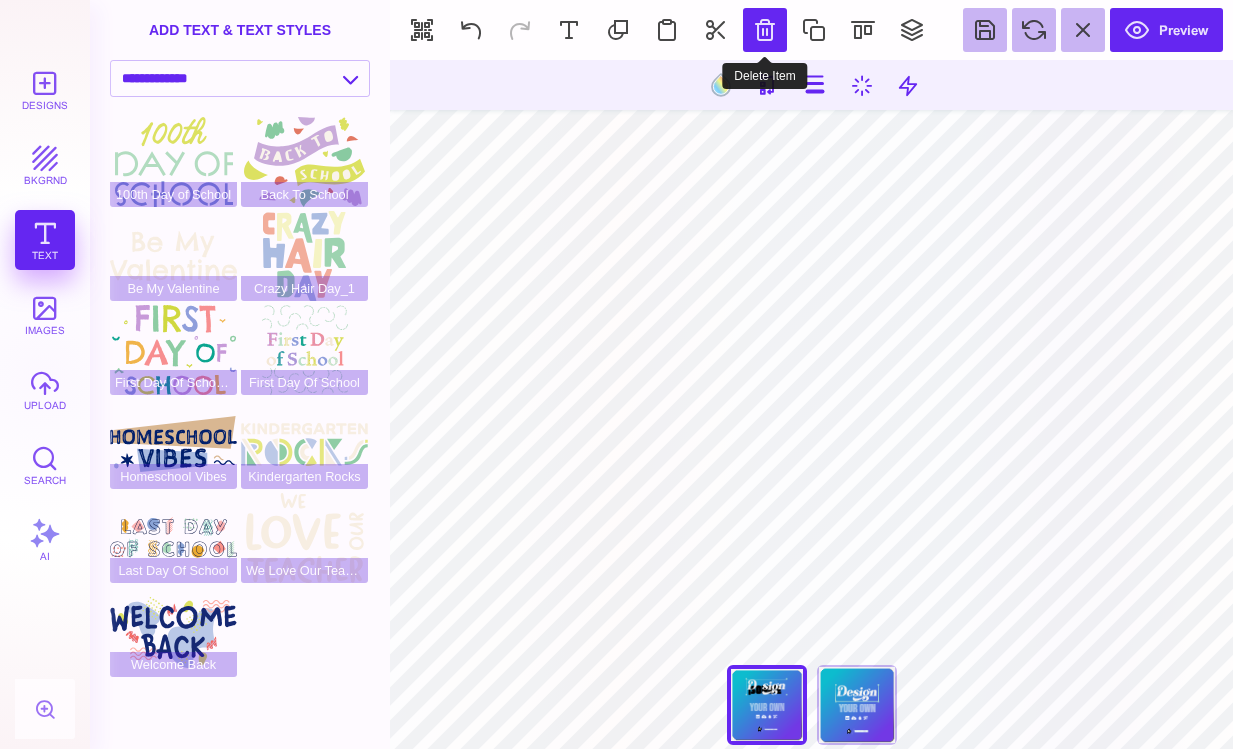 click at bounding box center (765, 30) 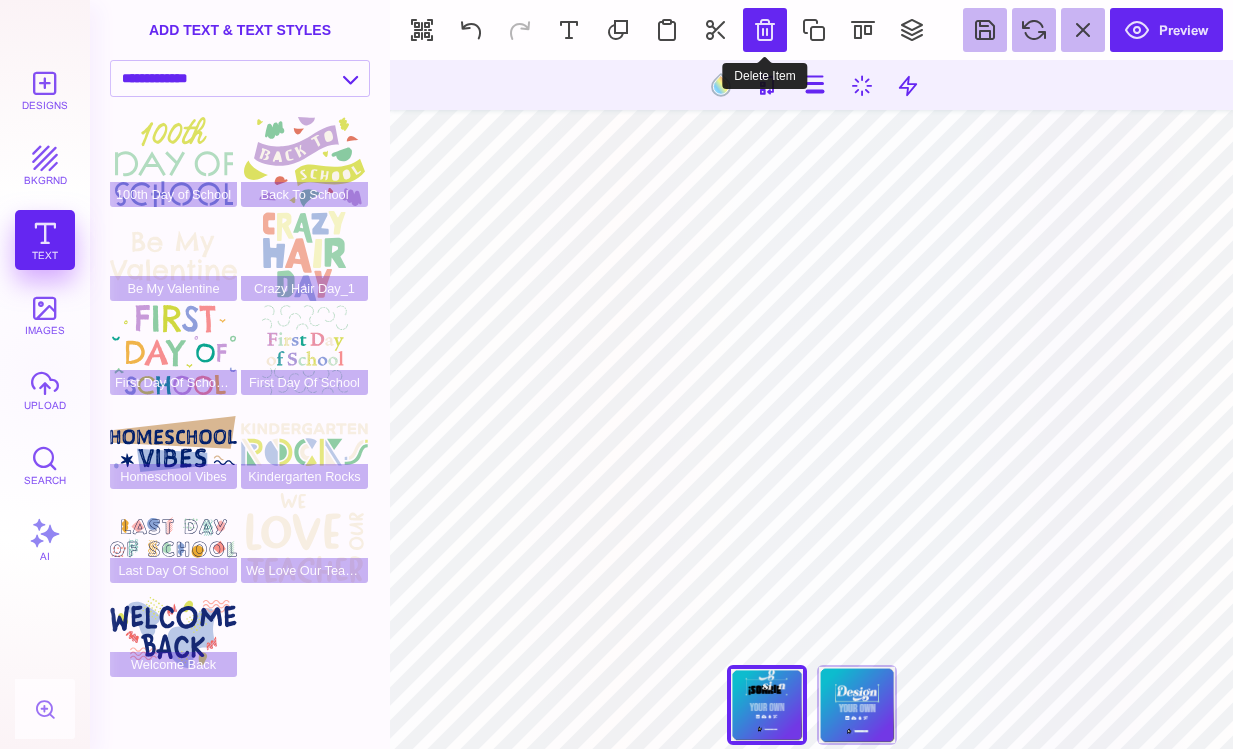 click at bounding box center (765, 30) 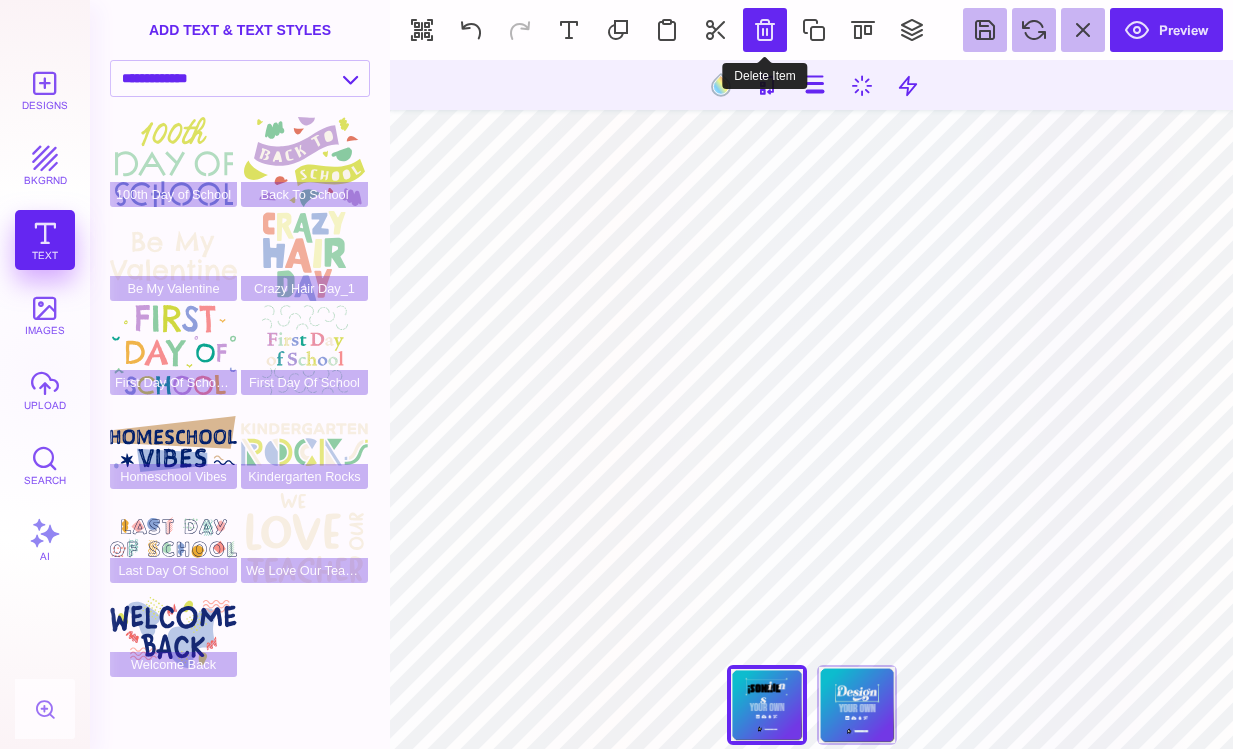 click at bounding box center [765, 30] 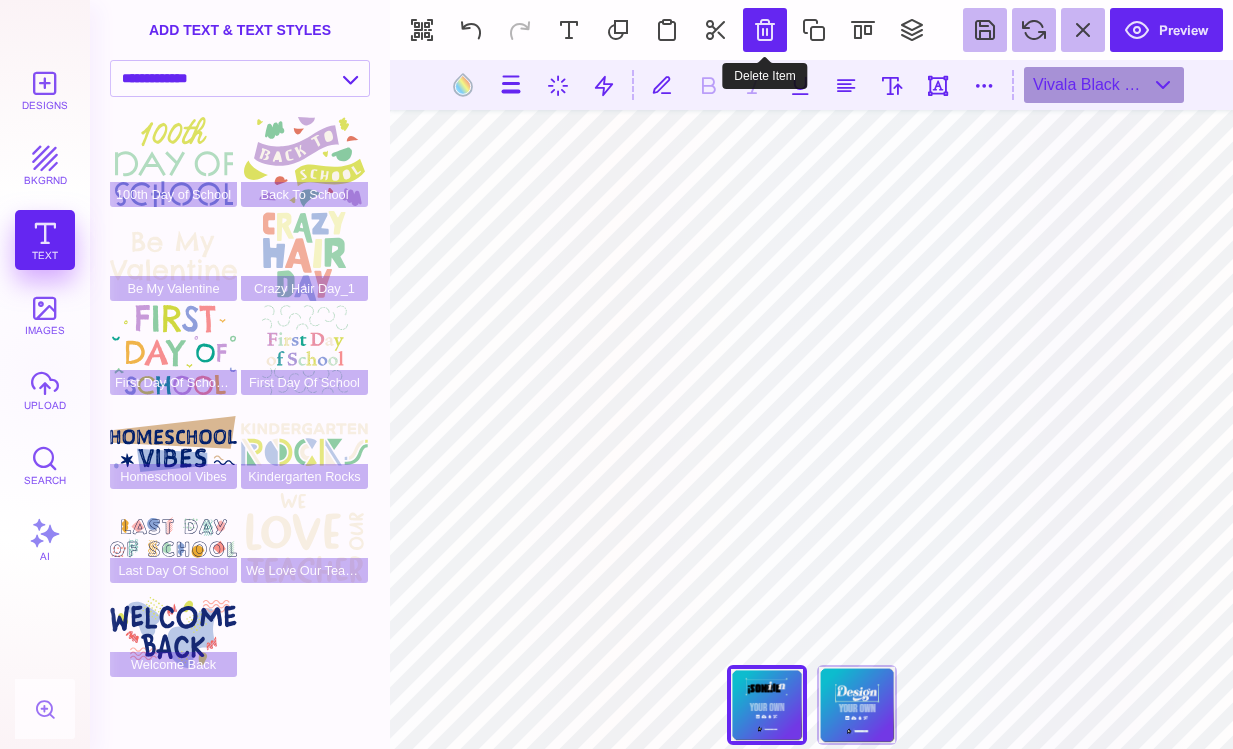 click at bounding box center [765, 30] 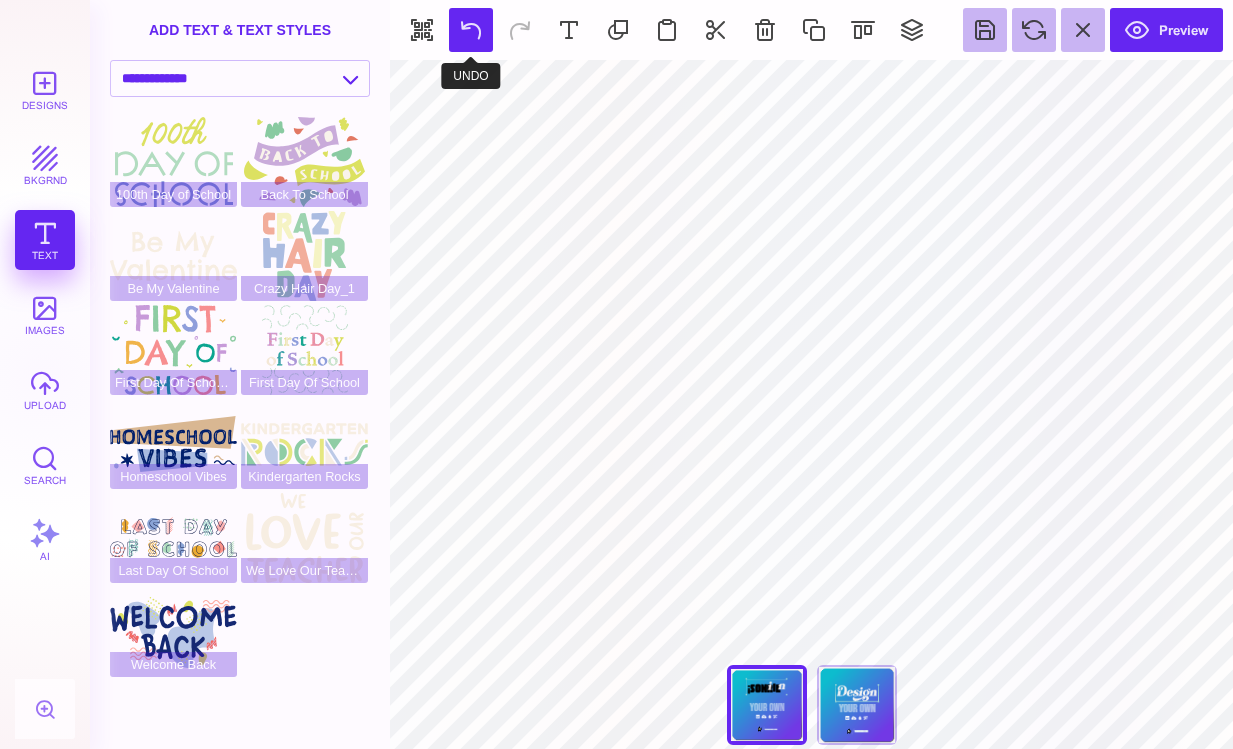 click at bounding box center (471, 30) 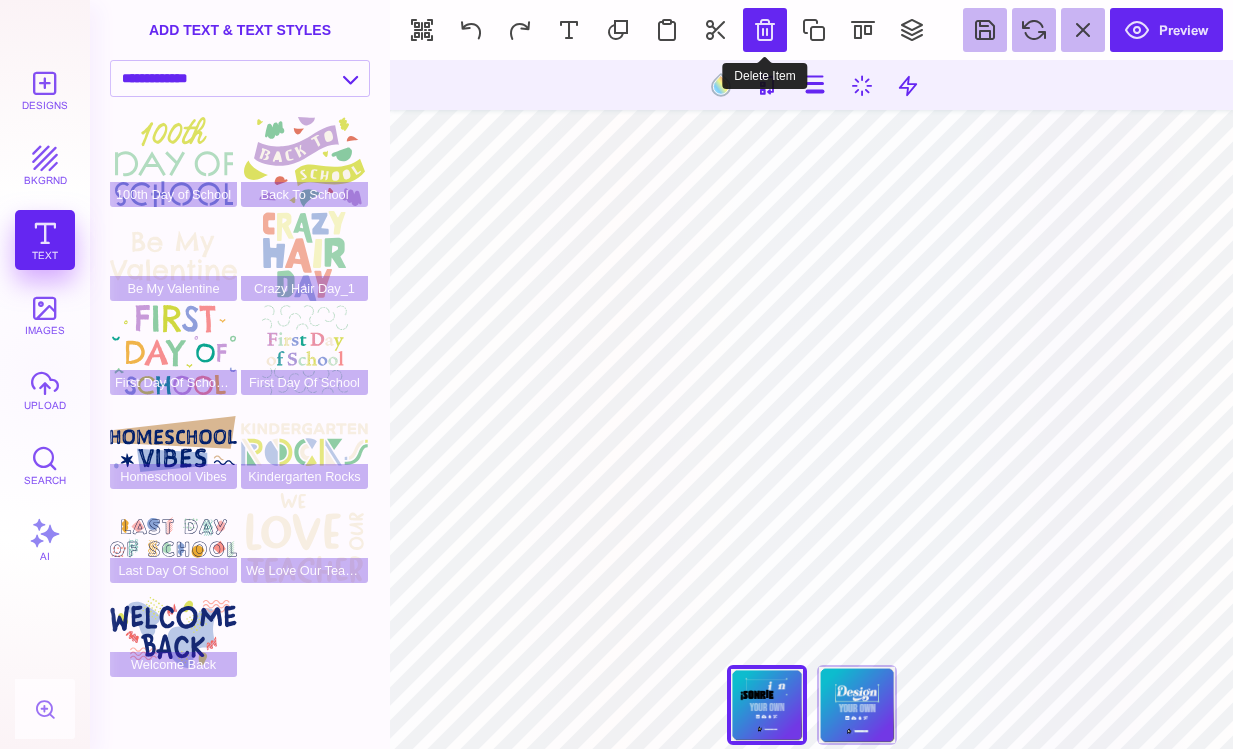 click at bounding box center [765, 30] 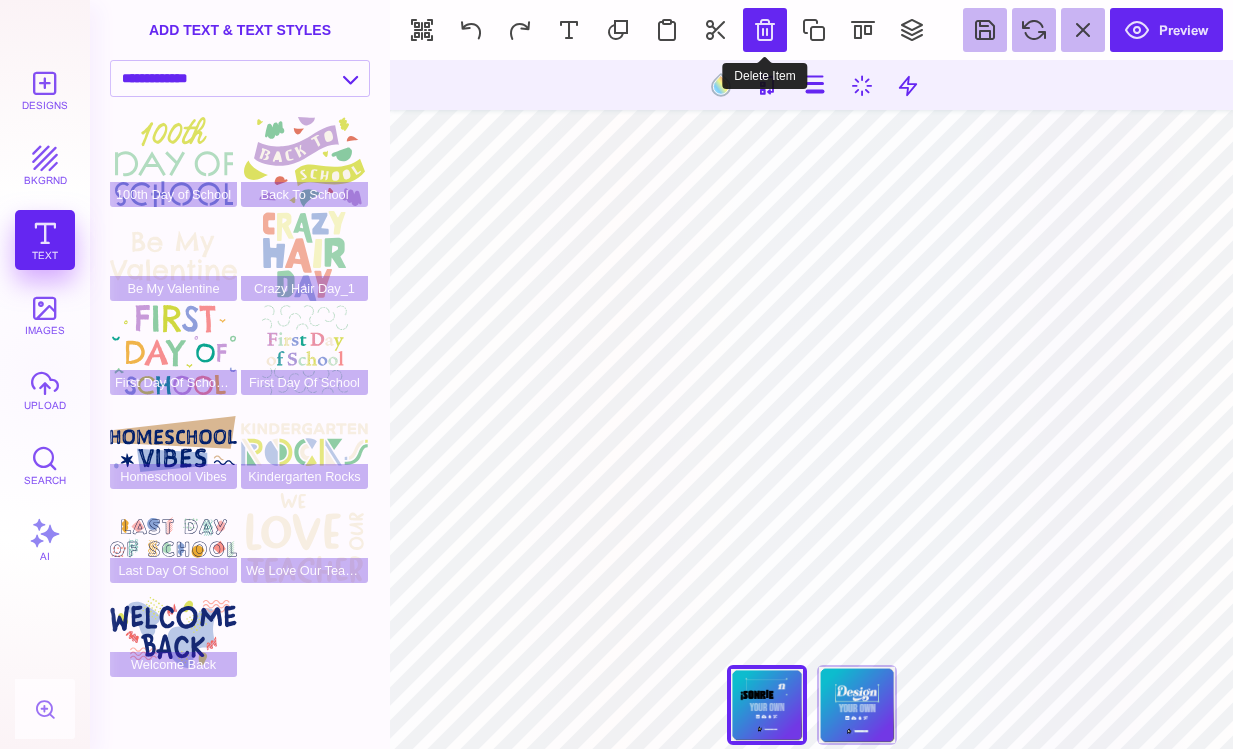 click at bounding box center [765, 30] 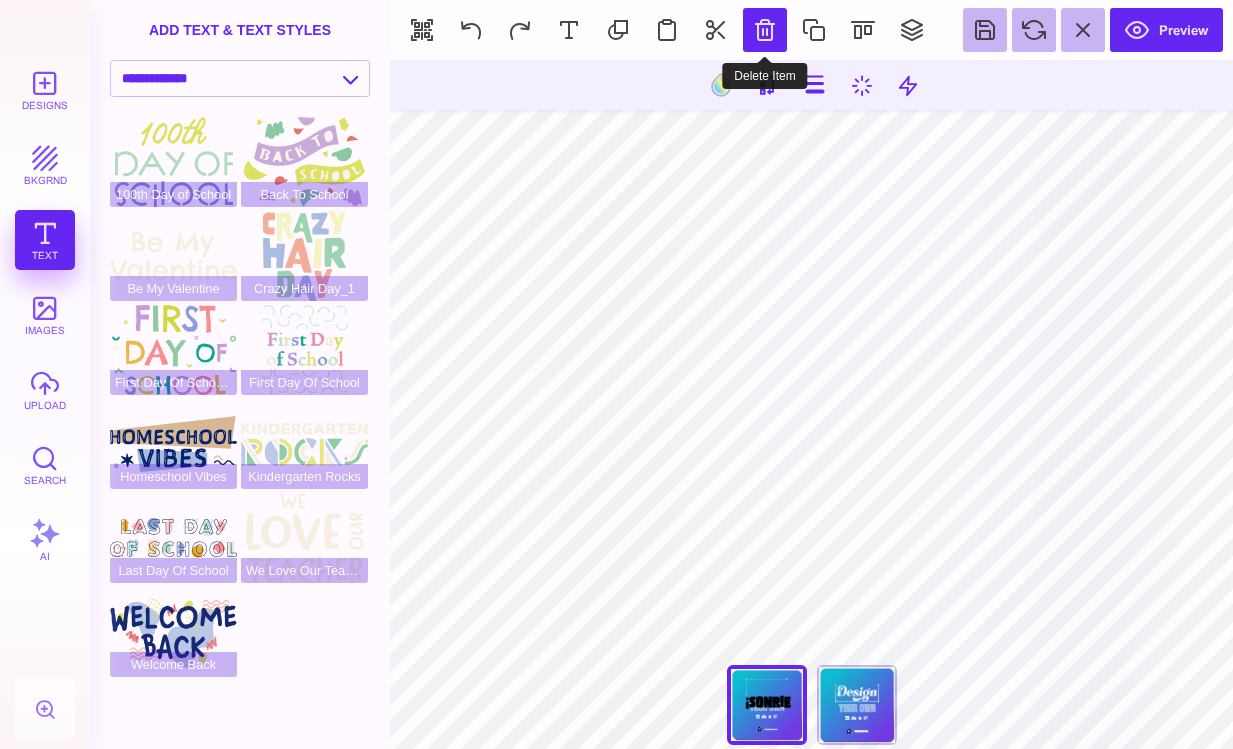 click at bounding box center [765, 30] 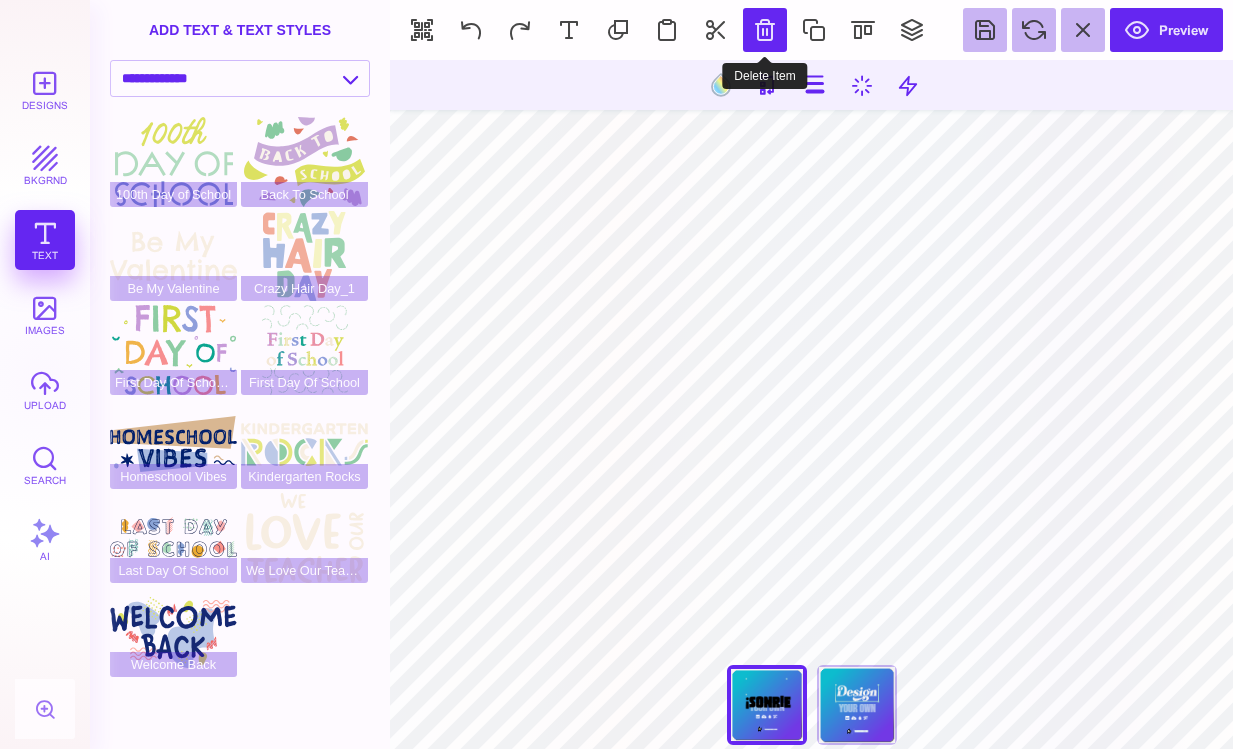 click at bounding box center (765, 30) 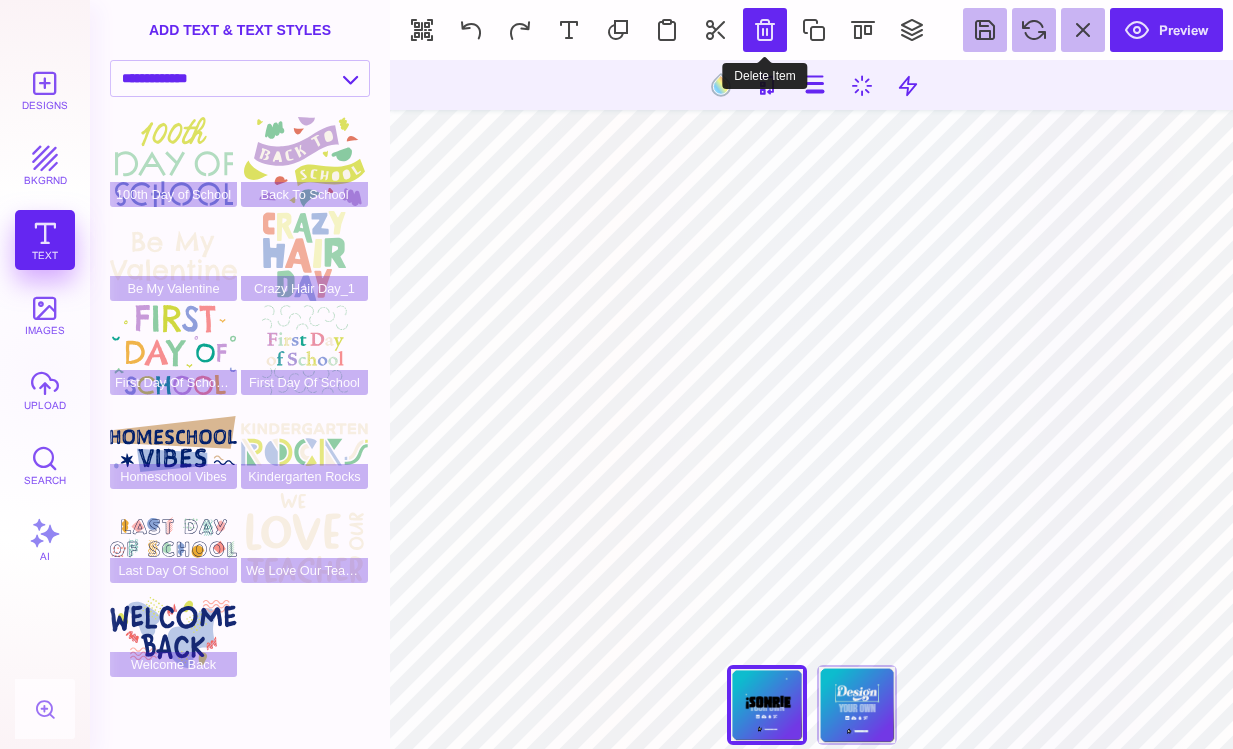 click at bounding box center (765, 30) 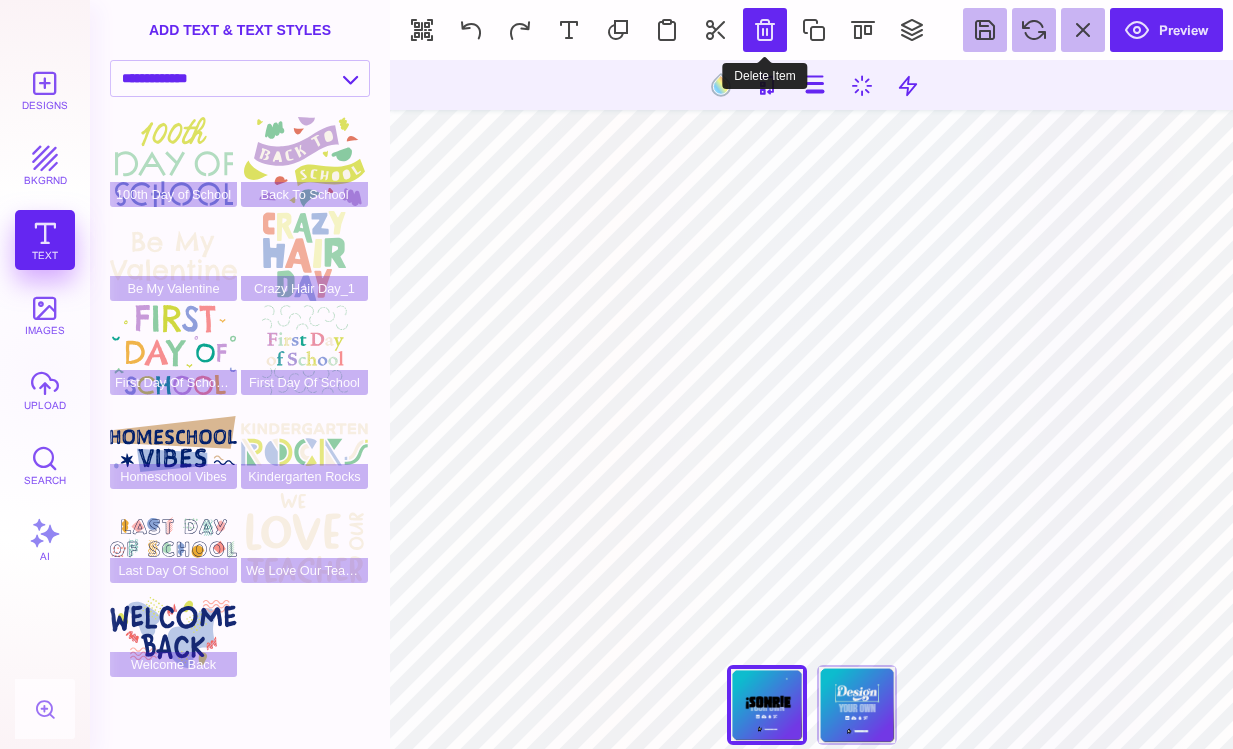 click at bounding box center (765, 30) 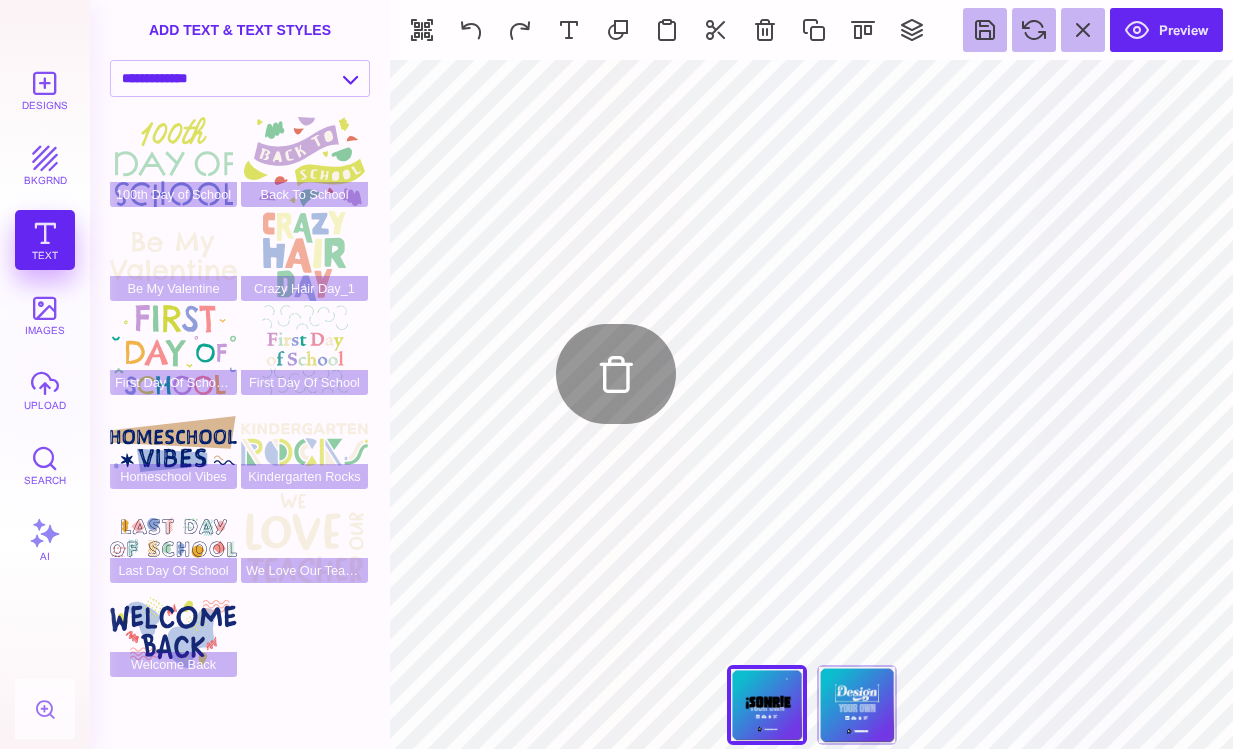 type on "#000000" 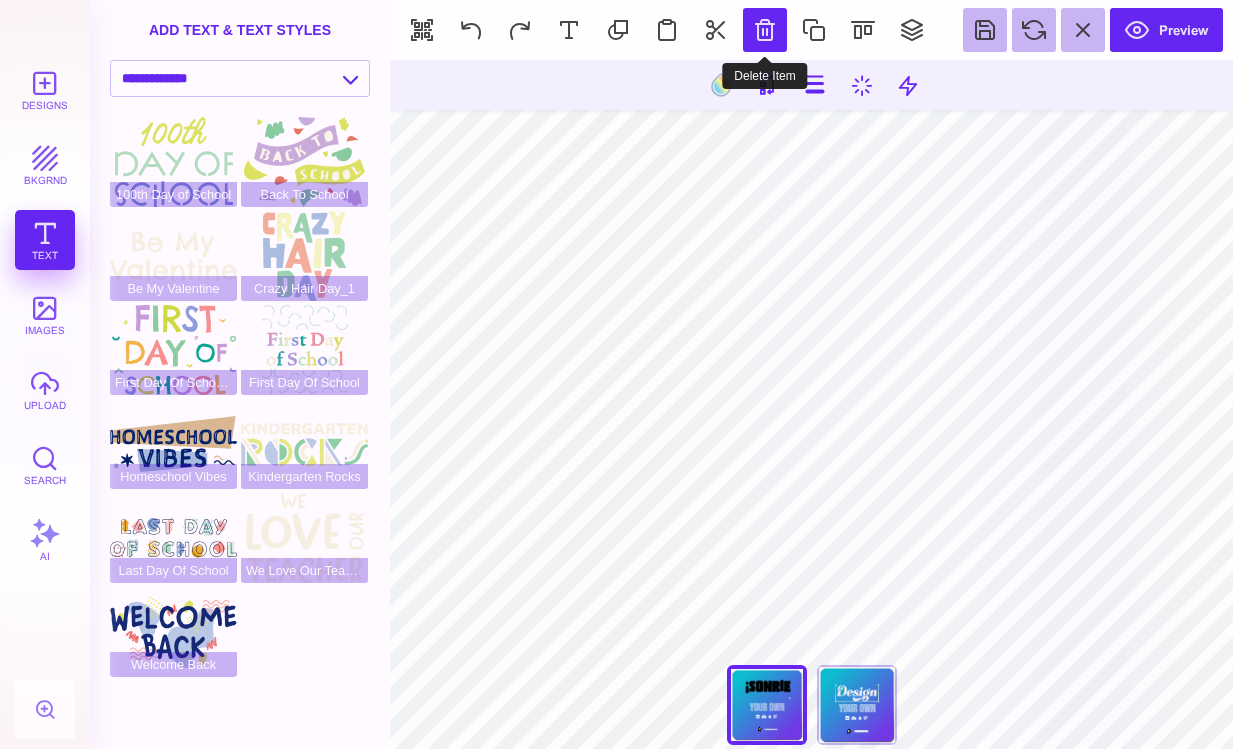 click at bounding box center [765, 30] 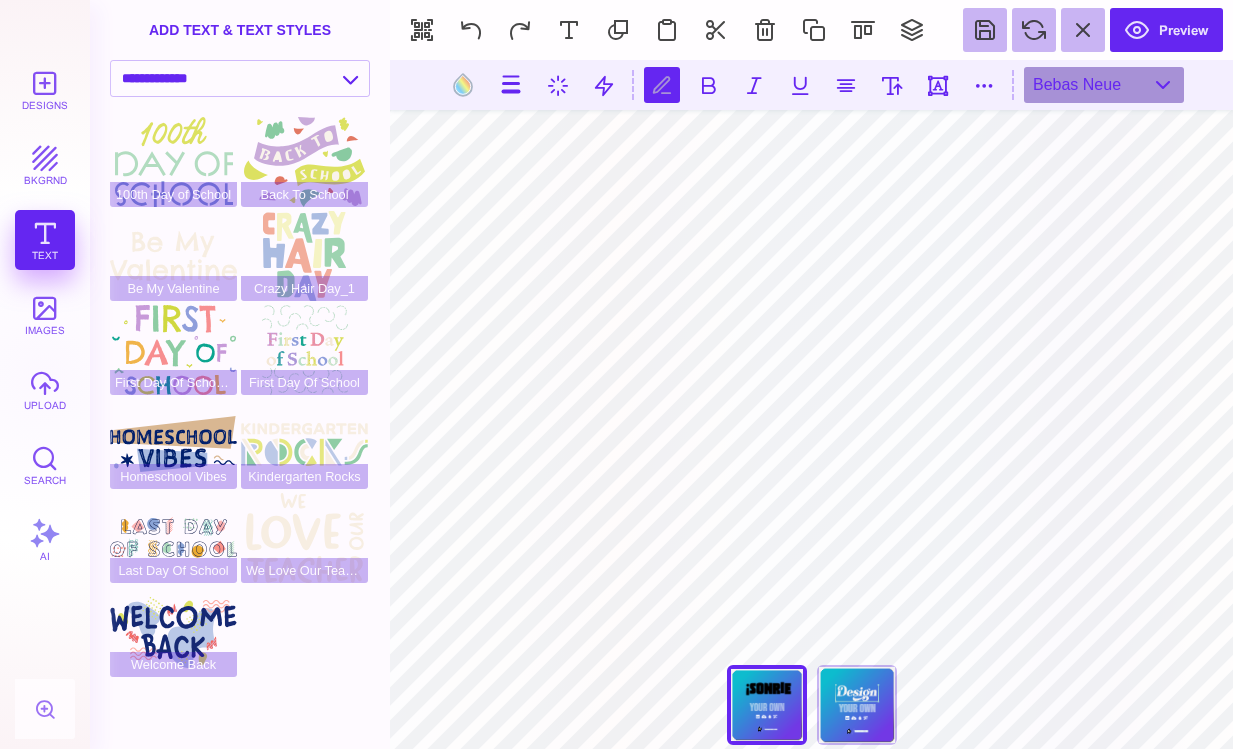 scroll, scrollTop: 0, scrollLeft: 4, axis: horizontal 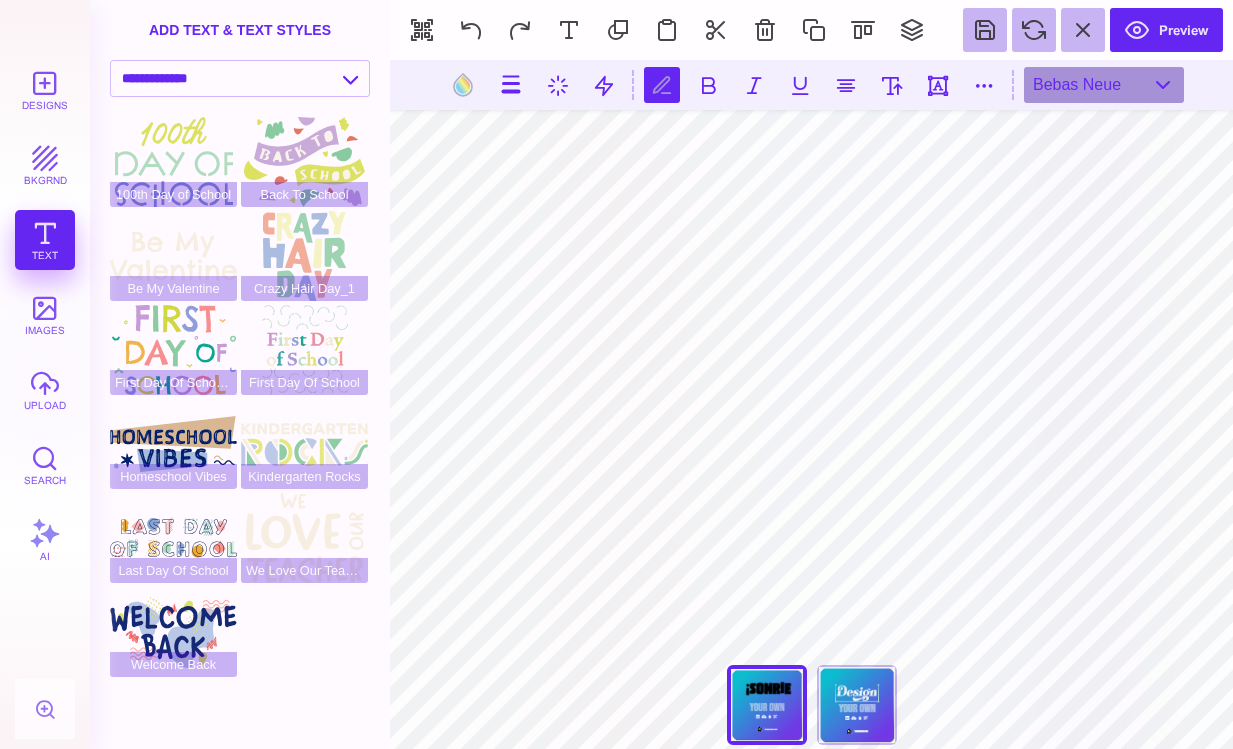 type on "**********" 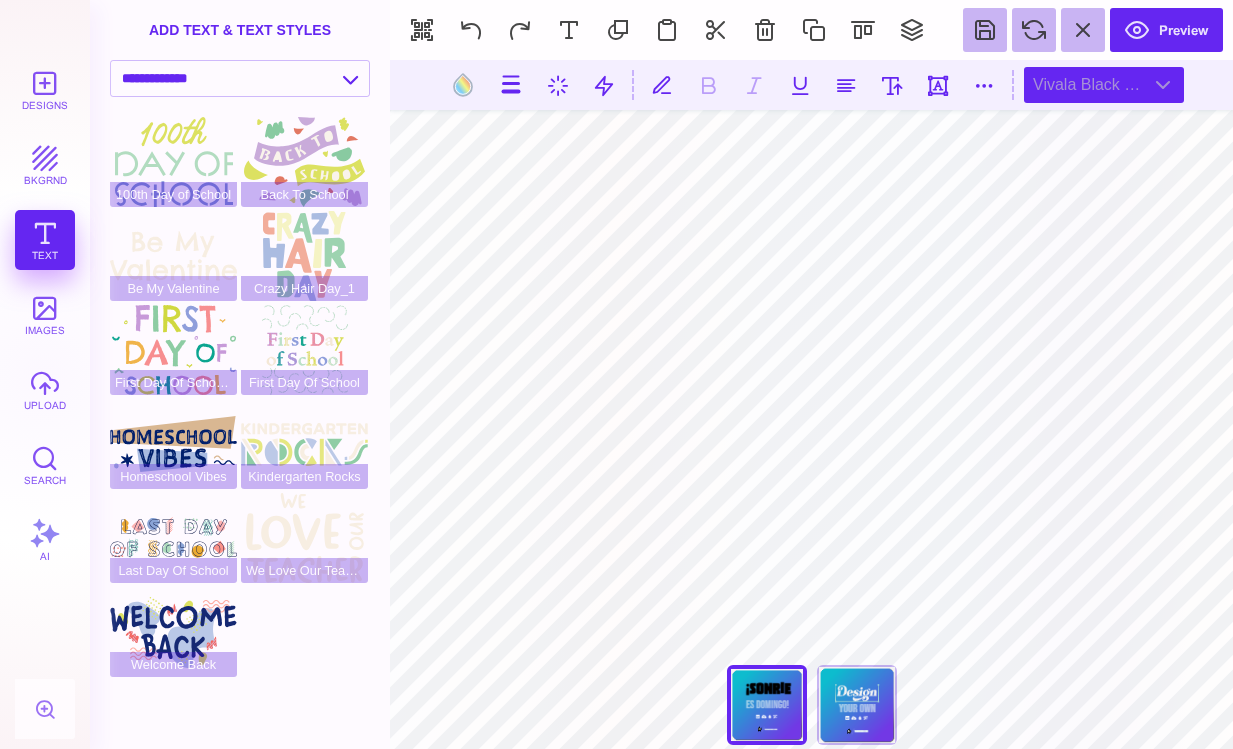 click on "Vivala Black Medium" at bounding box center (1104, 85) 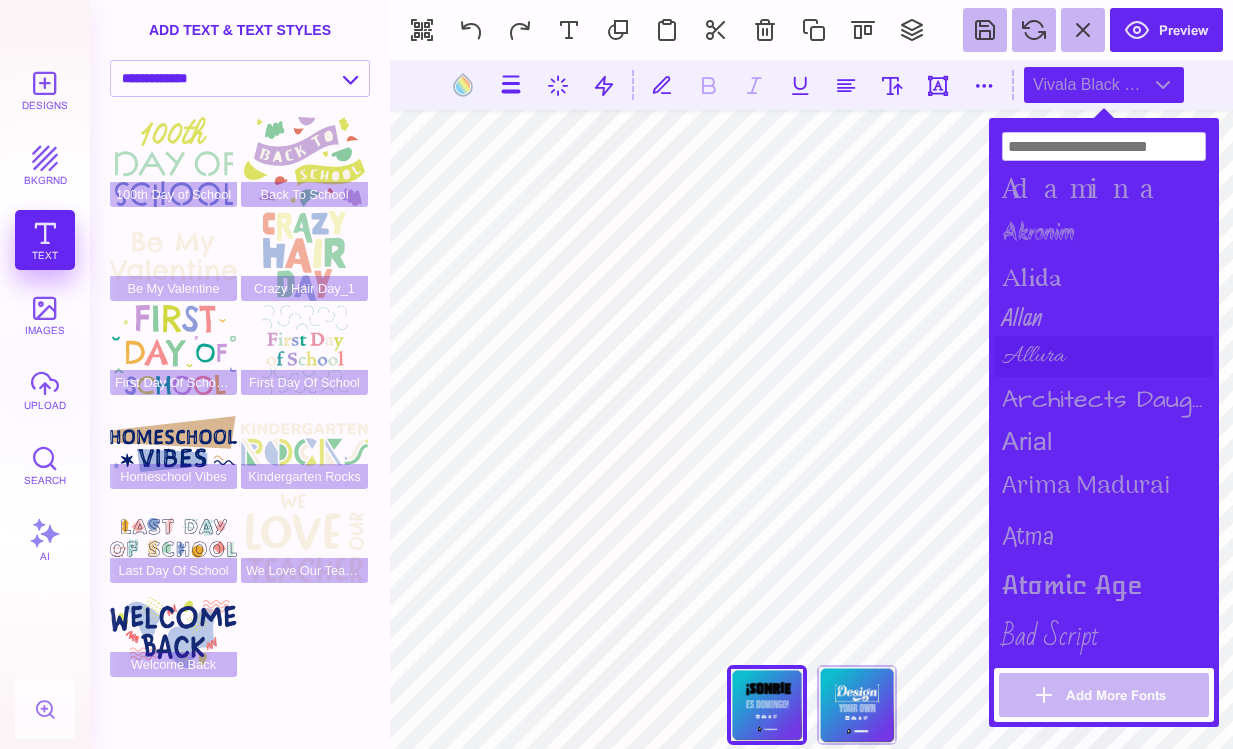 click on "Allura" at bounding box center [1104, 356] 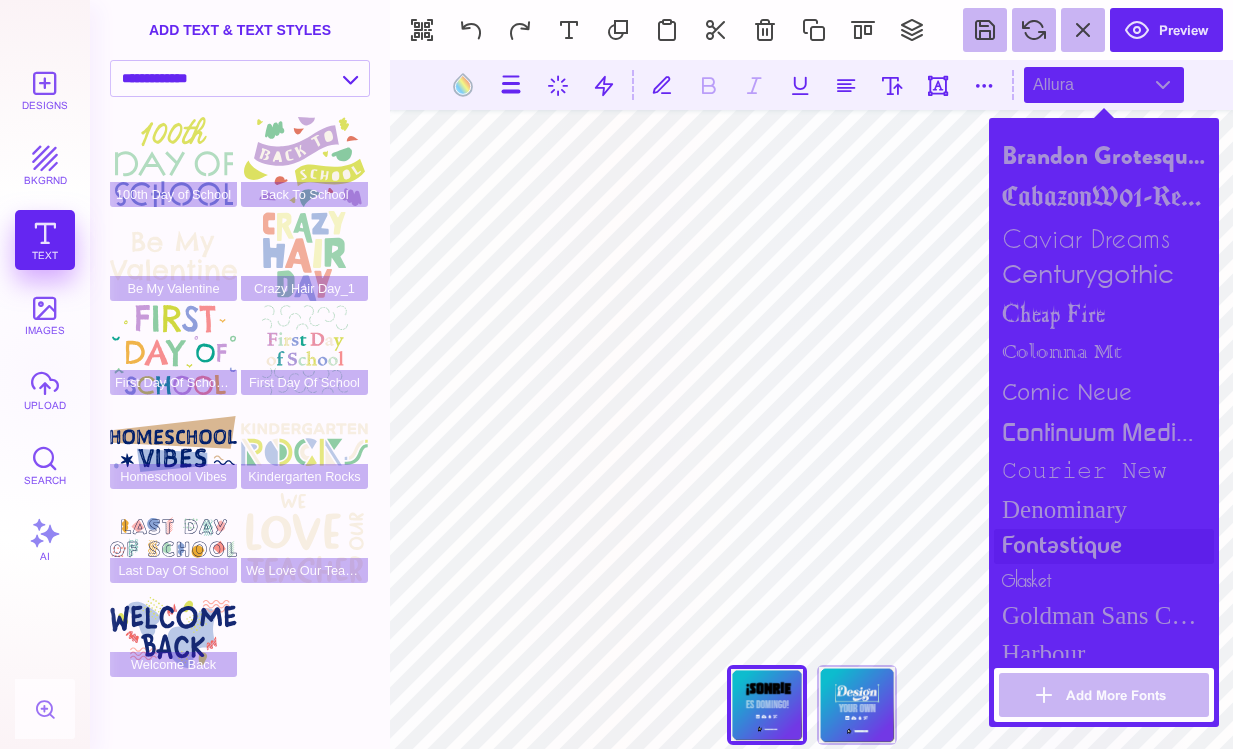 scroll, scrollTop: 800, scrollLeft: 0, axis: vertical 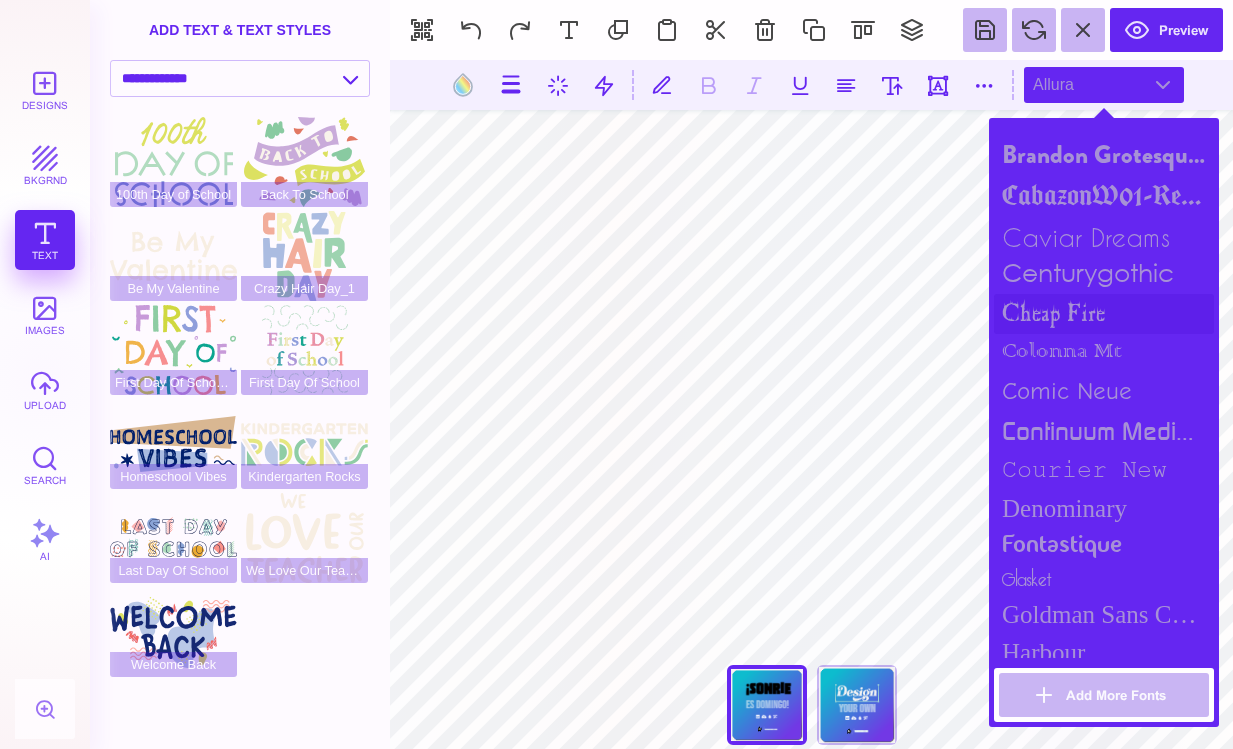 click on "cheap fire" at bounding box center (1104, 314) 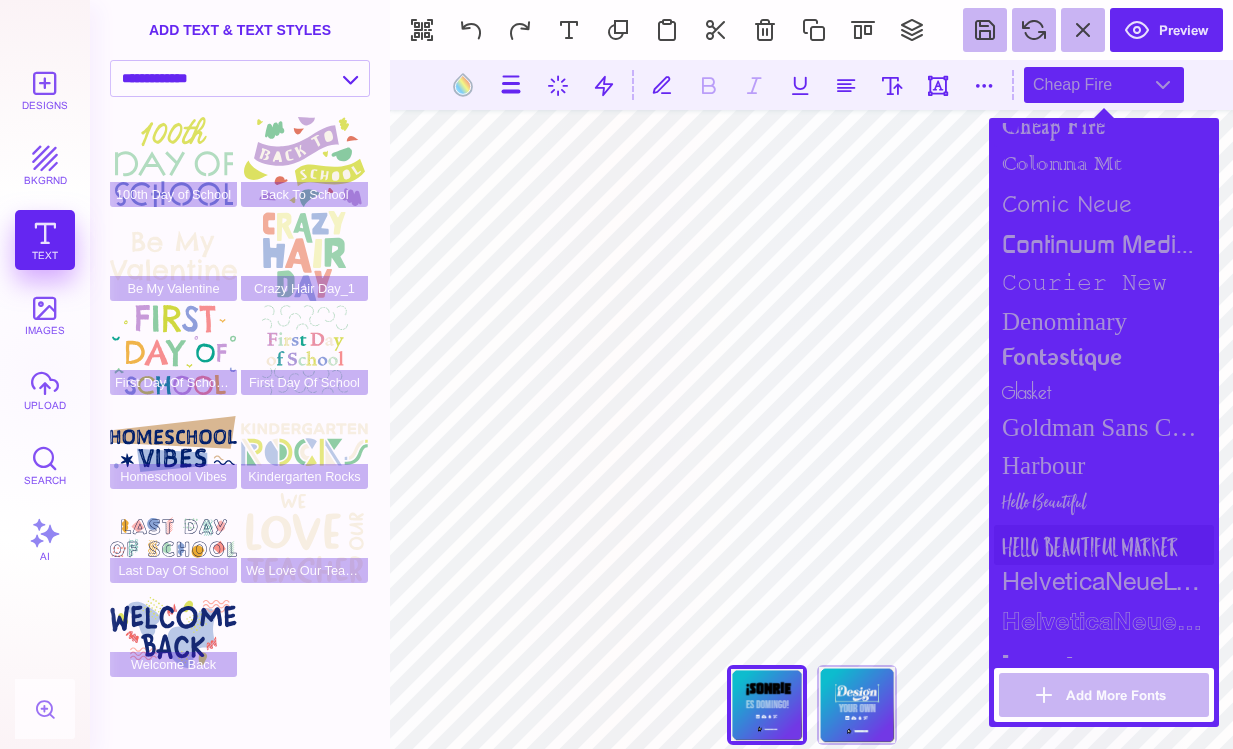 scroll, scrollTop: 1000, scrollLeft: 0, axis: vertical 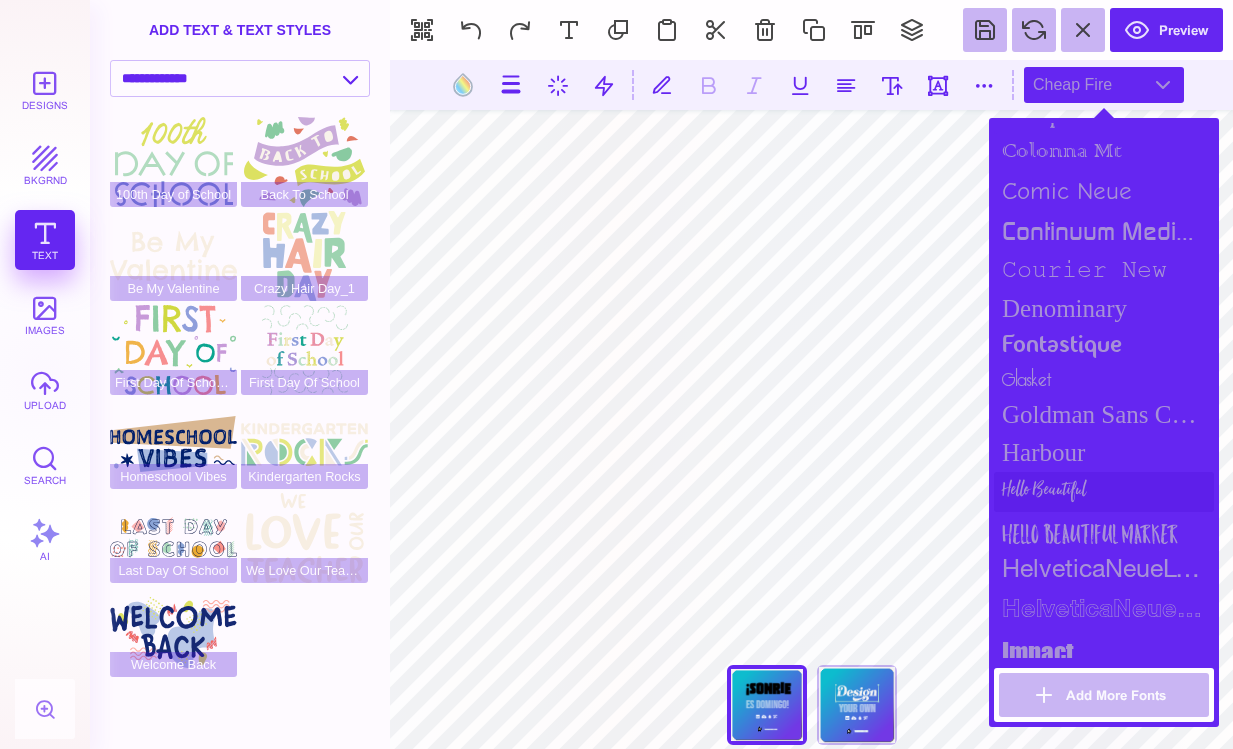 click on "Hello Beautiful" at bounding box center (1104, 492) 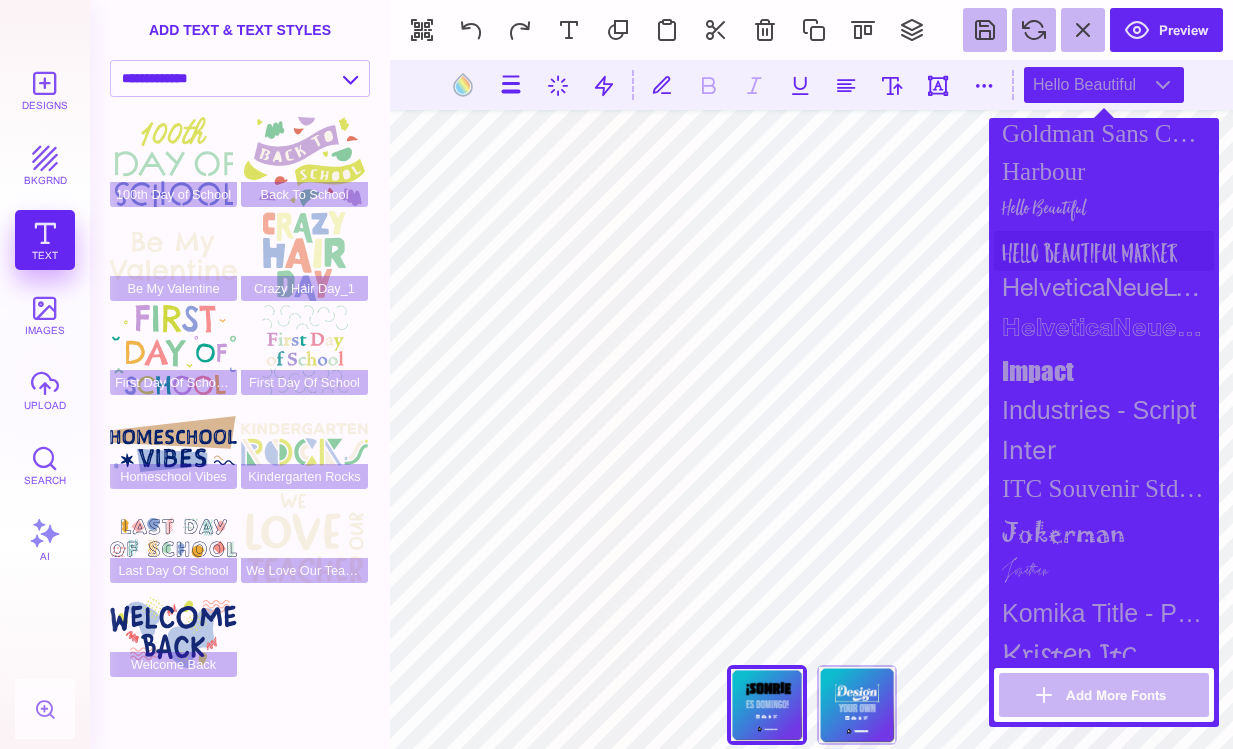 scroll, scrollTop: 1300, scrollLeft: 0, axis: vertical 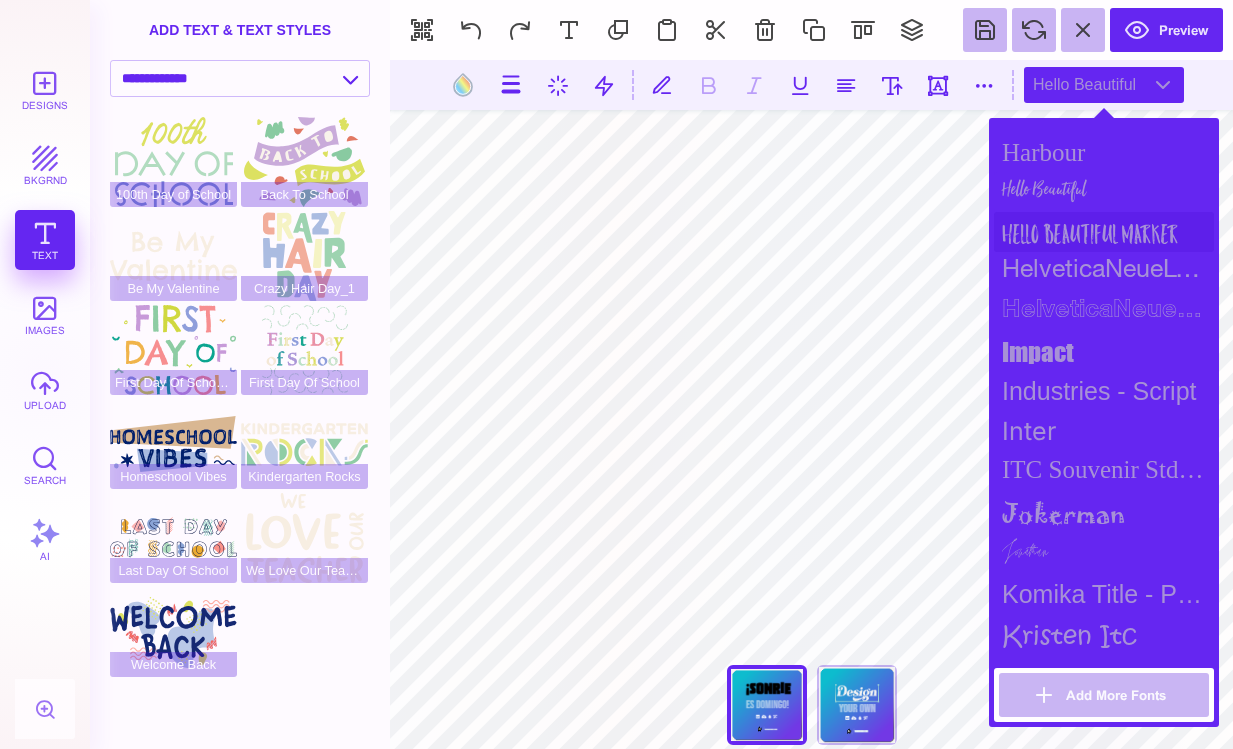 click on "Hello Beautiful Marker" at bounding box center (1104, 232) 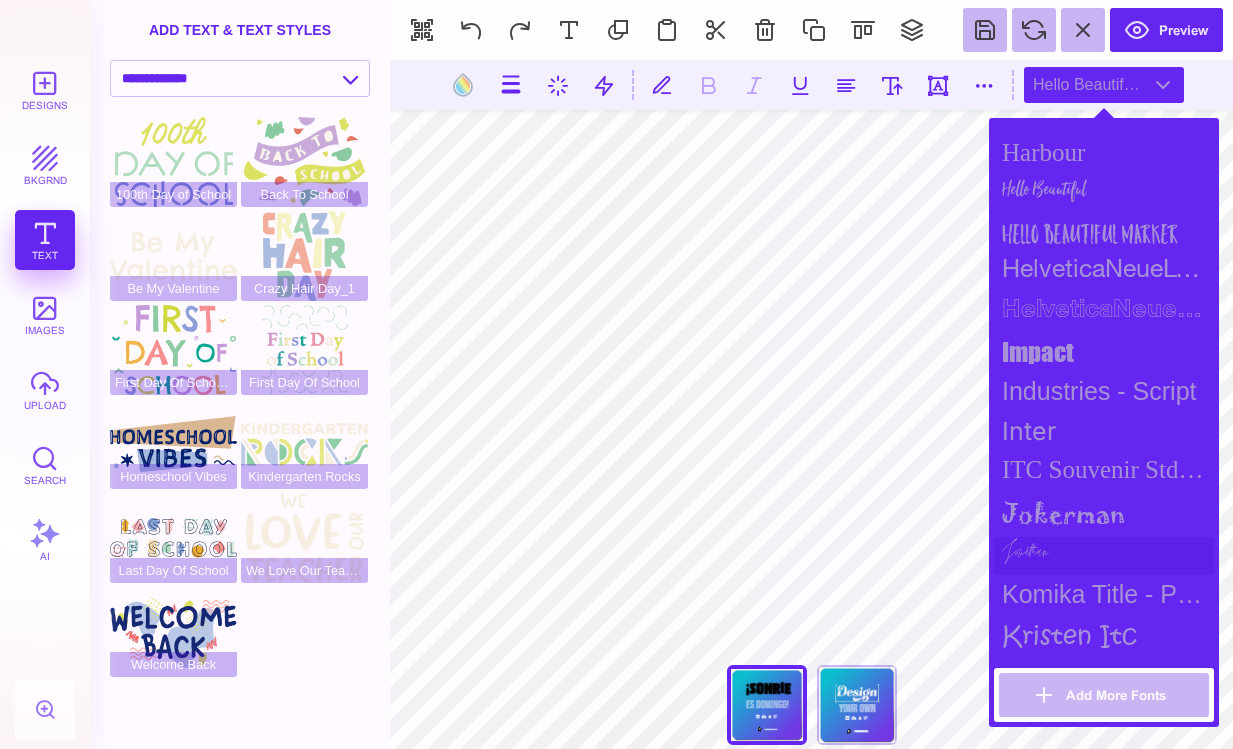 click on "Jonathan" at bounding box center [1104, 556] 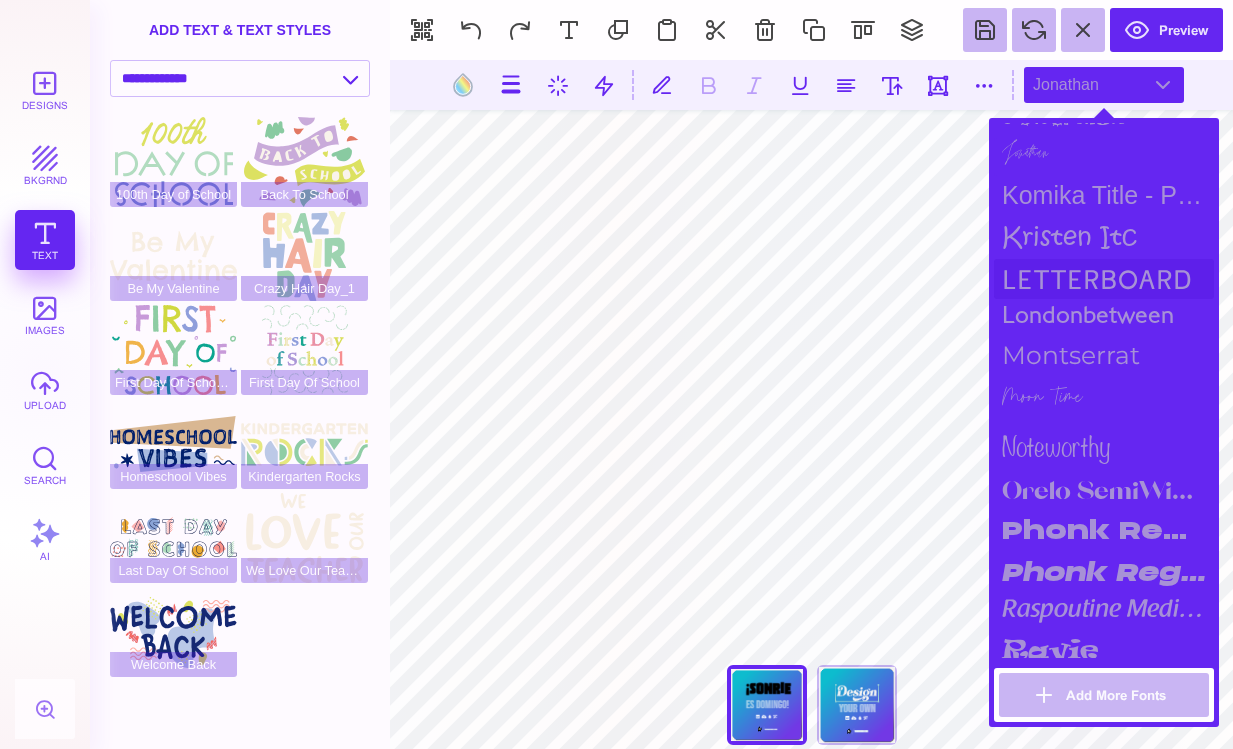 scroll, scrollTop: 1700, scrollLeft: 0, axis: vertical 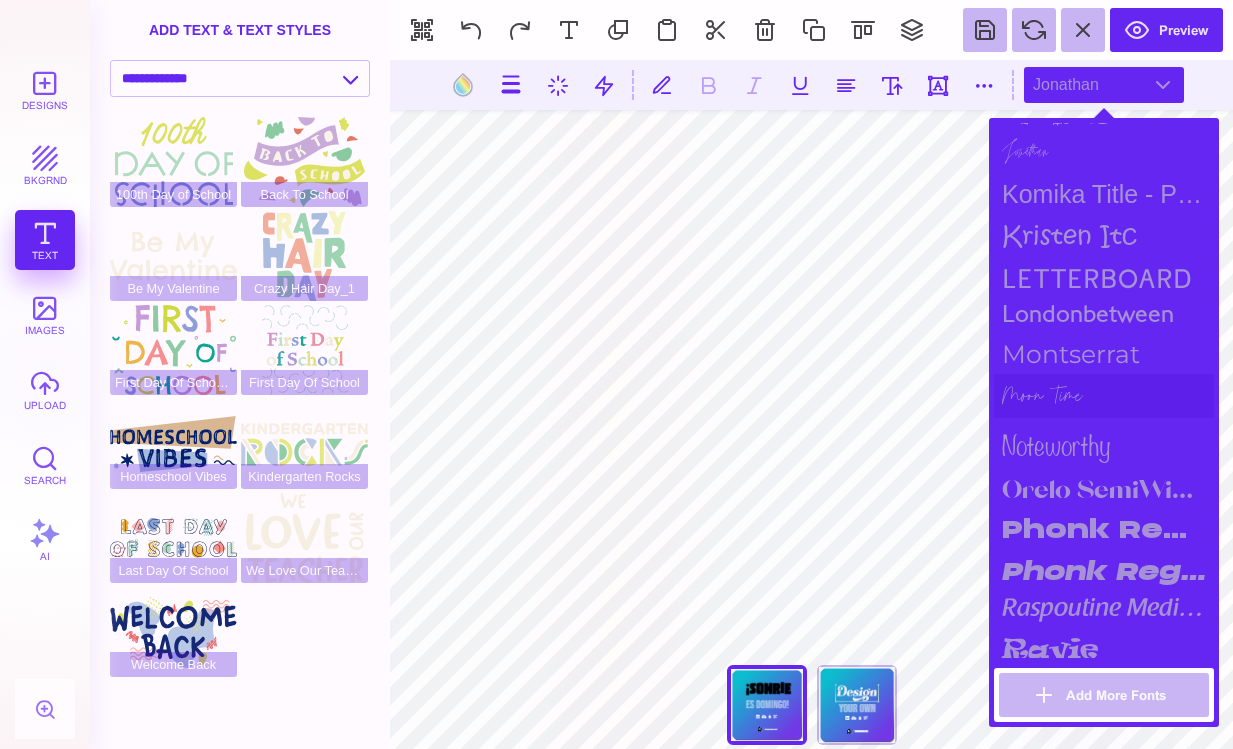 click on "Moon Time" at bounding box center [1104, 396] 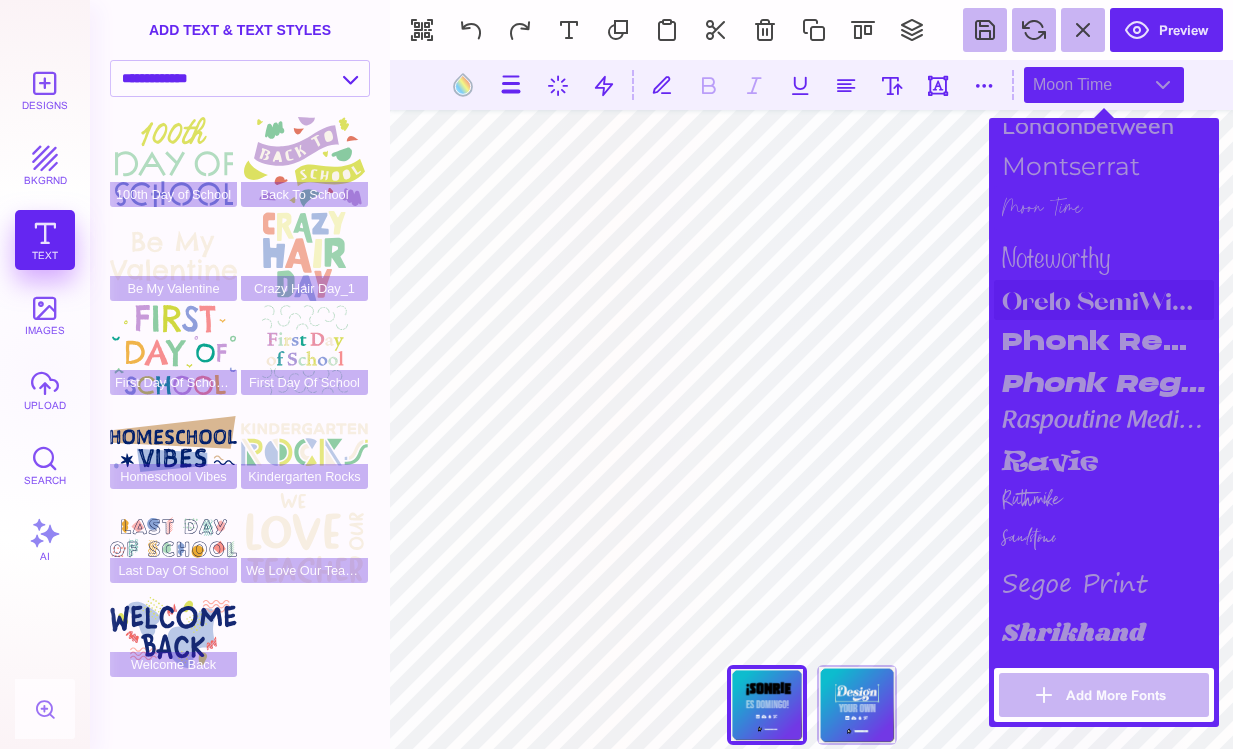 scroll, scrollTop: 2000, scrollLeft: 0, axis: vertical 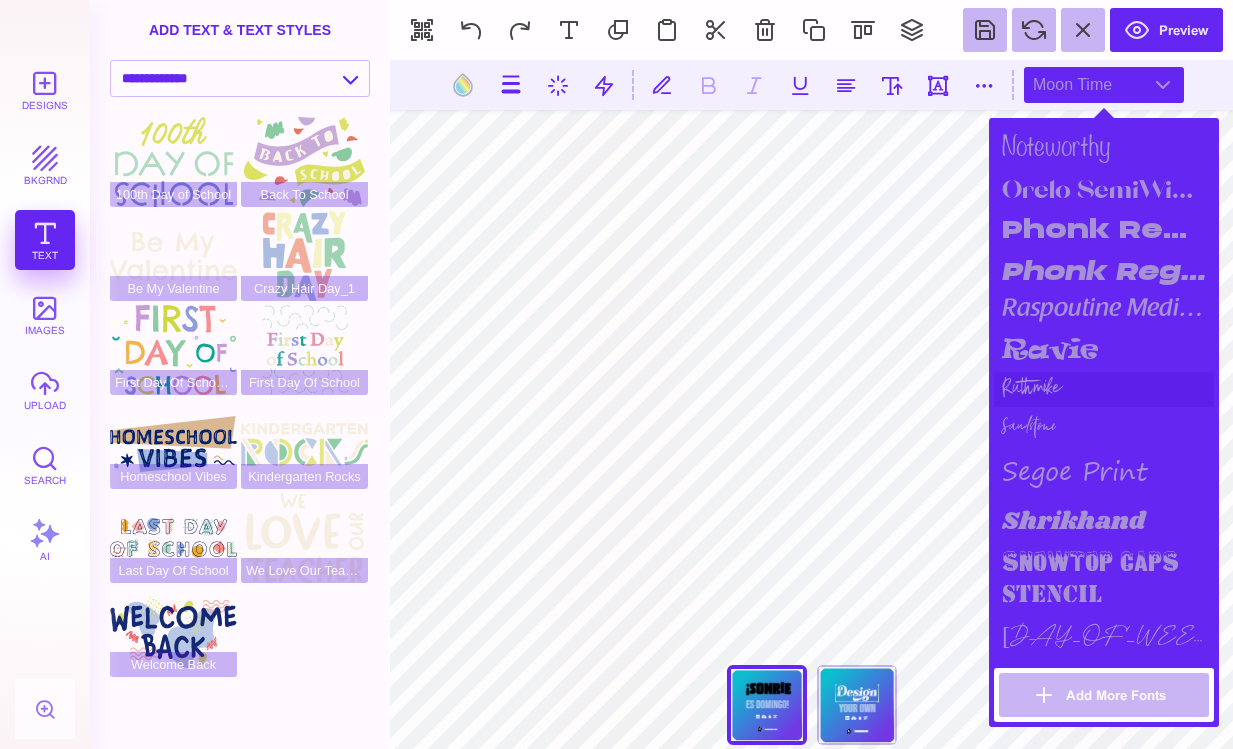 click on "Ruthmike" at bounding box center [1104, 389] 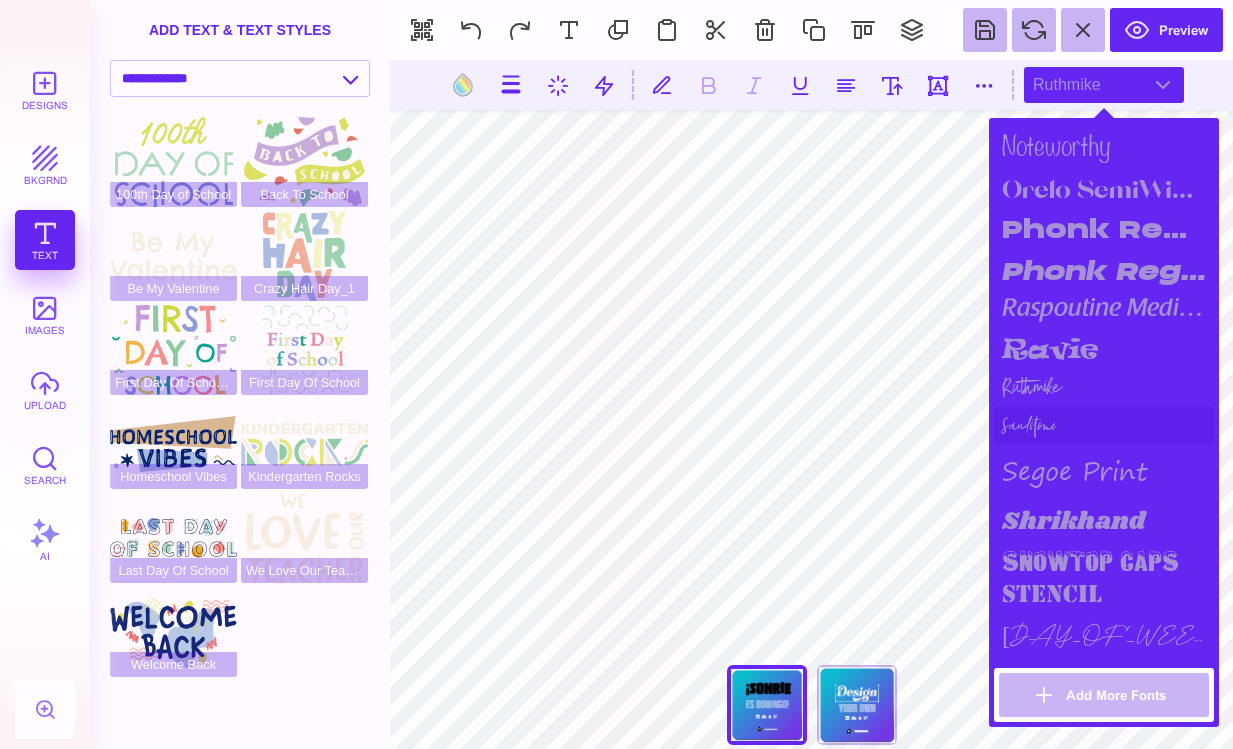 click on "Sandstone" at bounding box center [1104, 425] 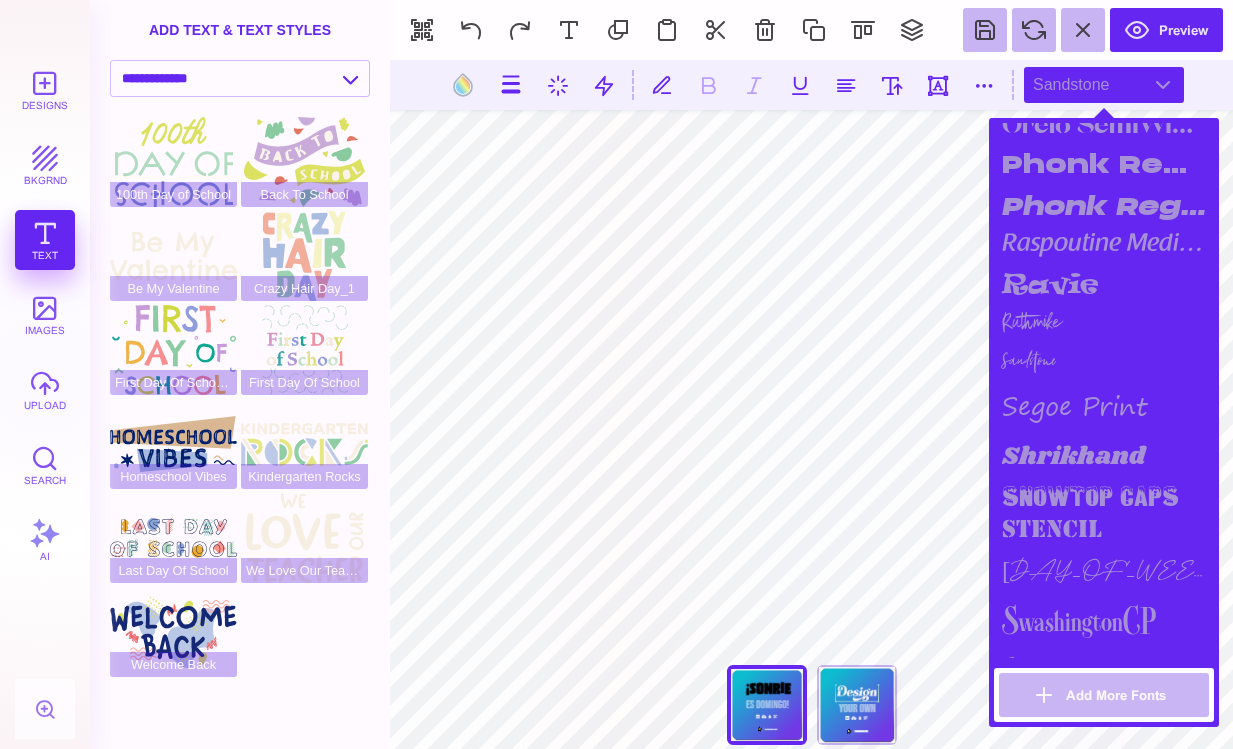 scroll, scrollTop: 2200, scrollLeft: 0, axis: vertical 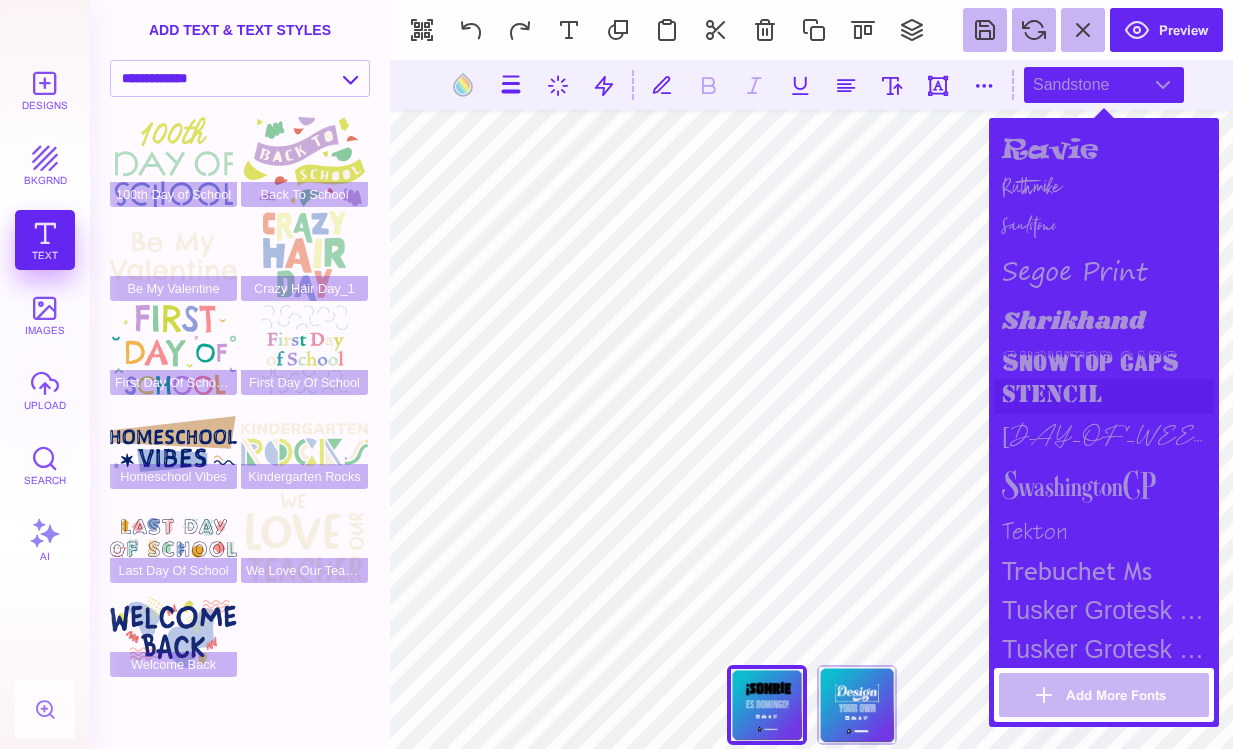click on "stencil" at bounding box center [1104, 396] 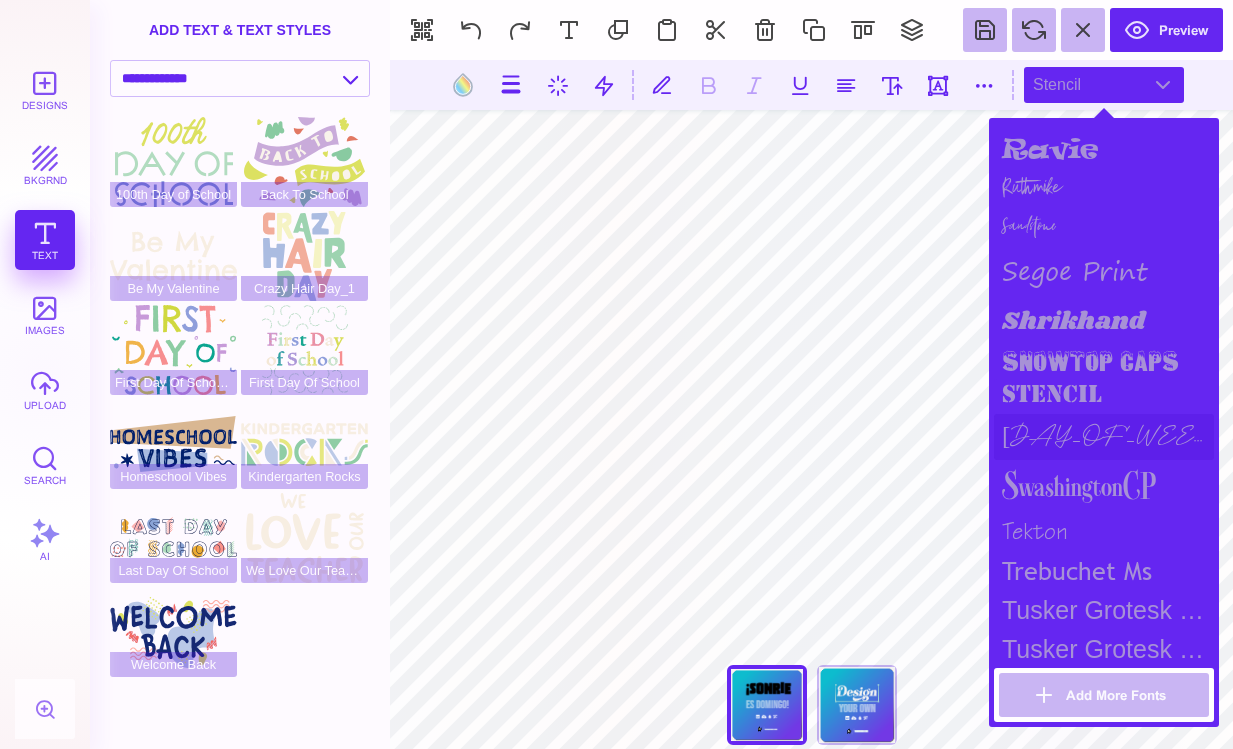 click on "[DAY] [MONTH]" at bounding box center [1104, 437] 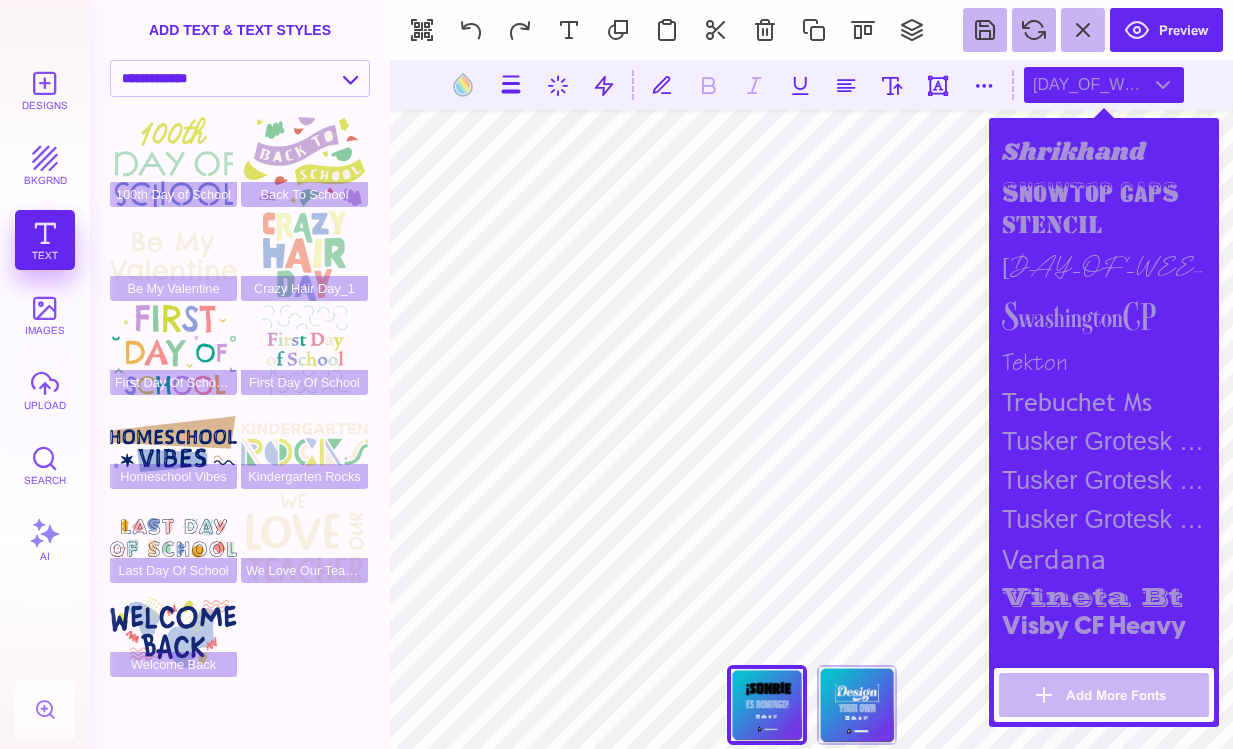 scroll, scrollTop: 2400, scrollLeft: 0, axis: vertical 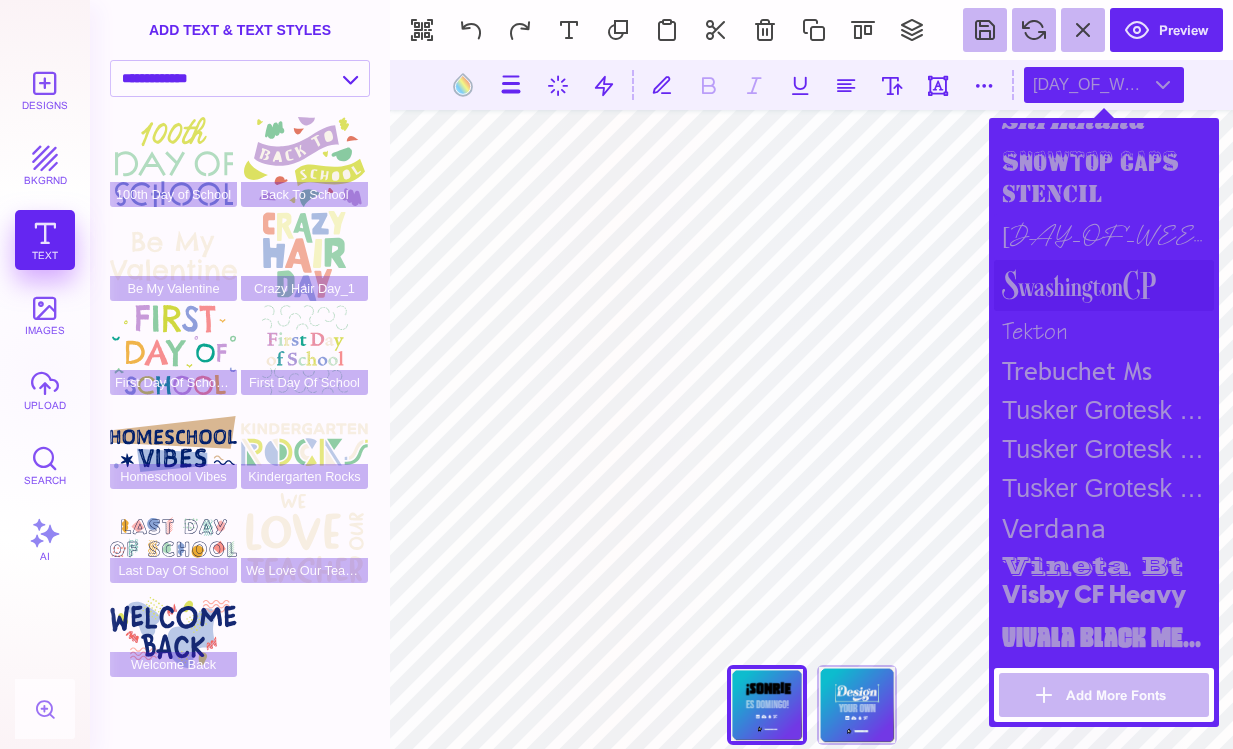 click on "SwashingtonCP" at bounding box center [1104, 285] 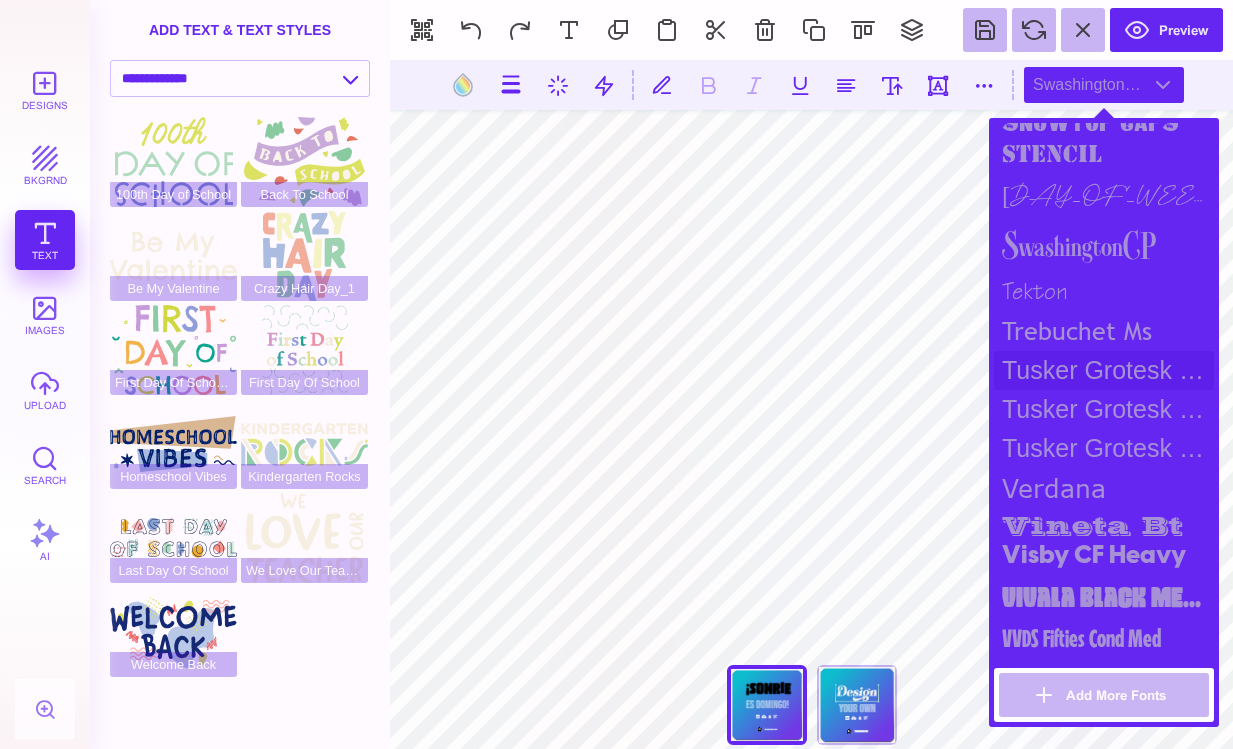scroll, scrollTop: 2470, scrollLeft: 0, axis: vertical 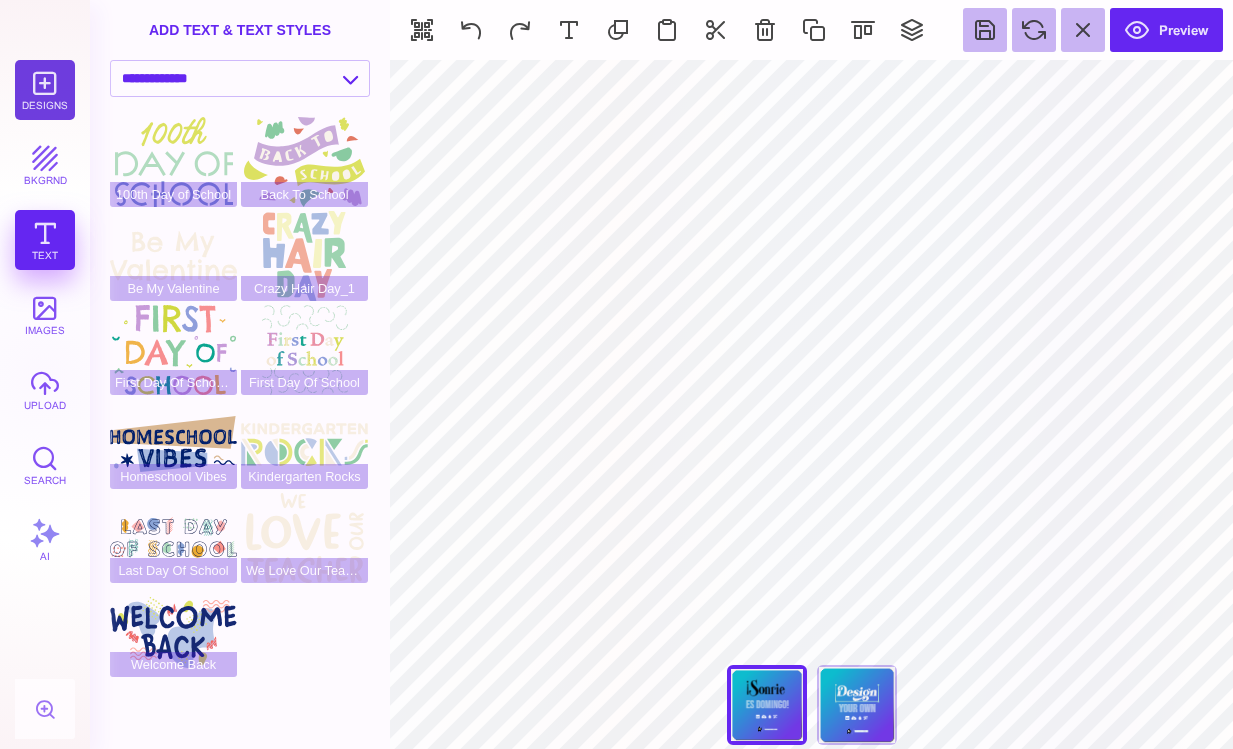 click on "Designs" at bounding box center (45, 90) 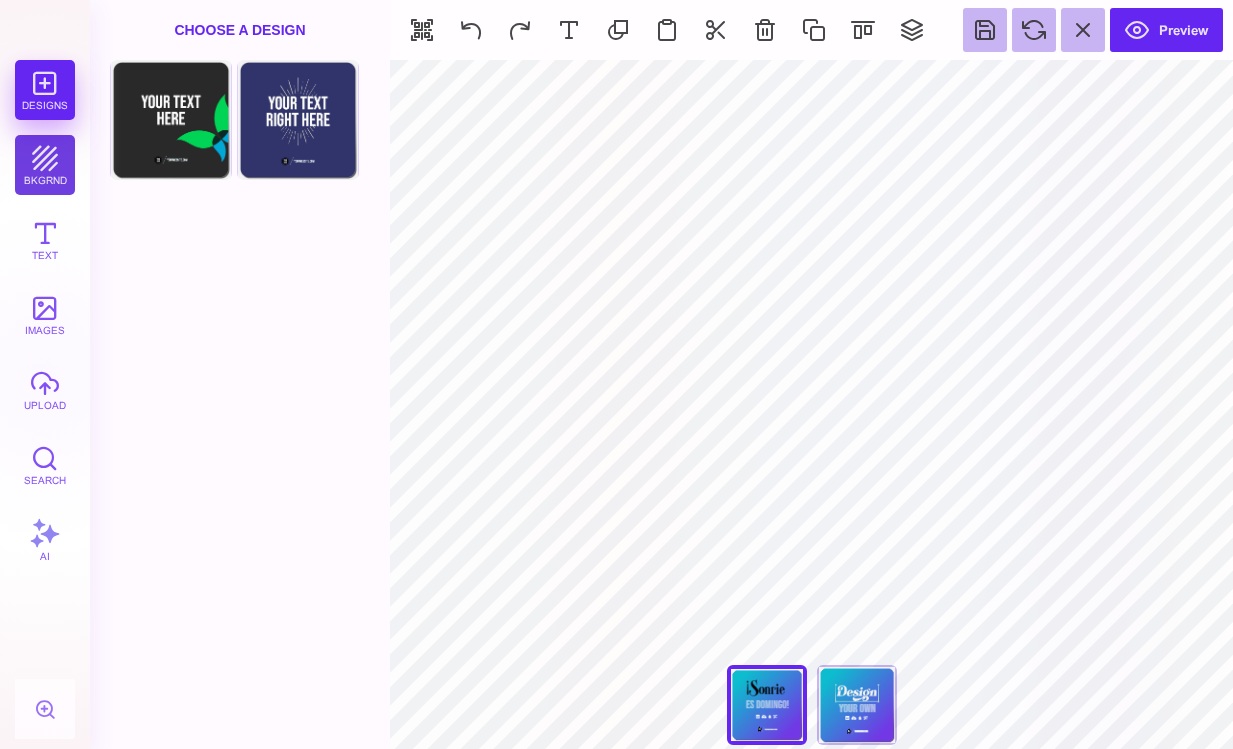 click on "bkgrnd" at bounding box center [45, 165] 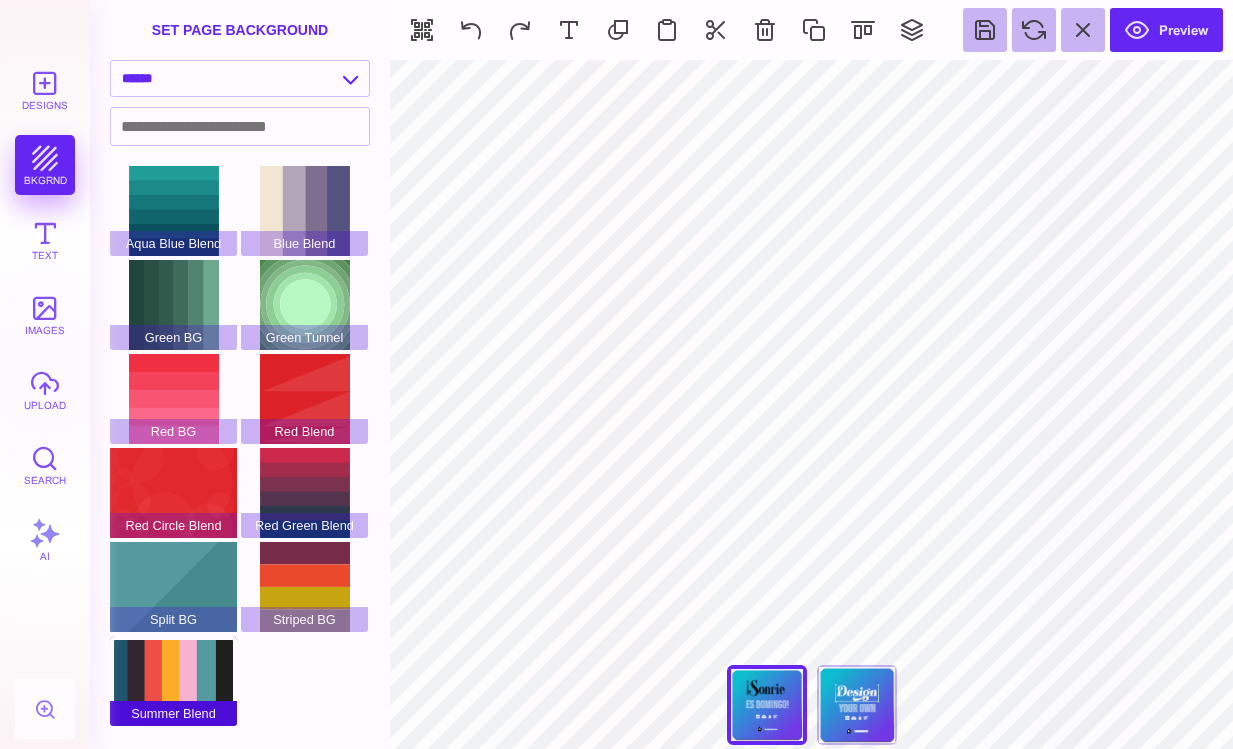 click on "Summer Blend" at bounding box center [173, 681] 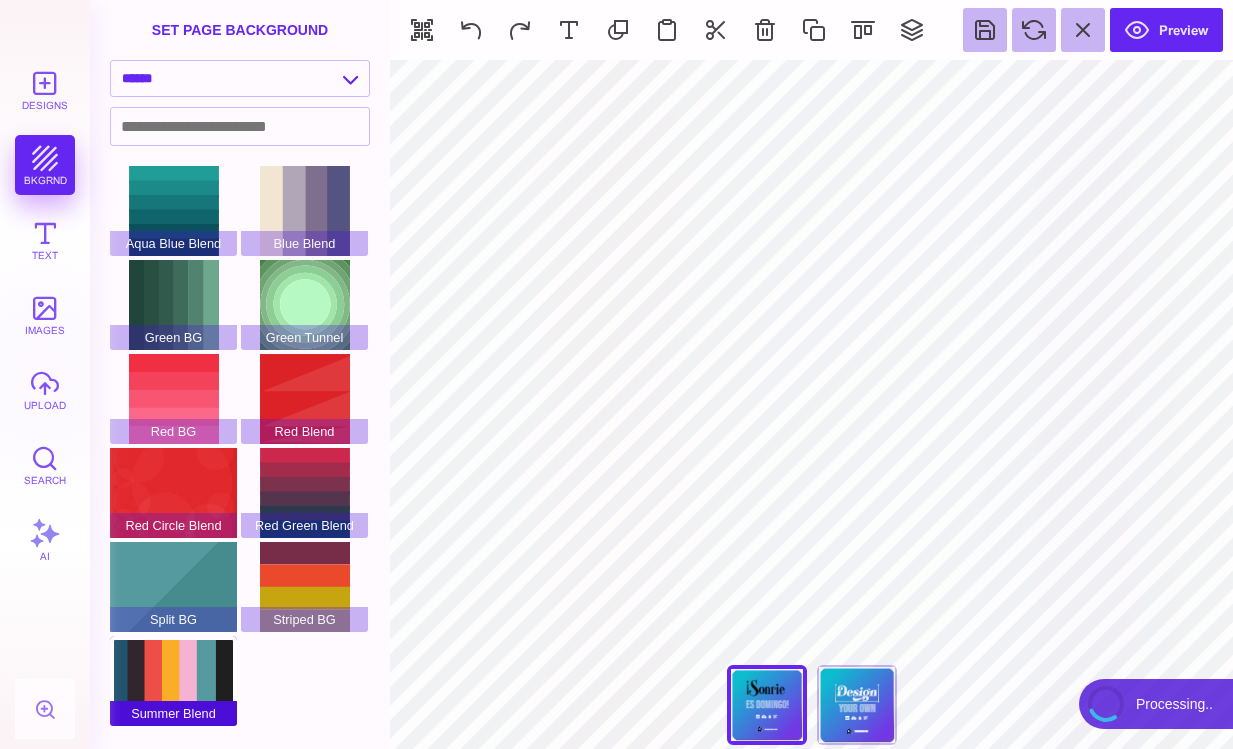 type on "#FFFFFF" 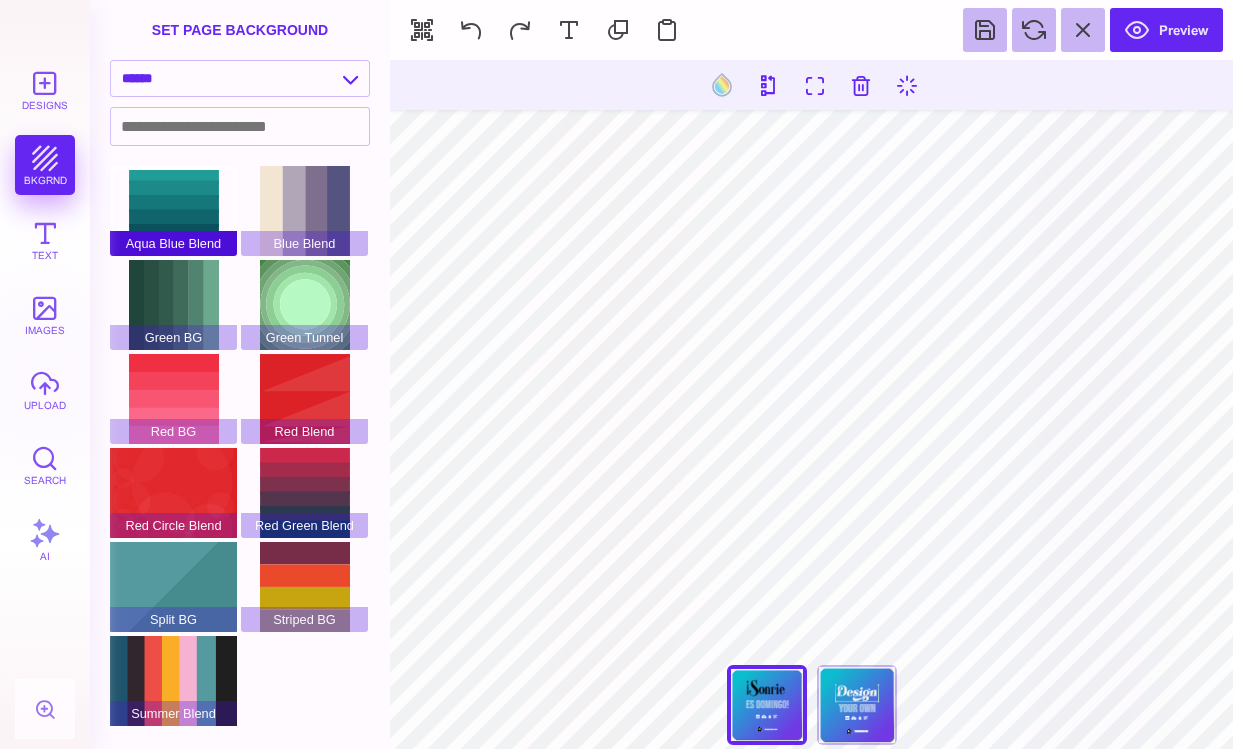 click on "Aqua Blue Blend" at bounding box center (173, 211) 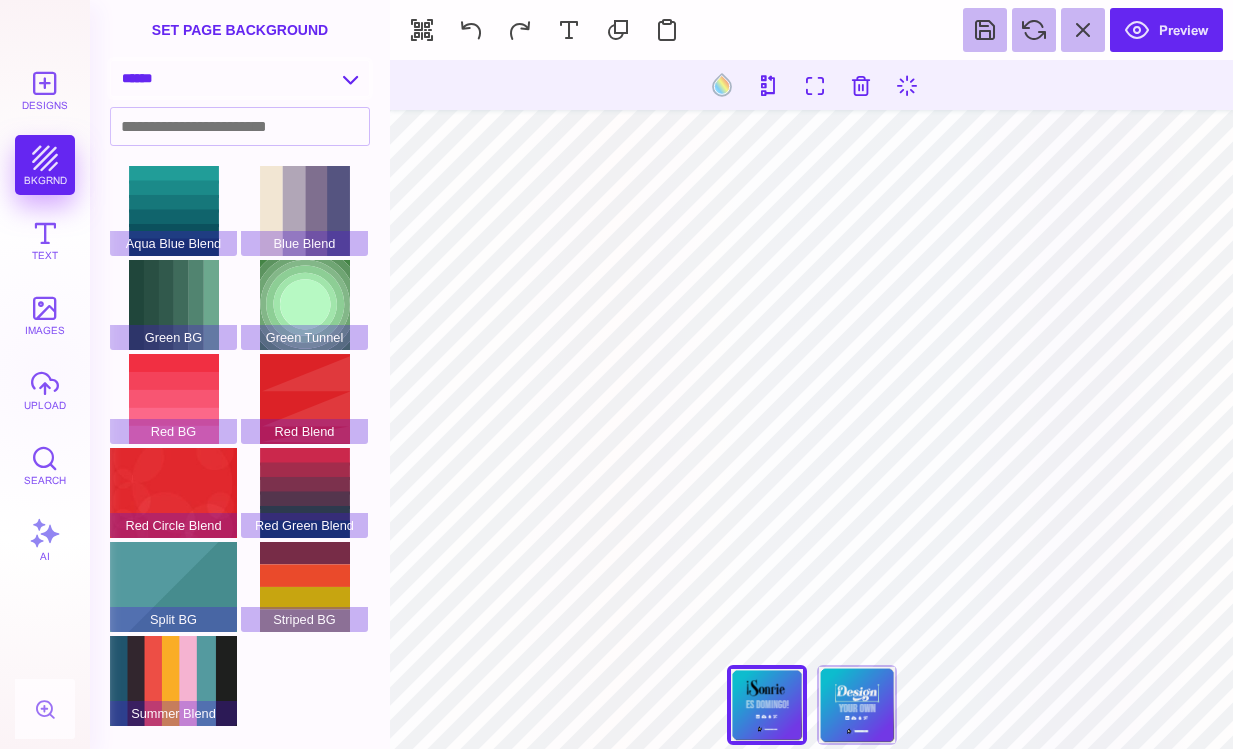 click on "**********" at bounding box center (240, 78) 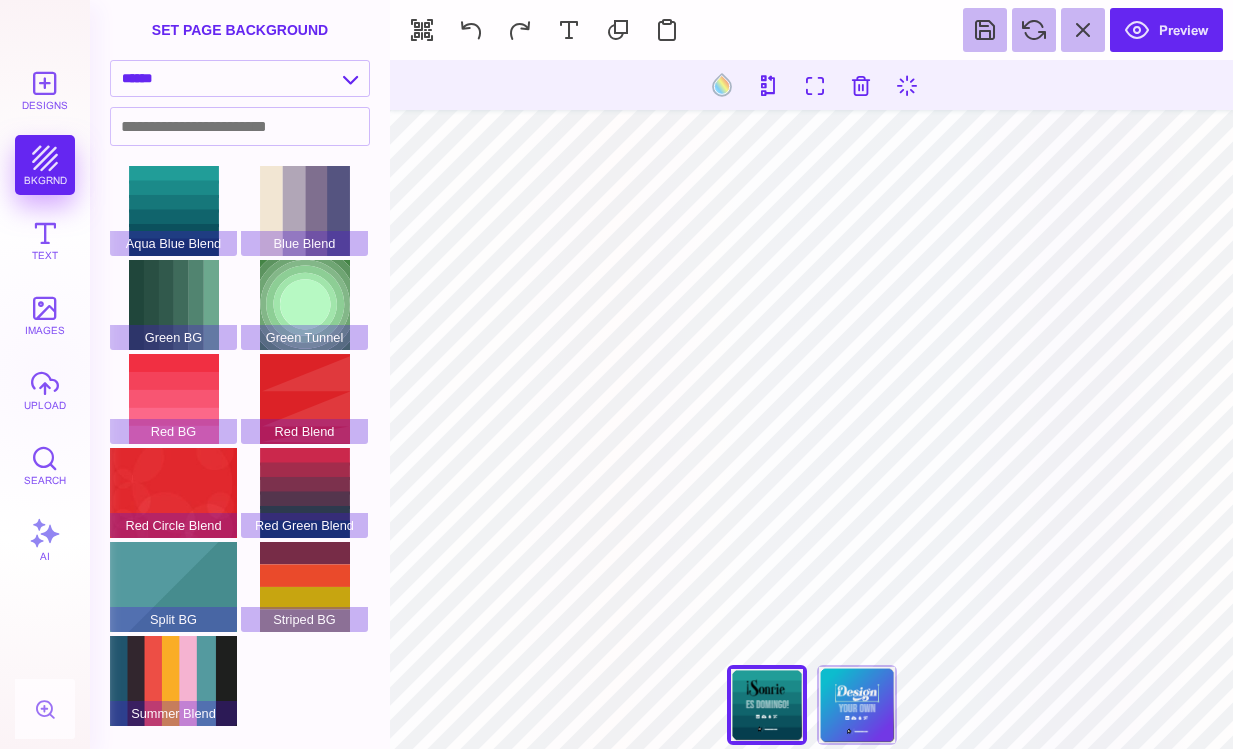 click on "**********" at bounding box center [240, 78] 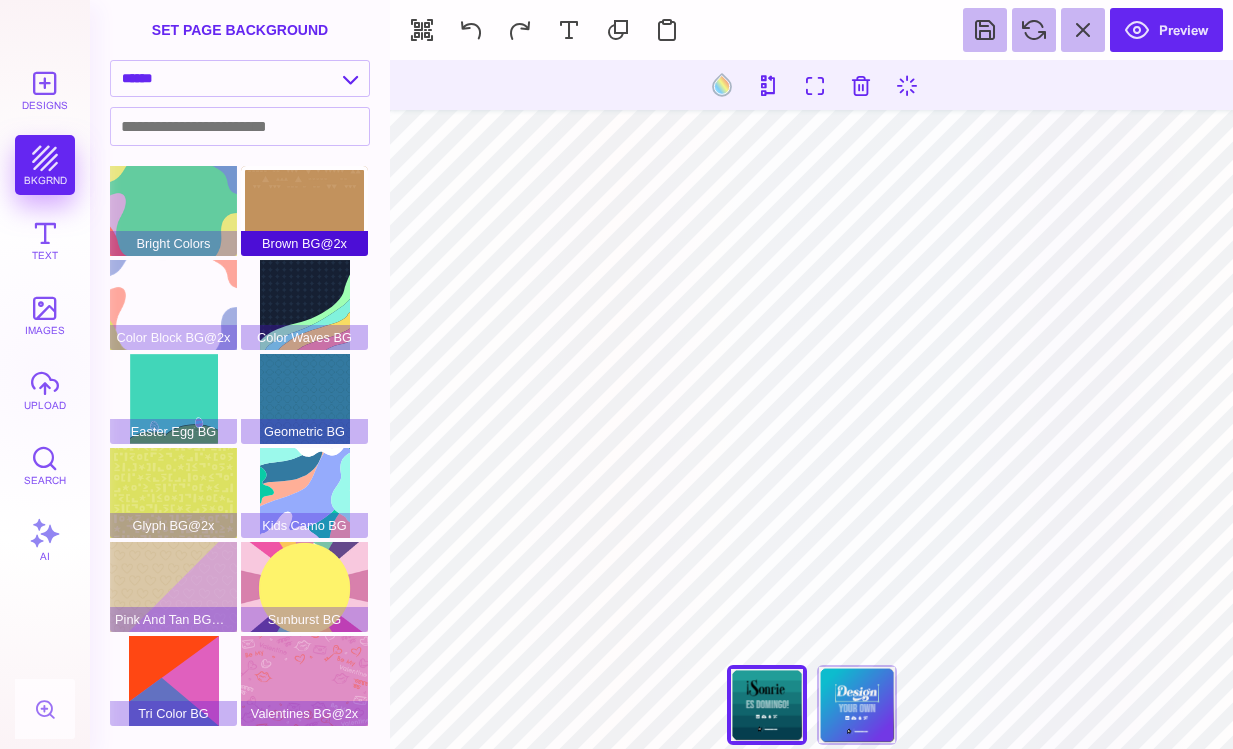 click on "Brown BG@2x" at bounding box center (304, 211) 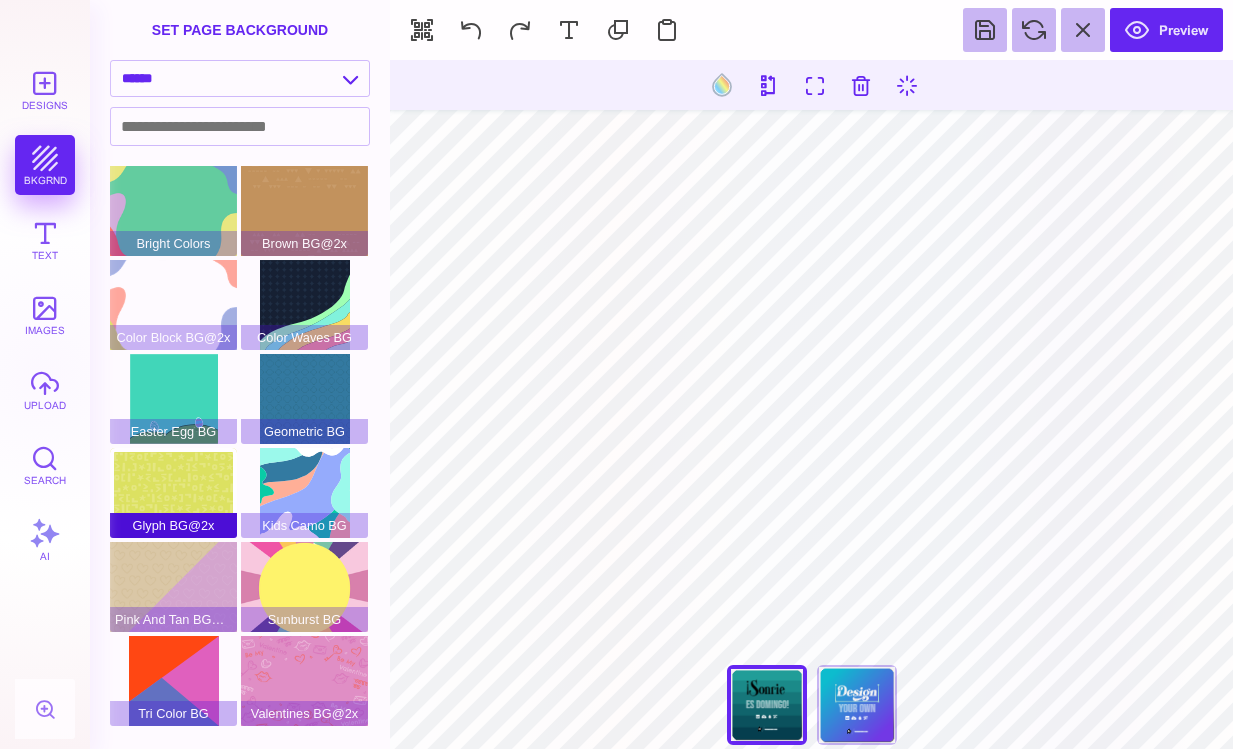 click on "Glyph BG@2x" at bounding box center [173, 493] 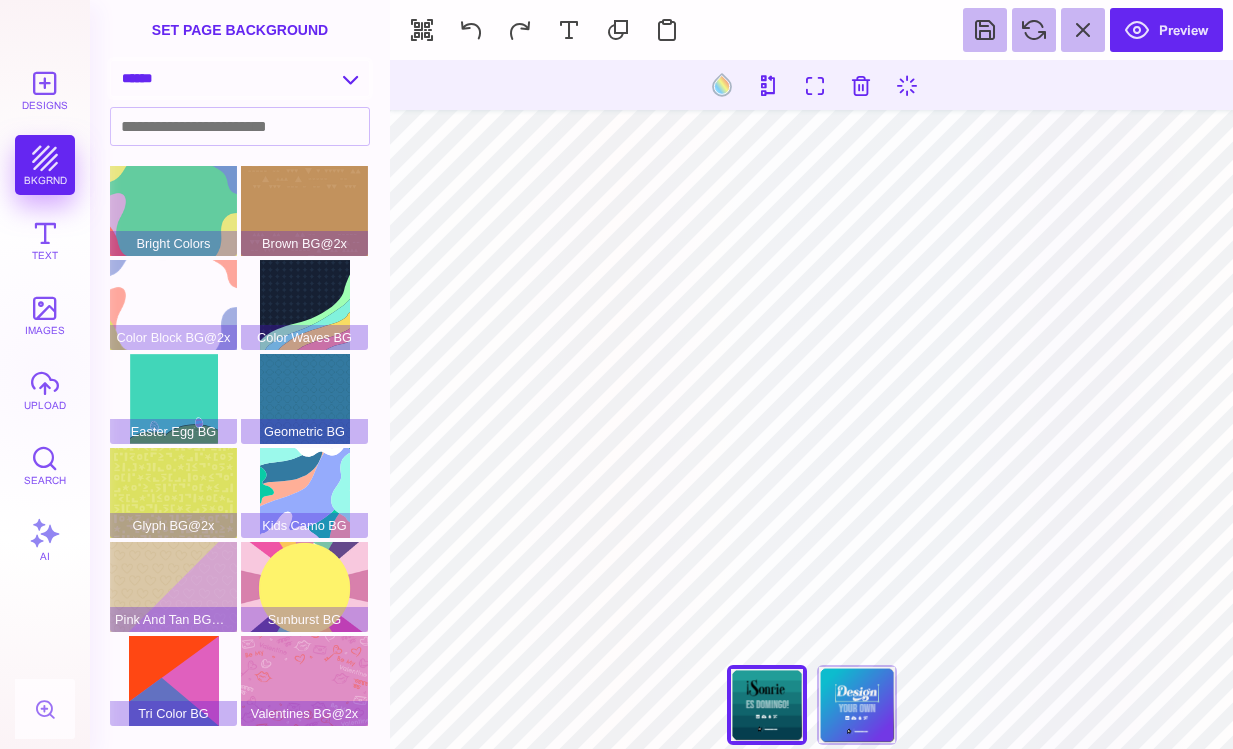 click on "**********" at bounding box center (240, 78) 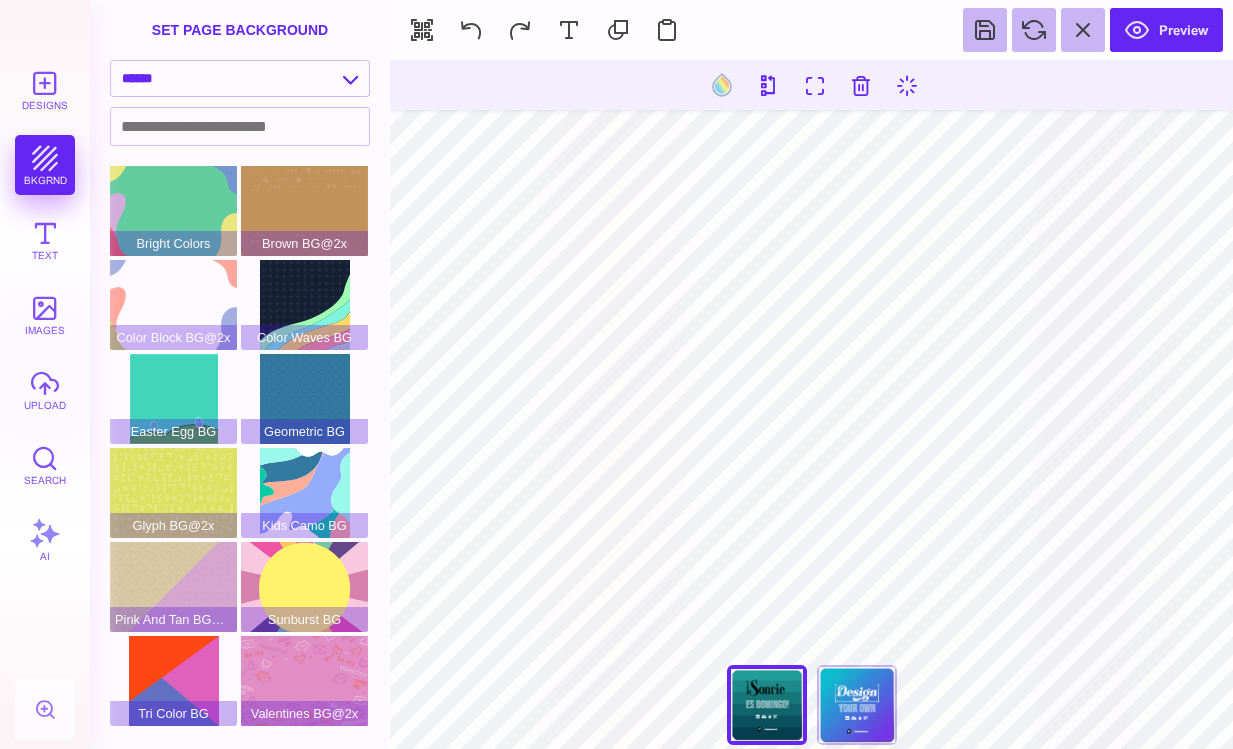 click on "**********" at bounding box center [240, 78] 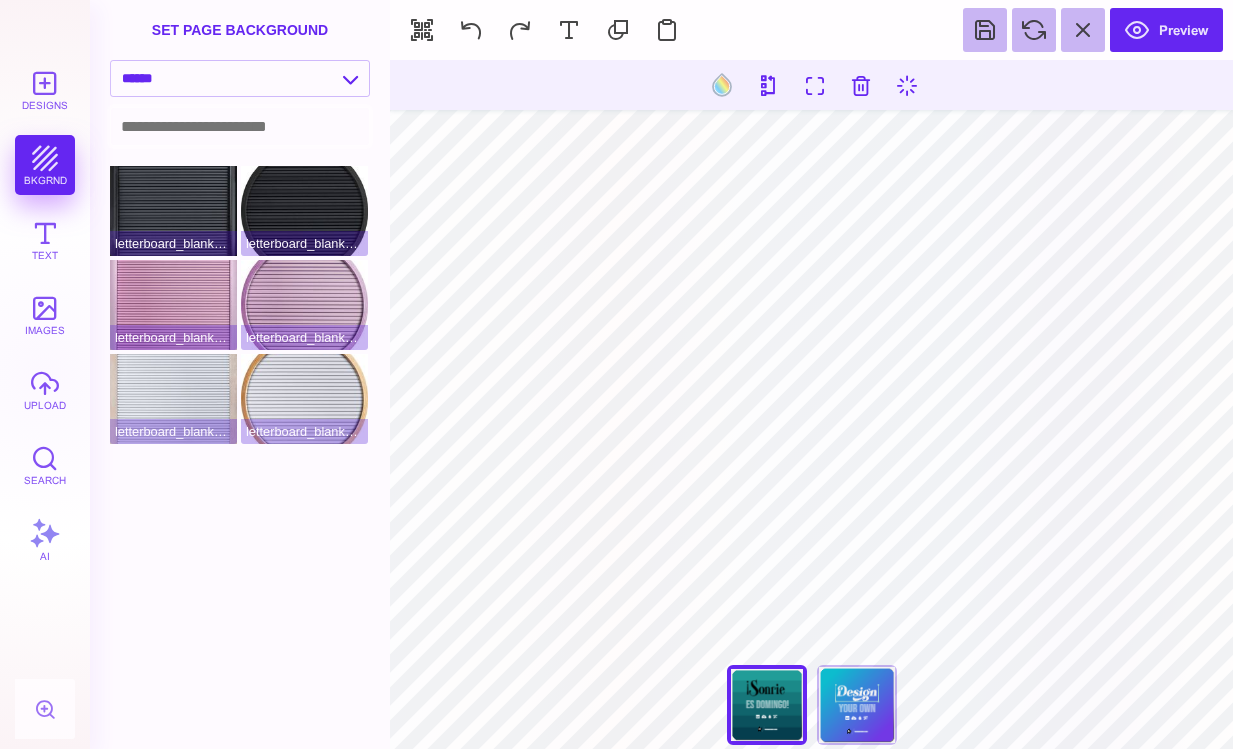 click at bounding box center (240, 126) 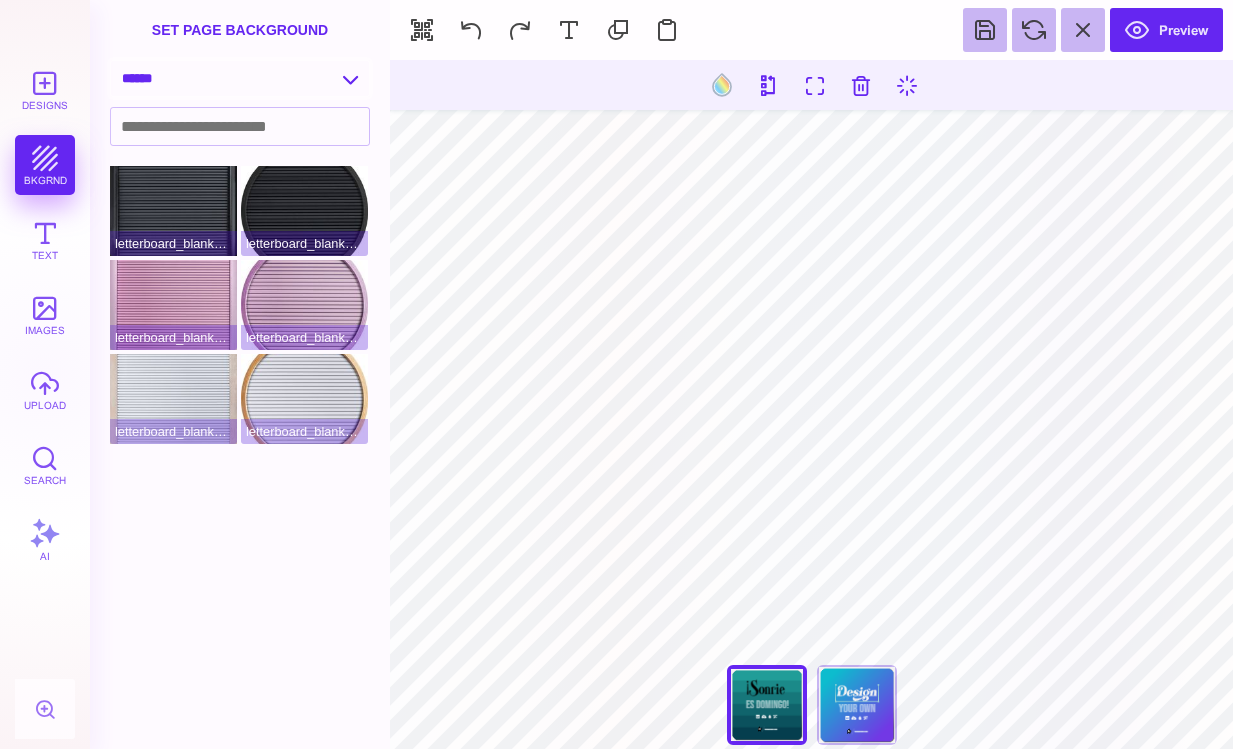 click on "**********" at bounding box center (240, 78) 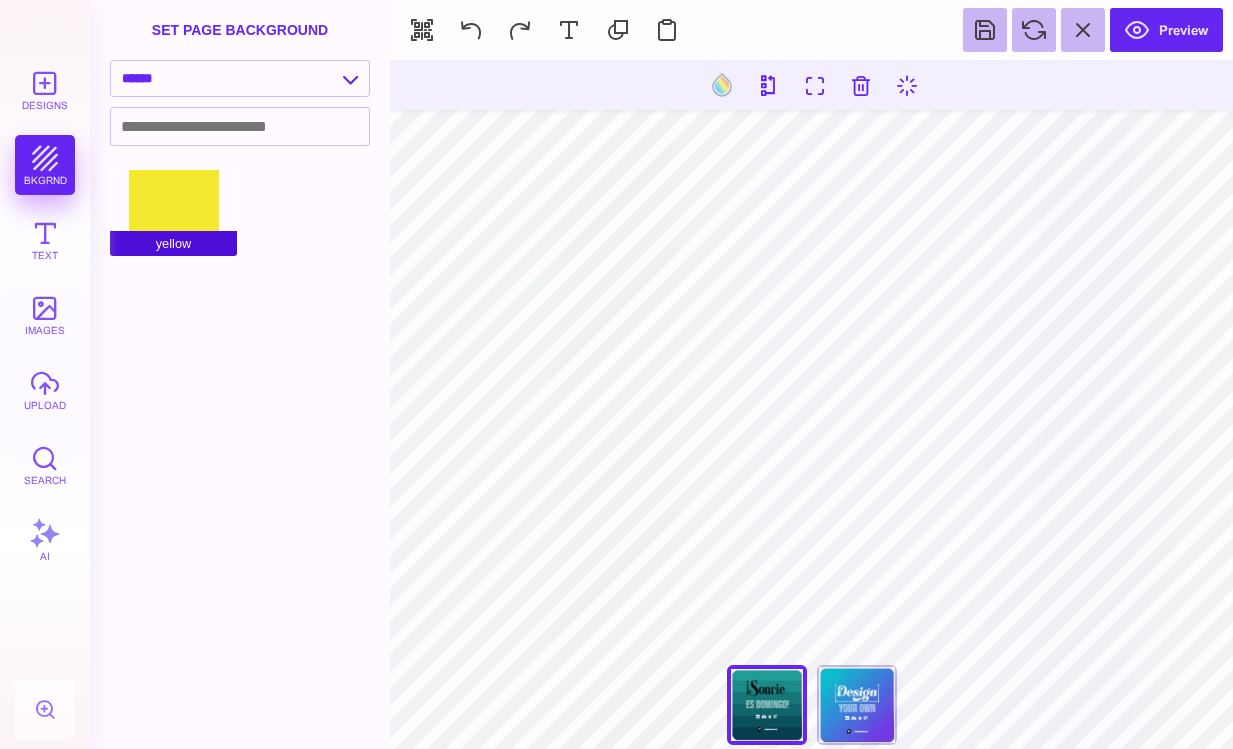 click on "yellow" at bounding box center (173, 211) 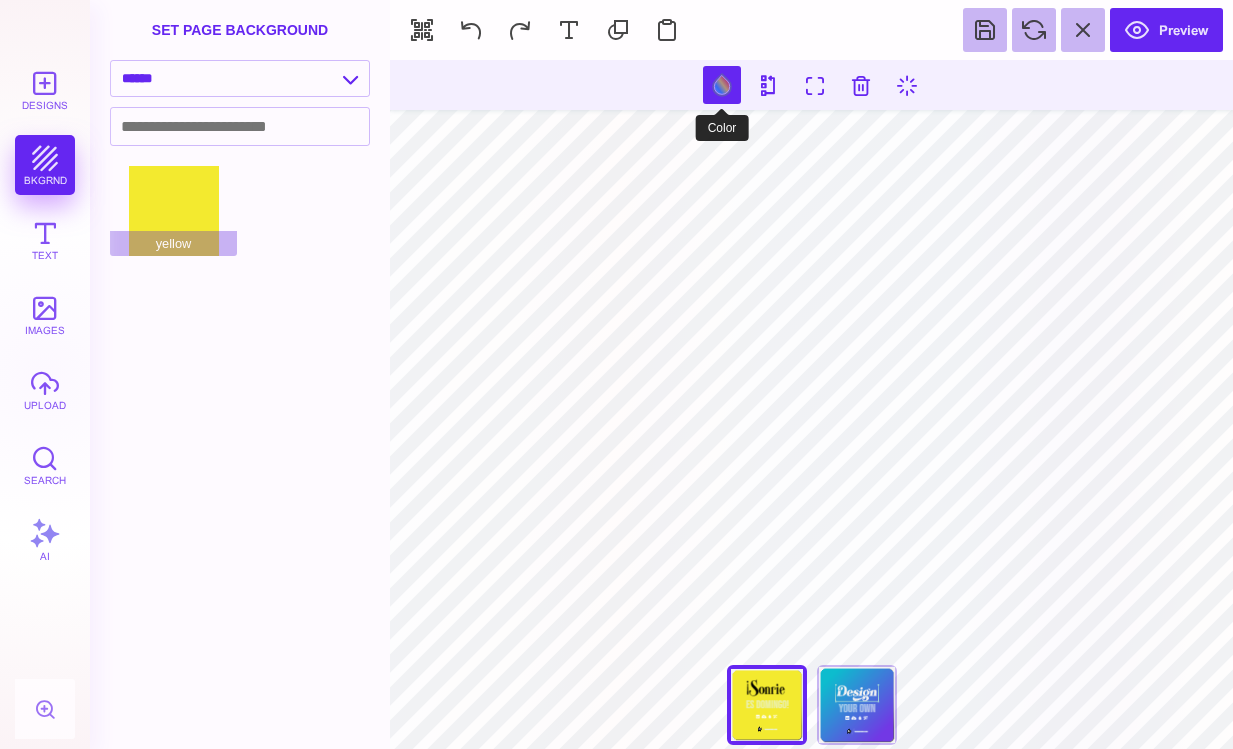 click at bounding box center [722, 85] 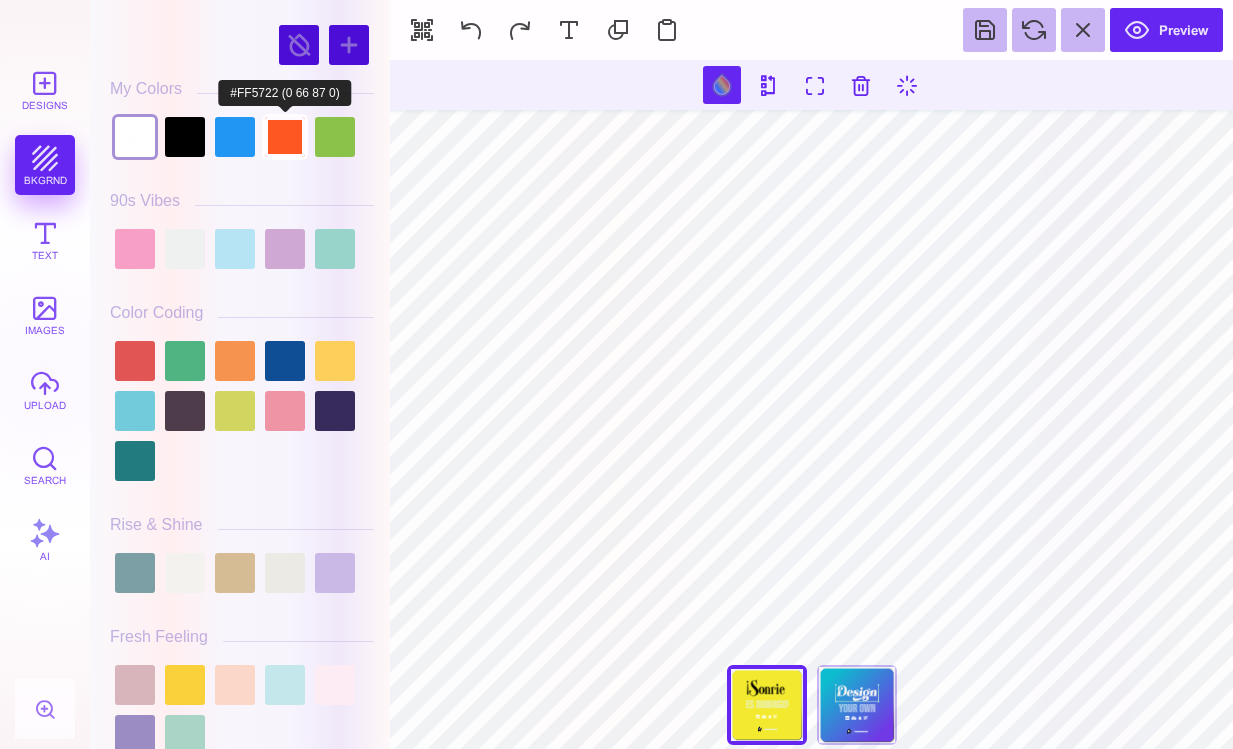click at bounding box center (285, 137) 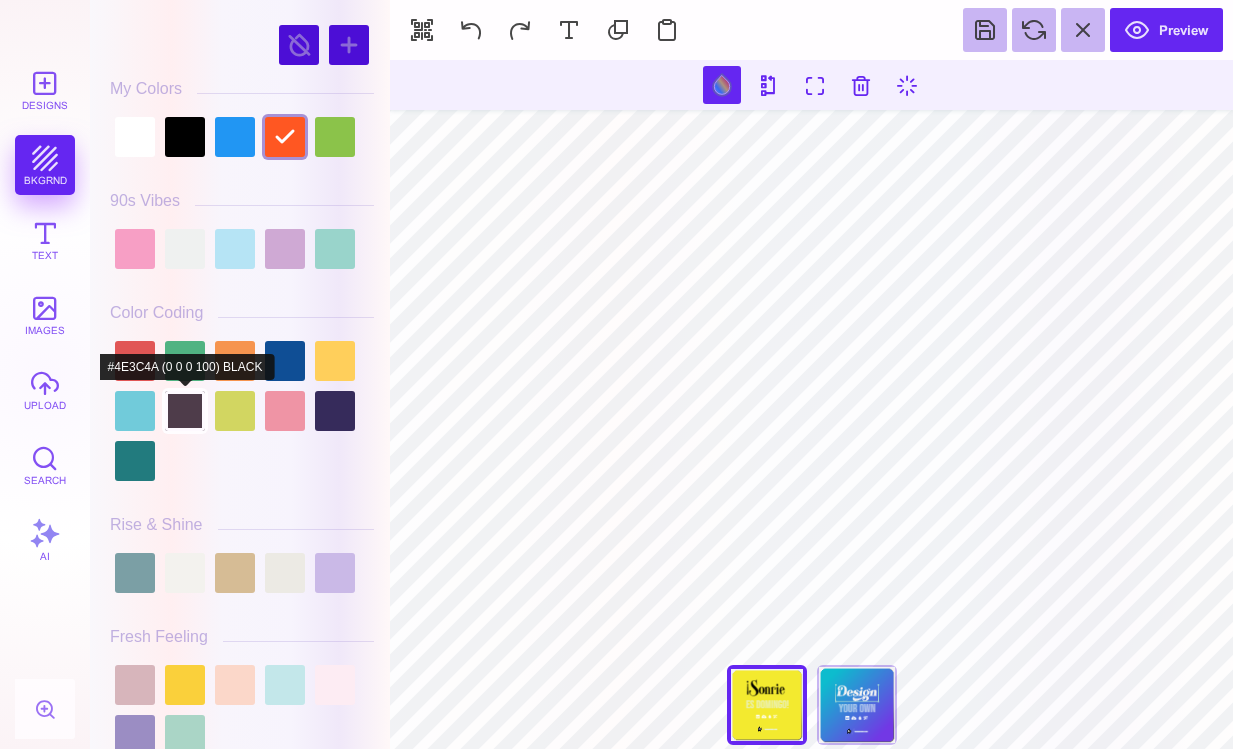 click at bounding box center (185, 411) 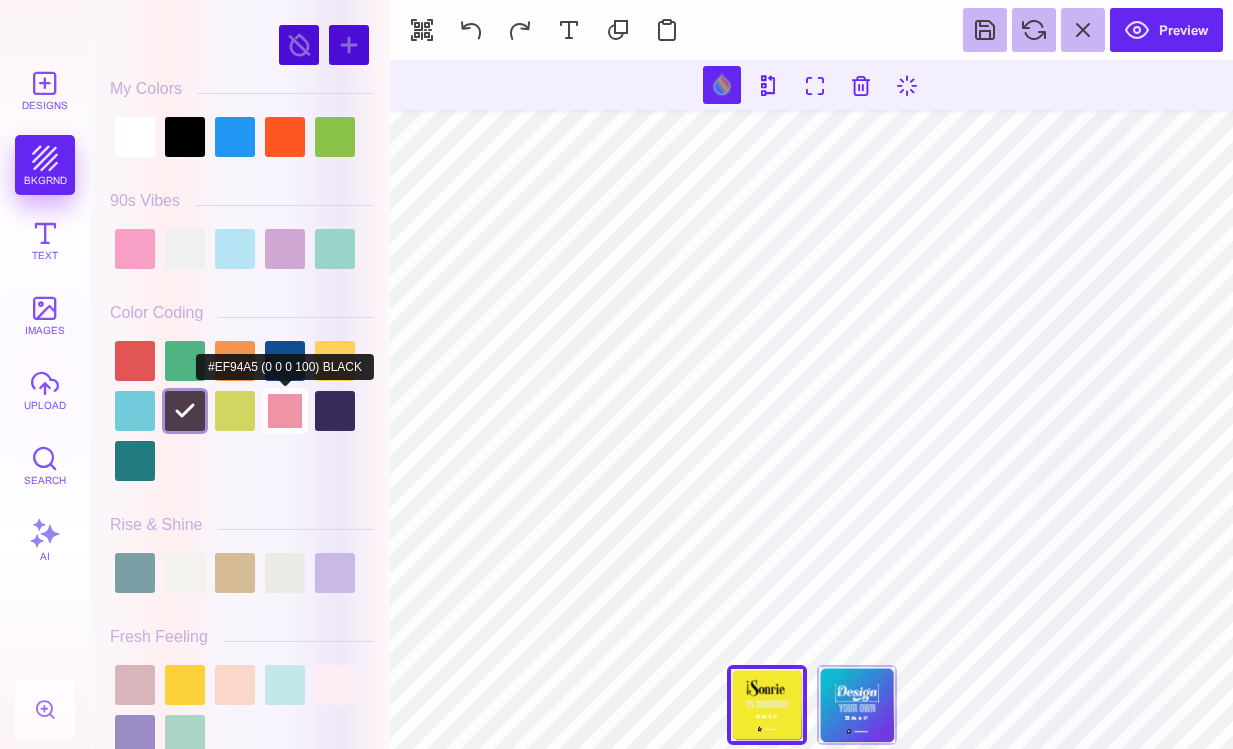 click at bounding box center [285, 411] 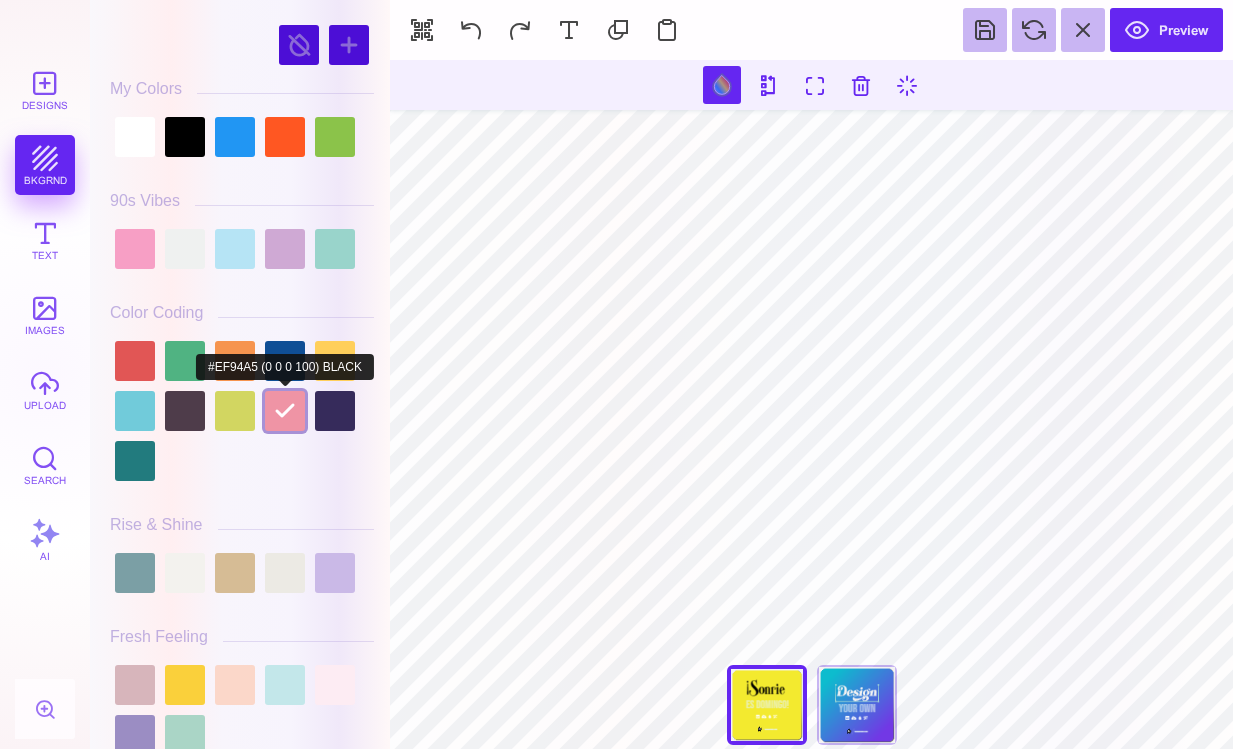 click at bounding box center (285, 411) 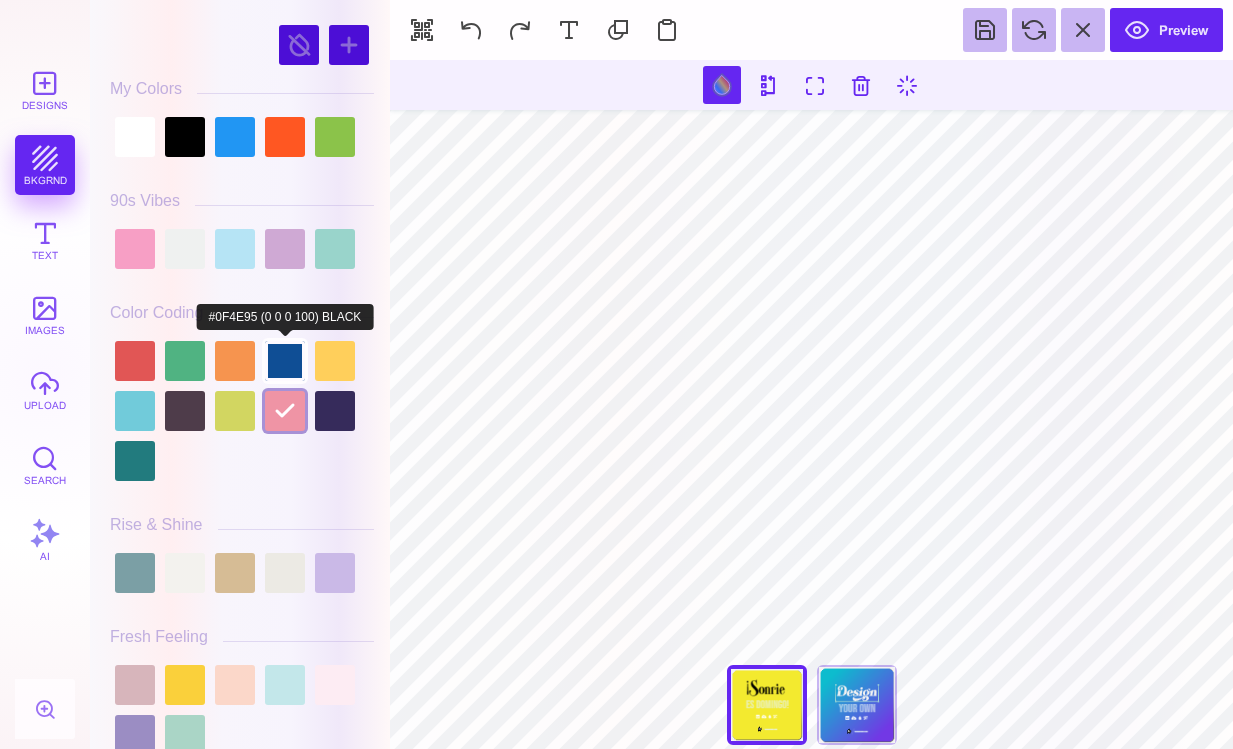 click at bounding box center [285, 361] 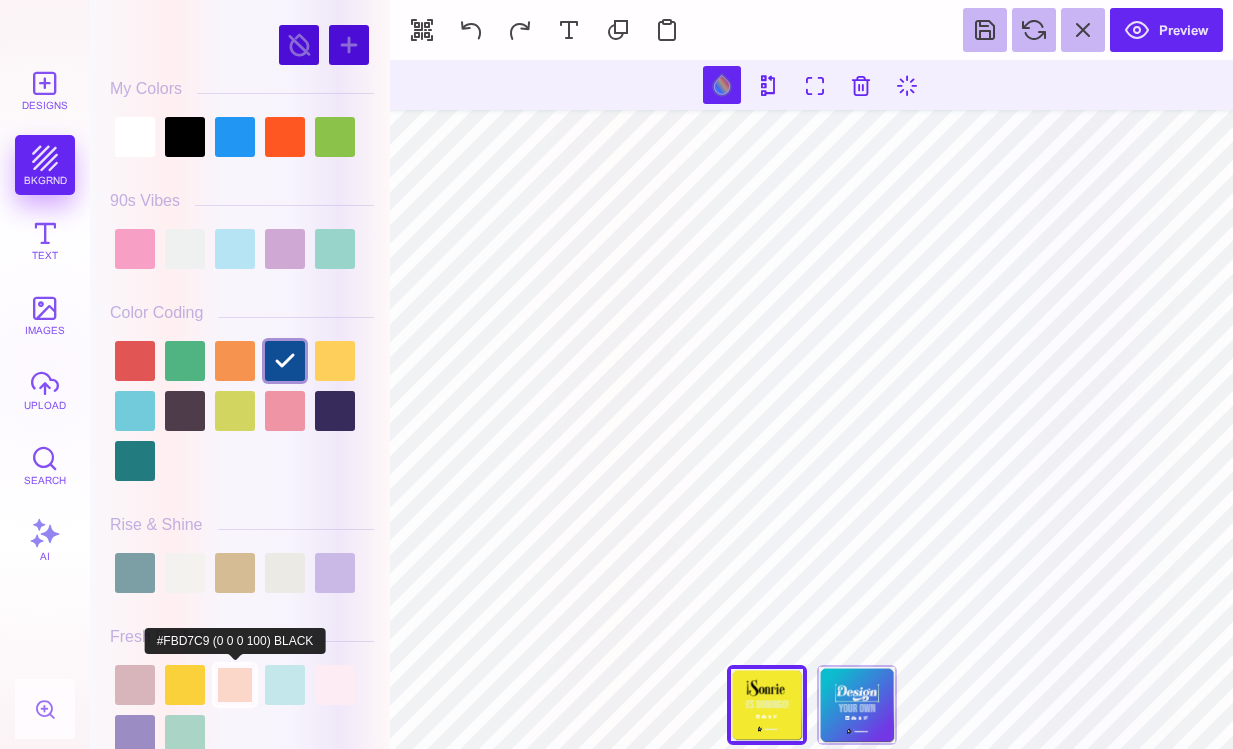 click at bounding box center (235, 685) 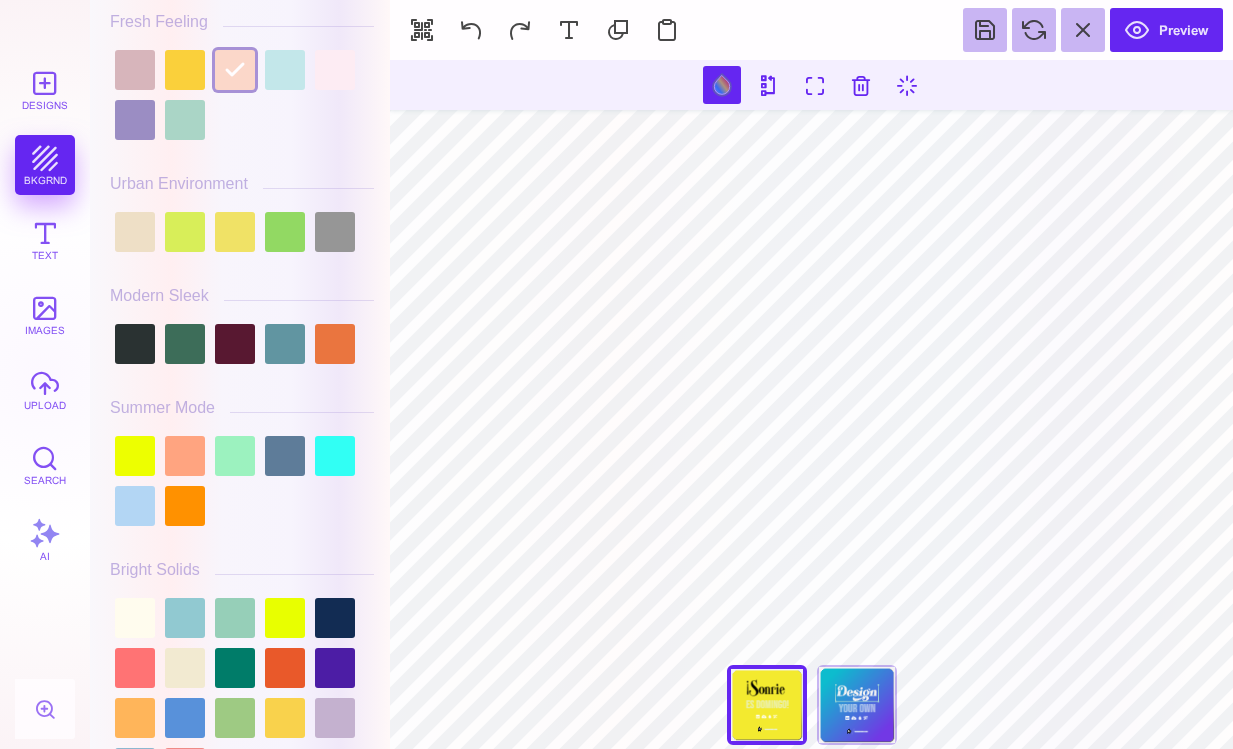 scroll, scrollTop: 900, scrollLeft: 0, axis: vertical 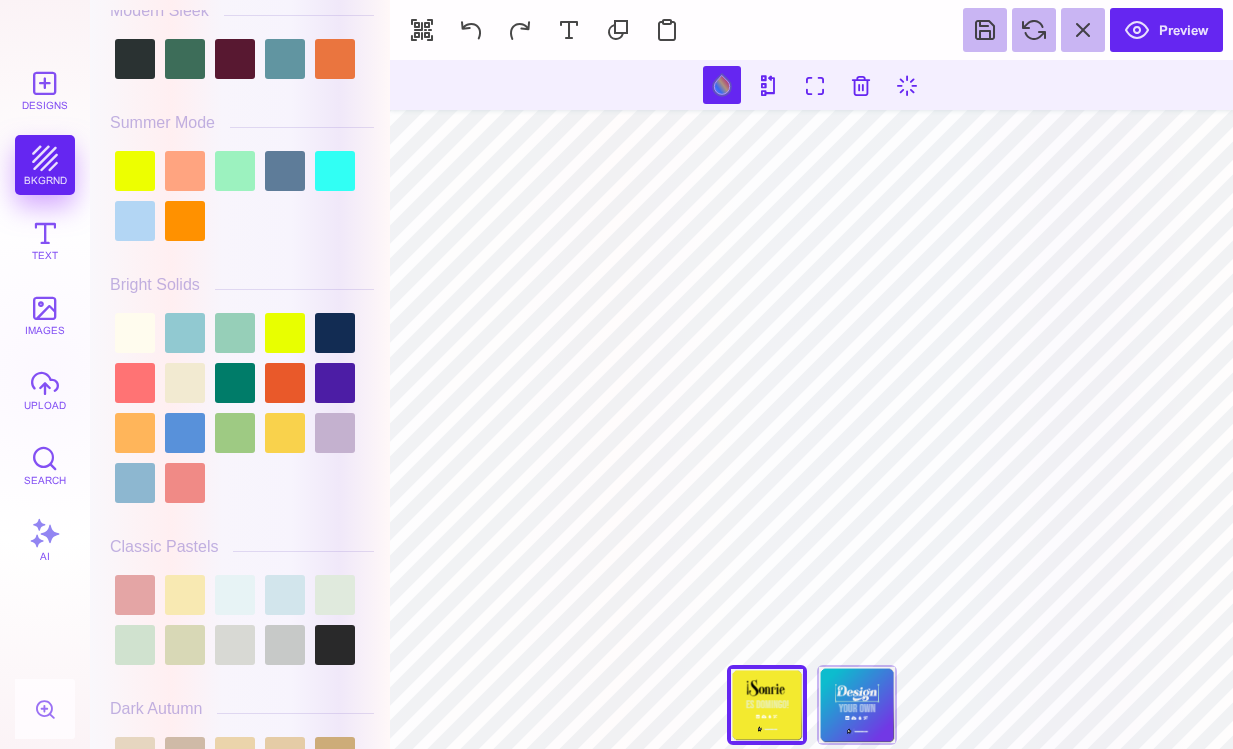 click at bounding box center [242, 408] 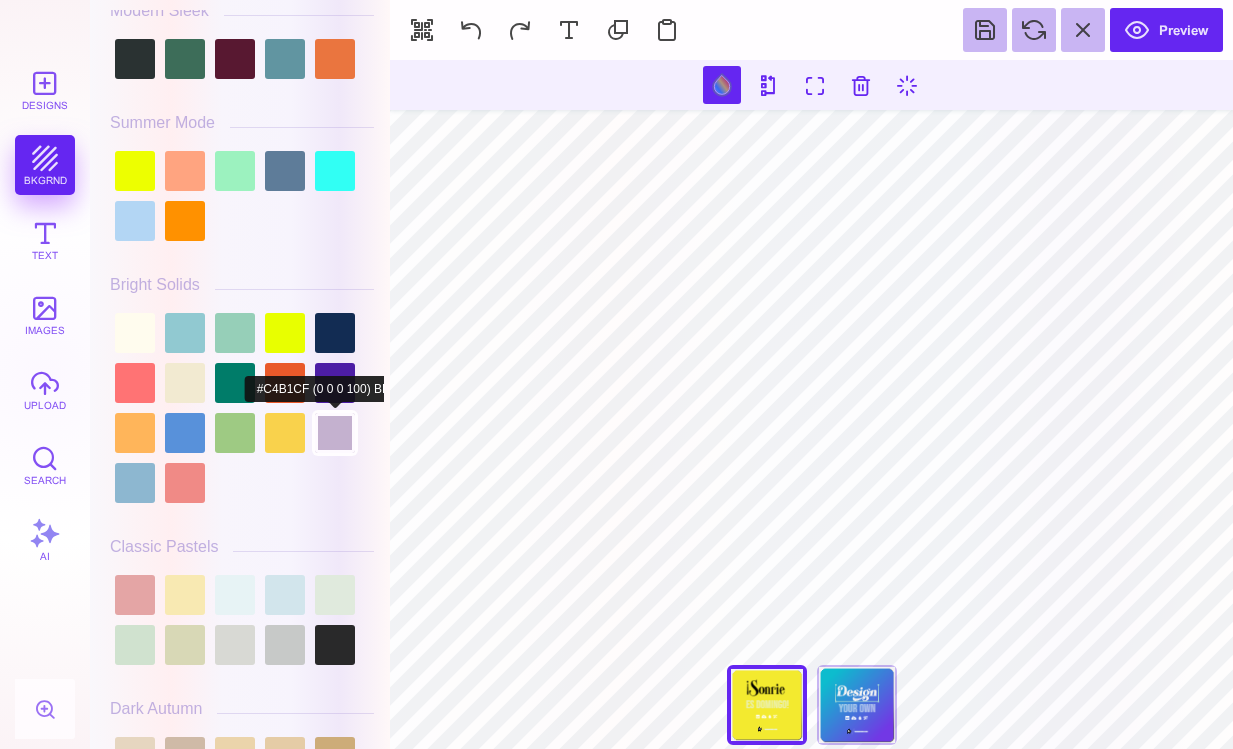 click at bounding box center (335, 433) 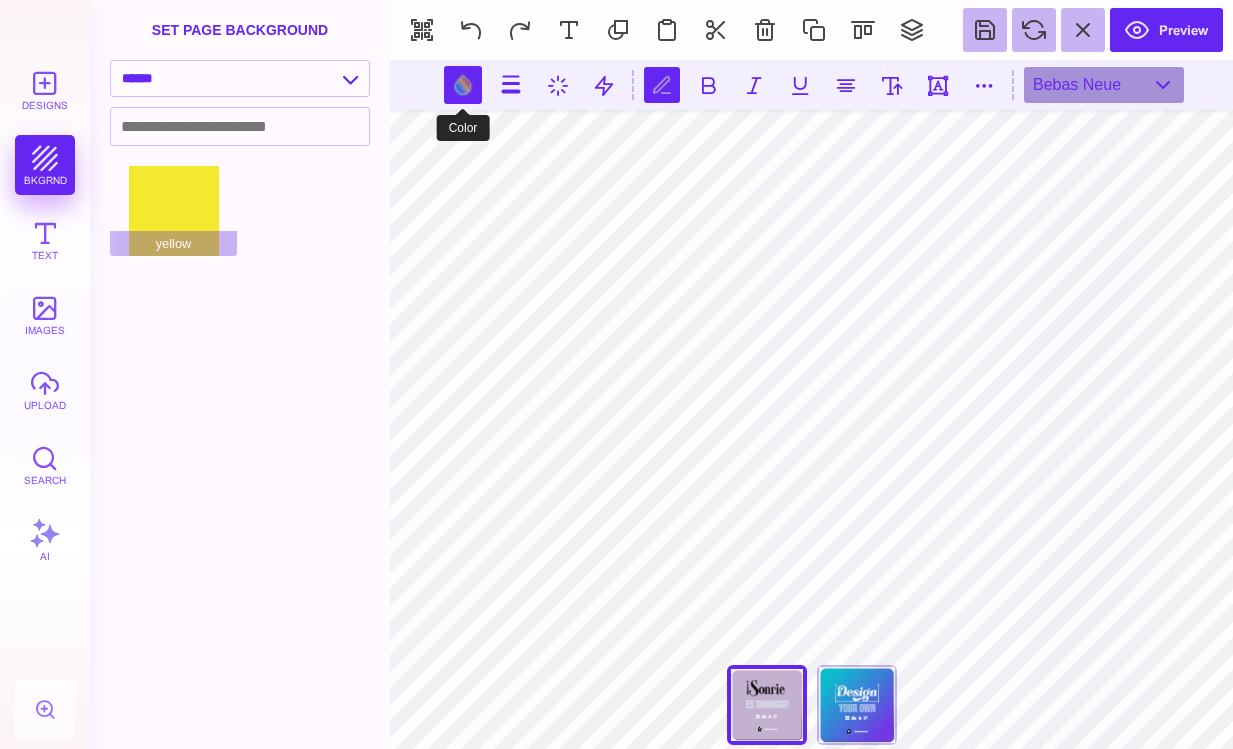 scroll, scrollTop: 0, scrollLeft: 1, axis: horizontal 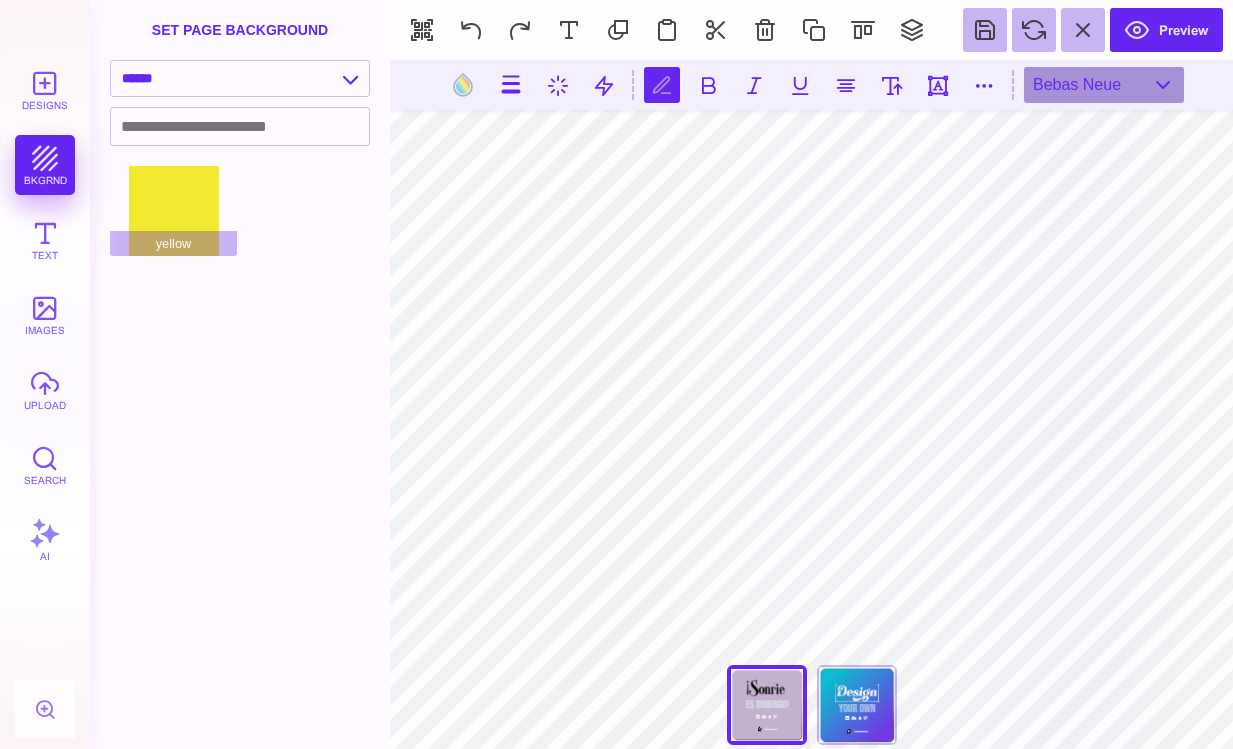 click on "Aqua Blue Blend
Blue Blend
Green BG
Green Tunnel
Red BG
Red Blend
Red Circle Blend
Red Green Blend
Split BG
Striped BG
Summer Blend
Bright Colors
Brown BG@2x
yellow" at bounding box center [246, 457] 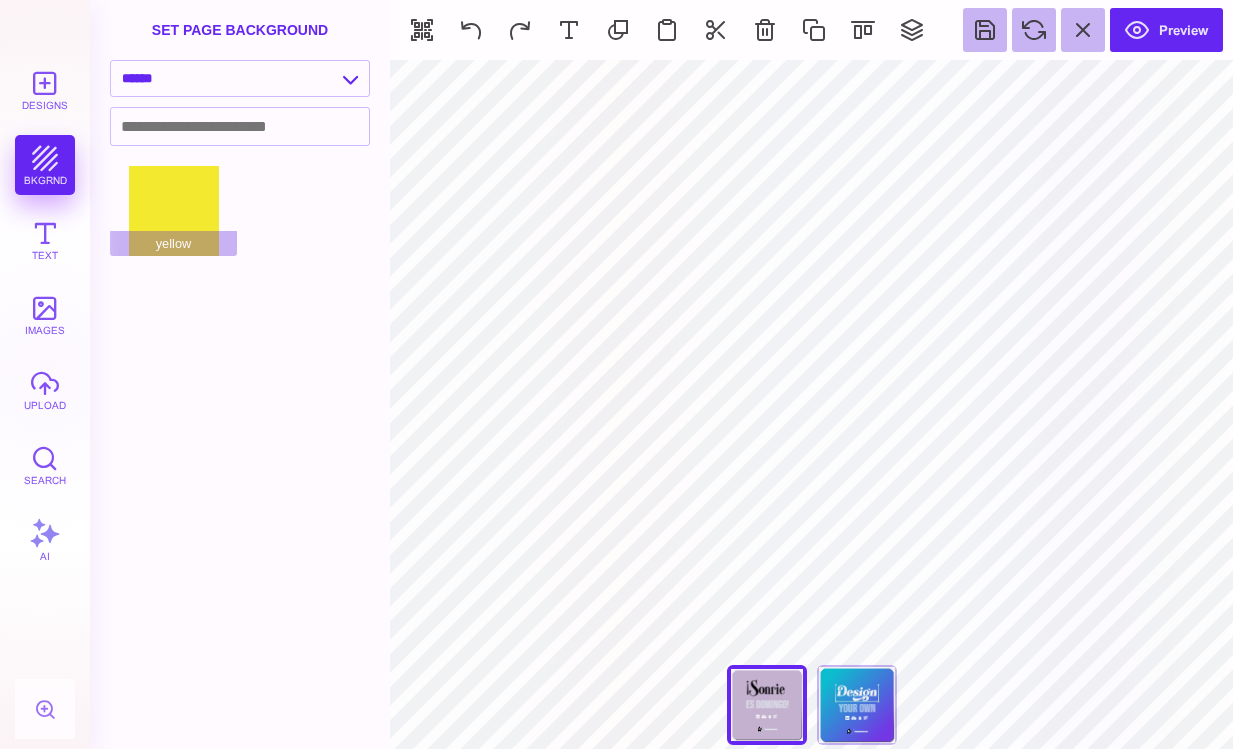 type on "#E7F3F59E" 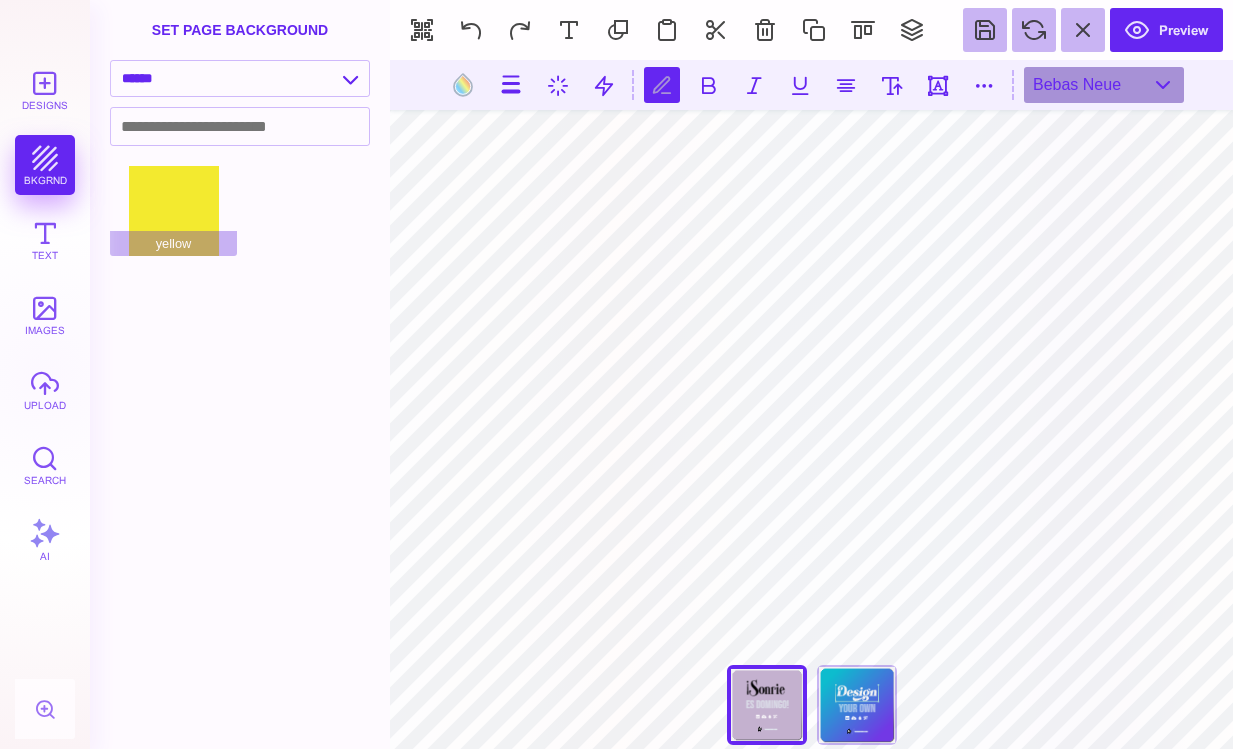 type on "********" 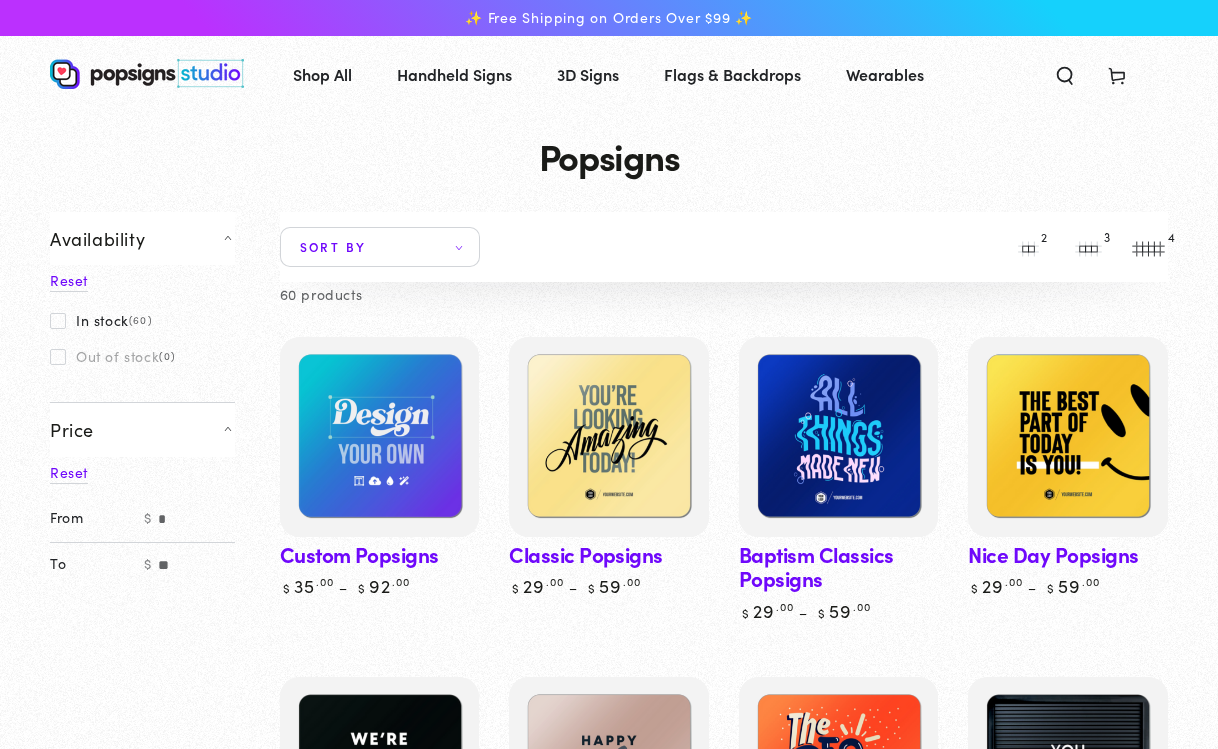 scroll, scrollTop: 297, scrollLeft: 0, axis: vertical 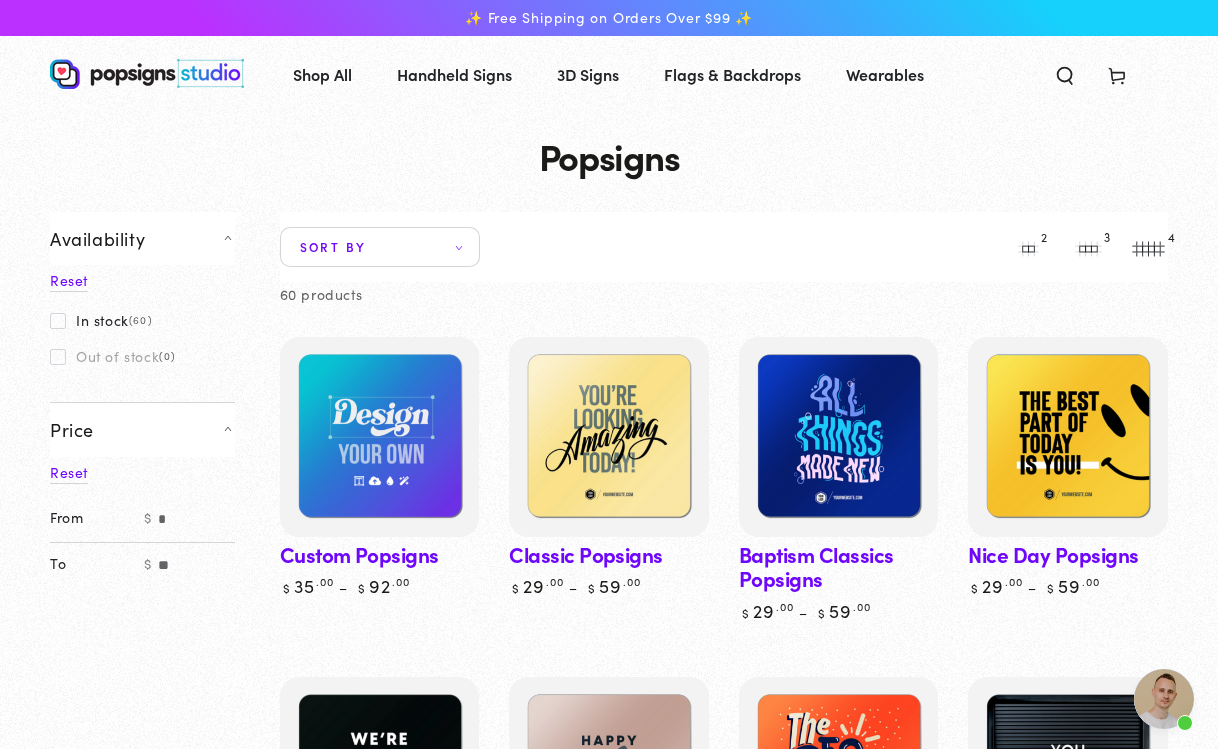click on "Custom Popsigns" at bounding box center (380, 467) 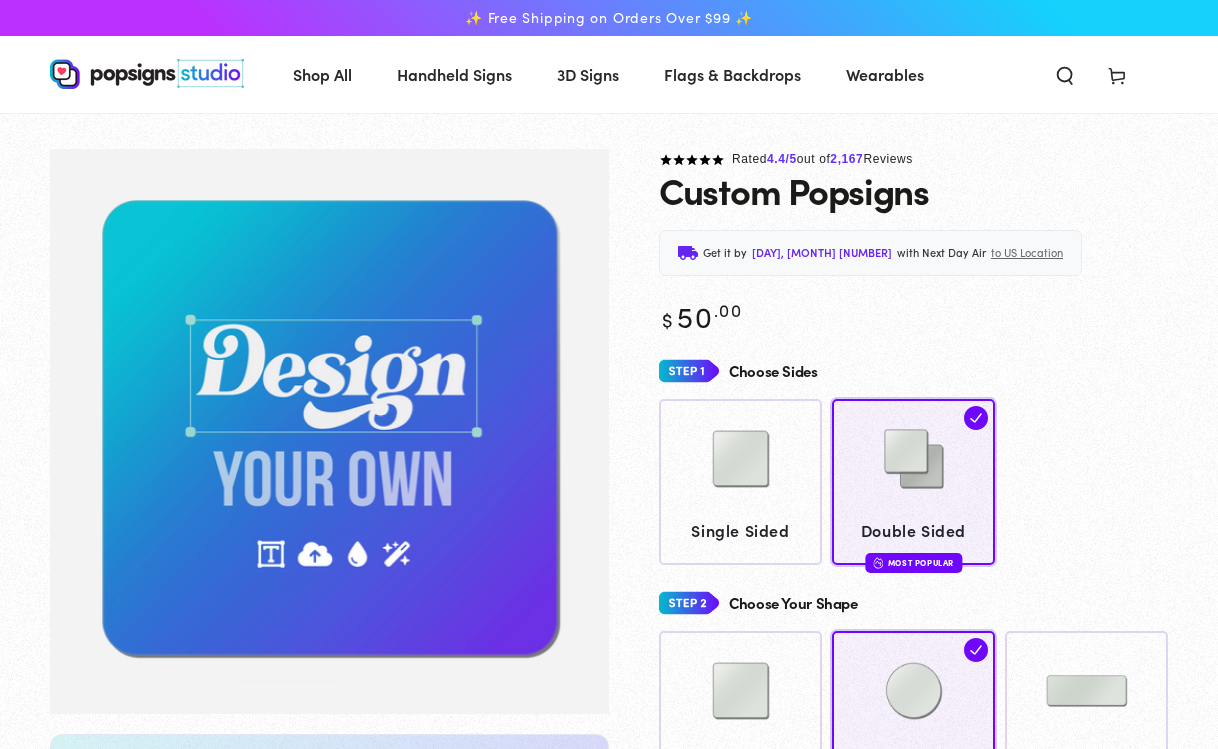 scroll, scrollTop: 0, scrollLeft: 0, axis: both 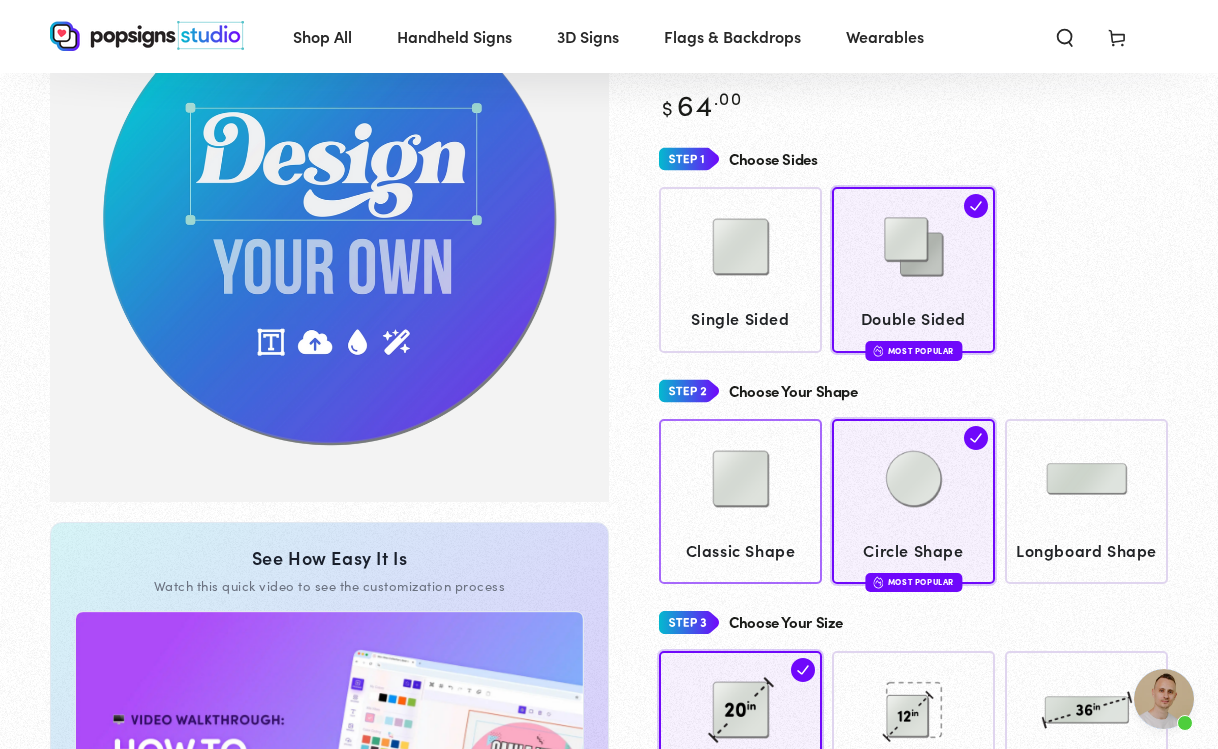 click on "Classic Shape" 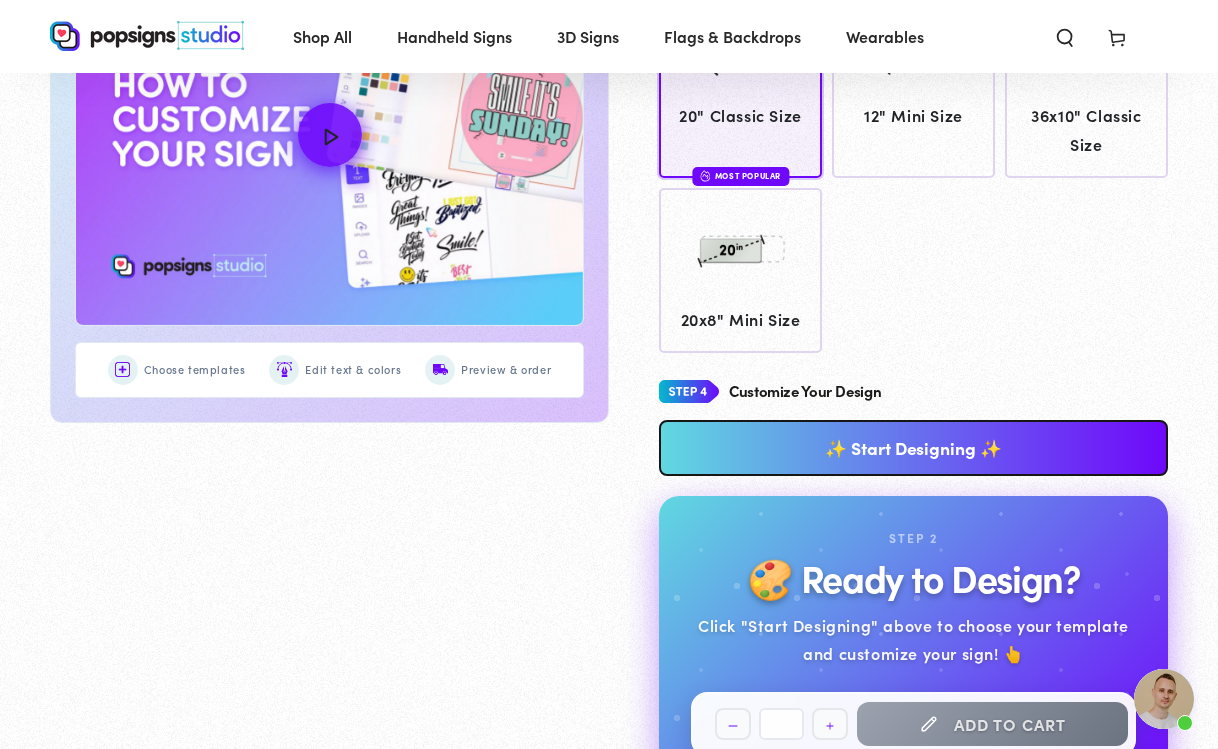 scroll, scrollTop: 949, scrollLeft: 0, axis: vertical 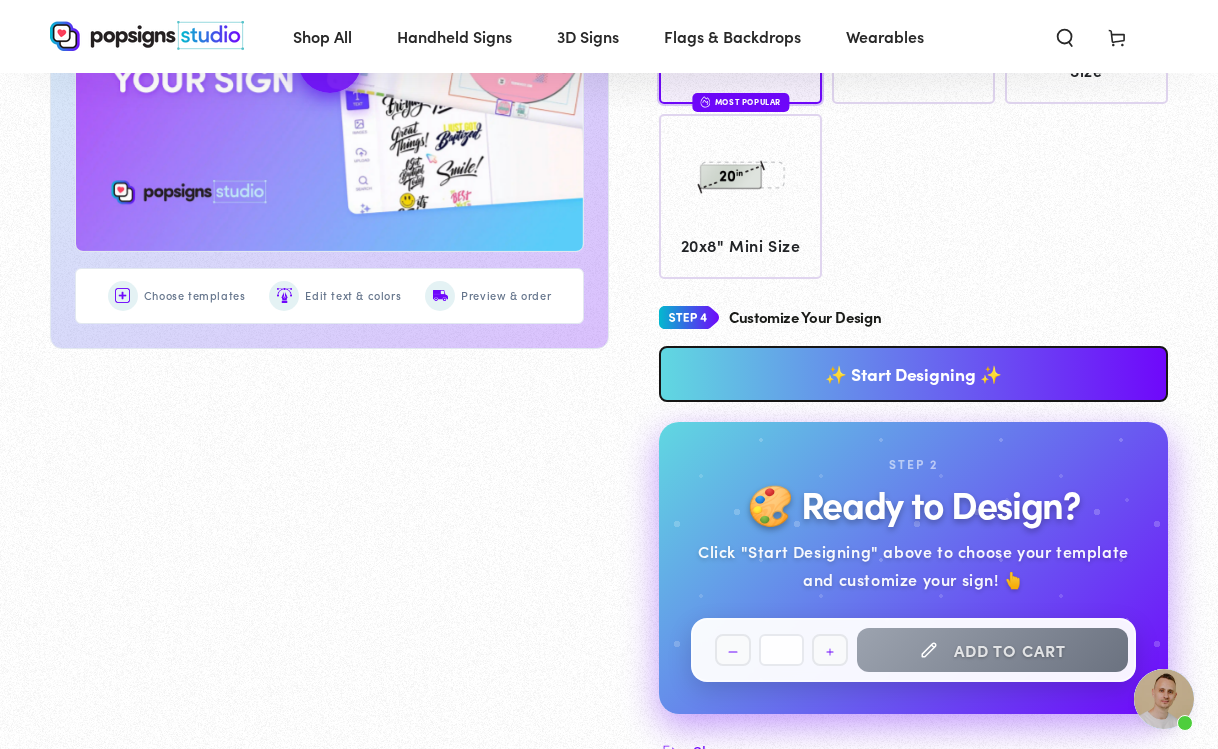 click on "✨ Start Designing ✨" at bounding box center (913, 374) 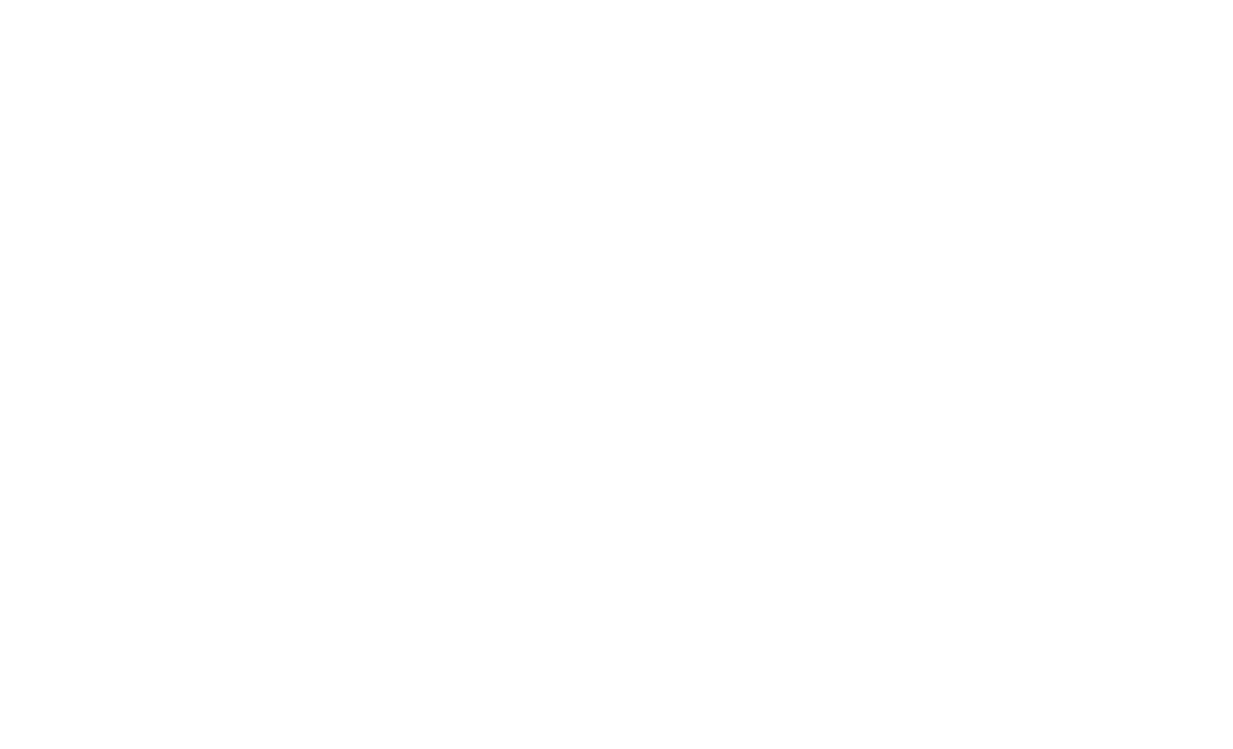 scroll, scrollTop: 0, scrollLeft: 0, axis: both 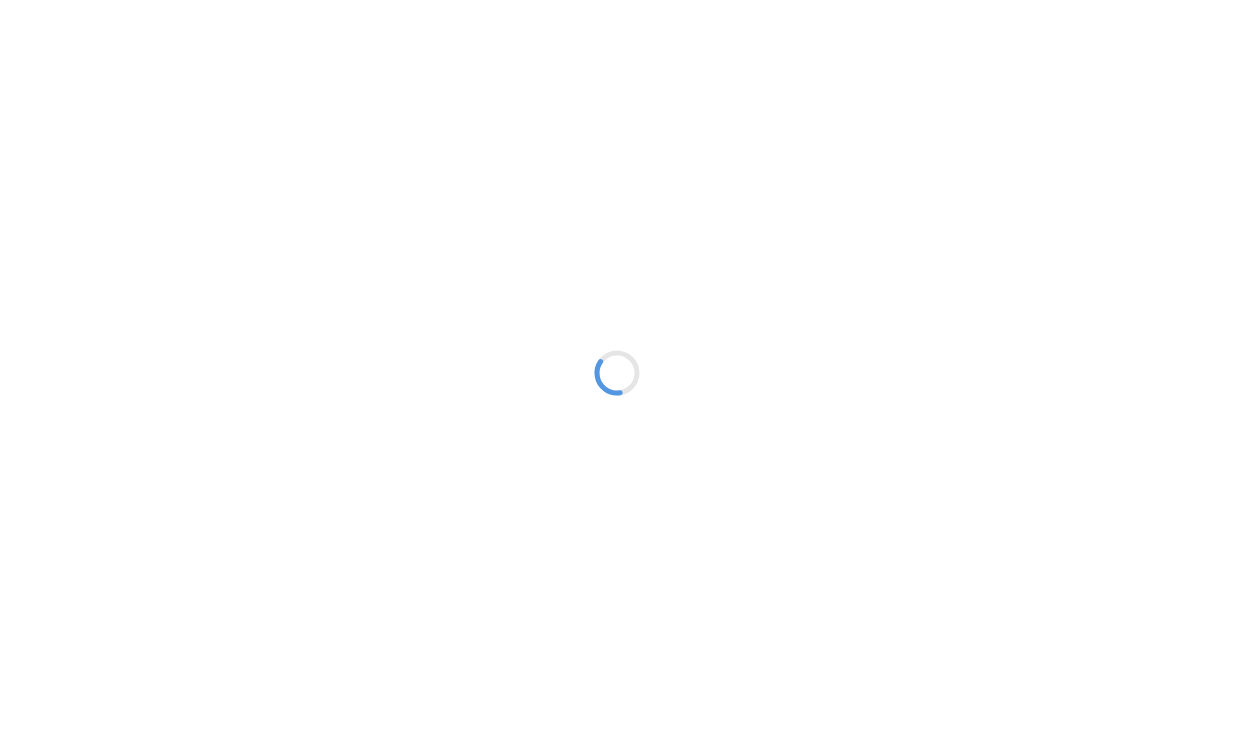 type on "An ancient tree with a door leading to a magical world" 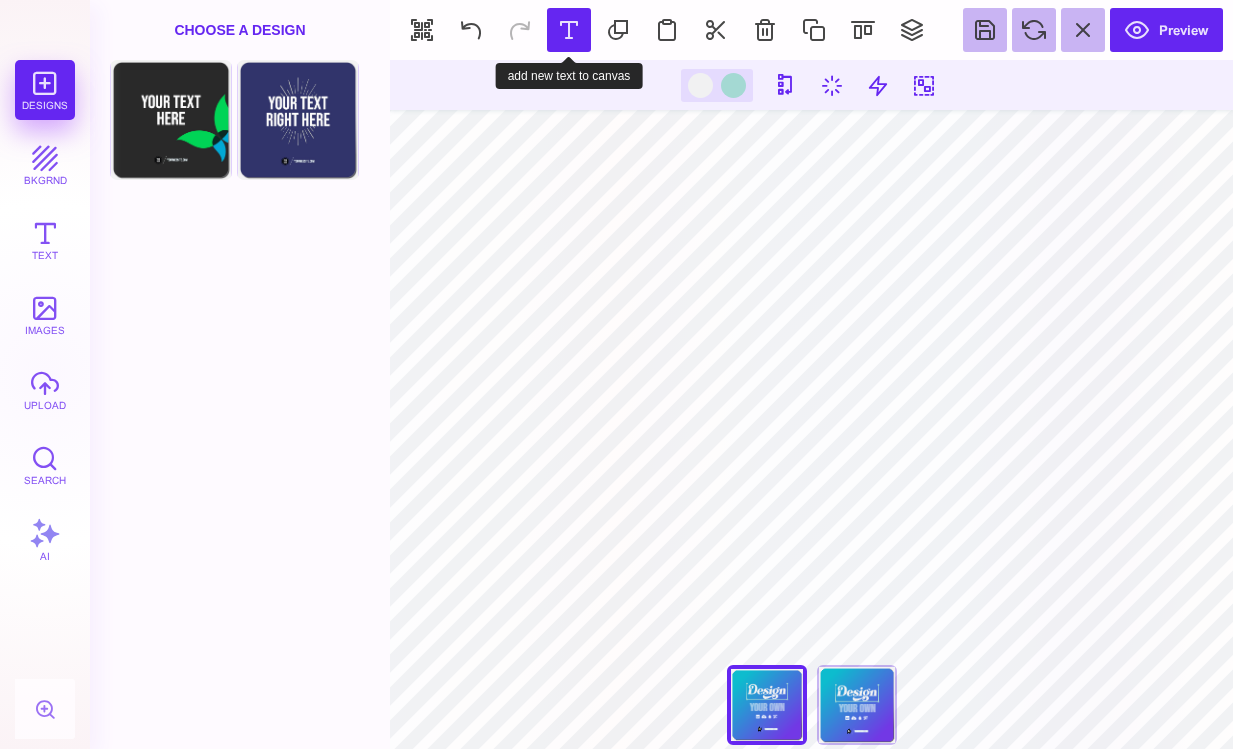 click at bounding box center (569, 30) 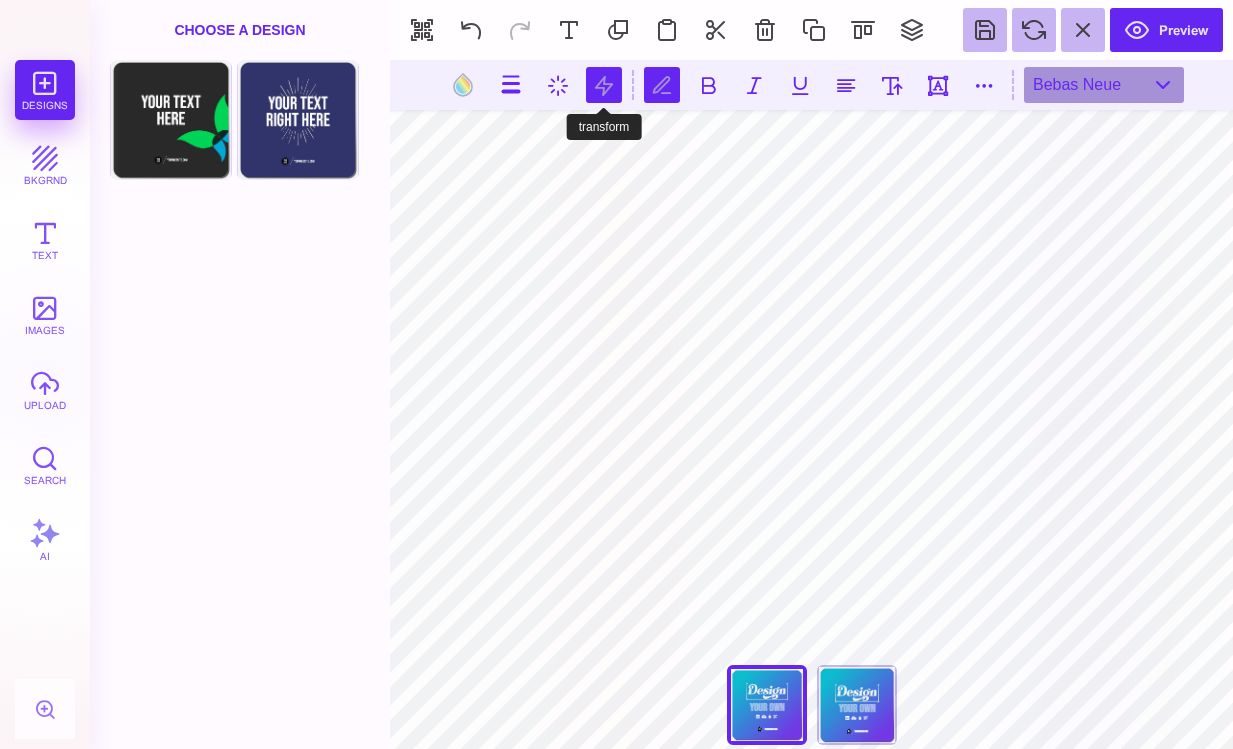 scroll, scrollTop: 0, scrollLeft: 2, axis: horizontal 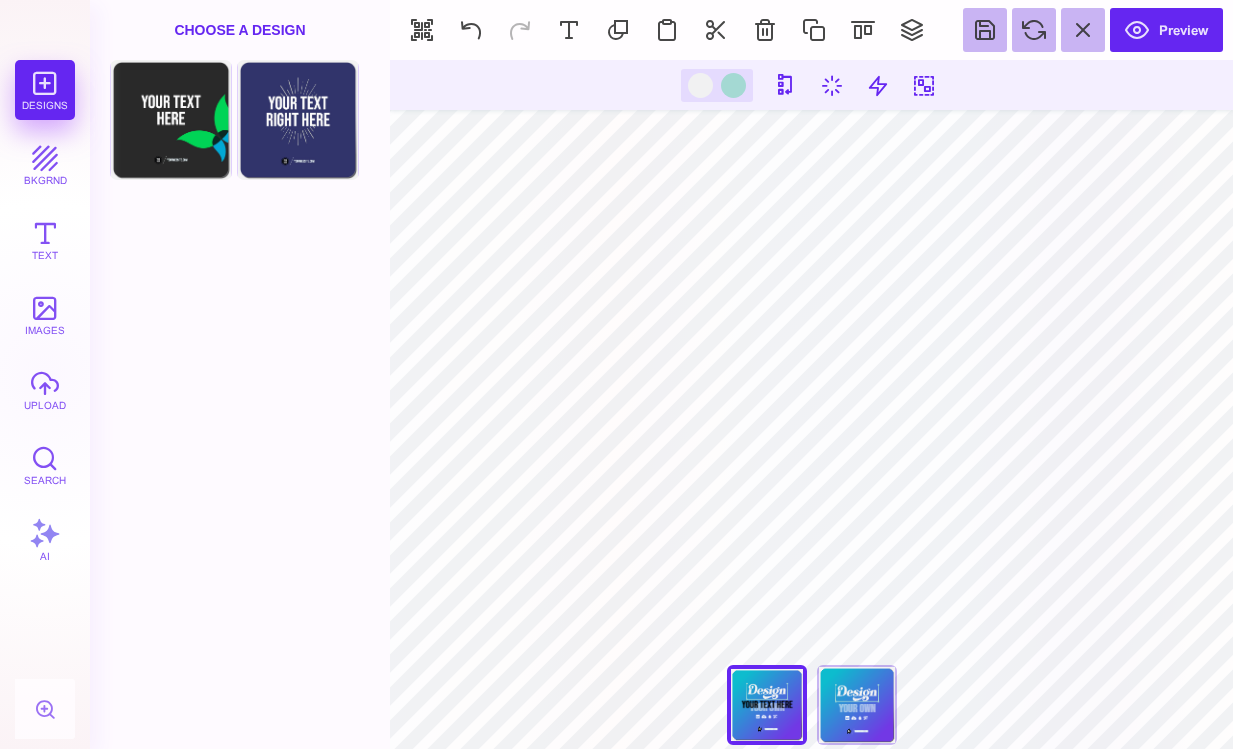 click at bounding box center [733, 85] 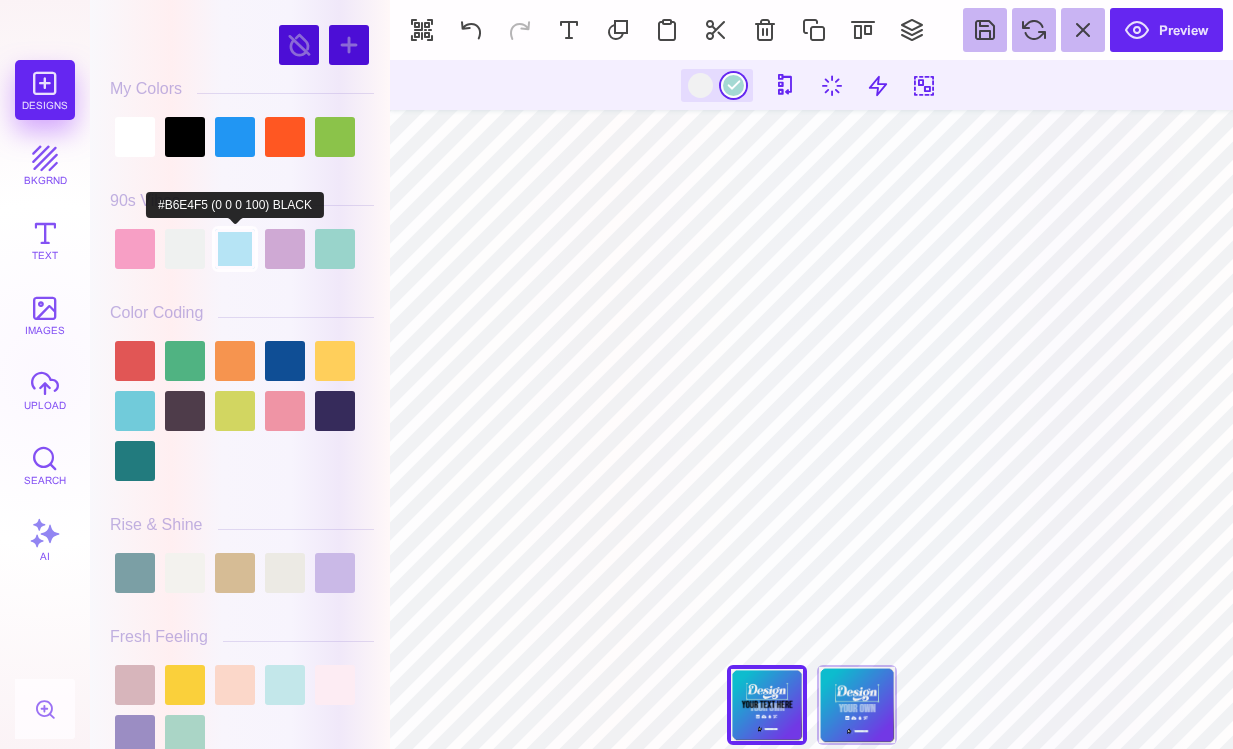 click at bounding box center [235, 249] 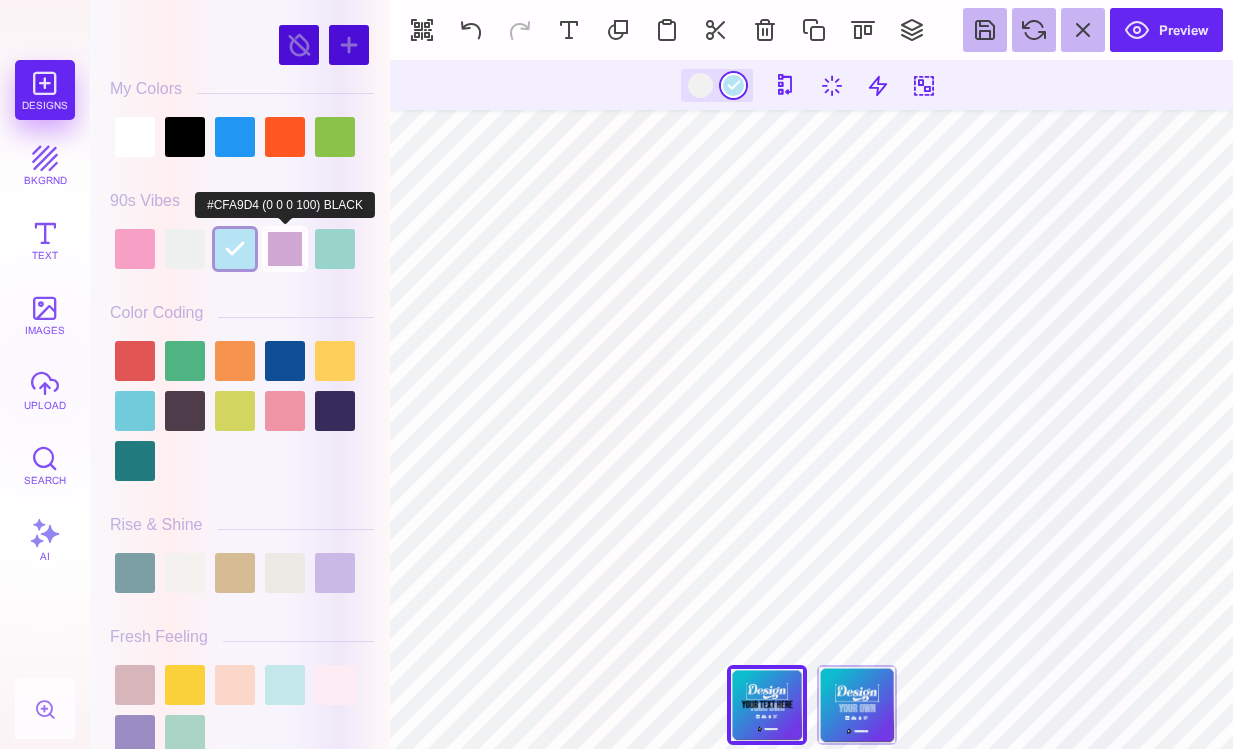 click at bounding box center [285, 249] 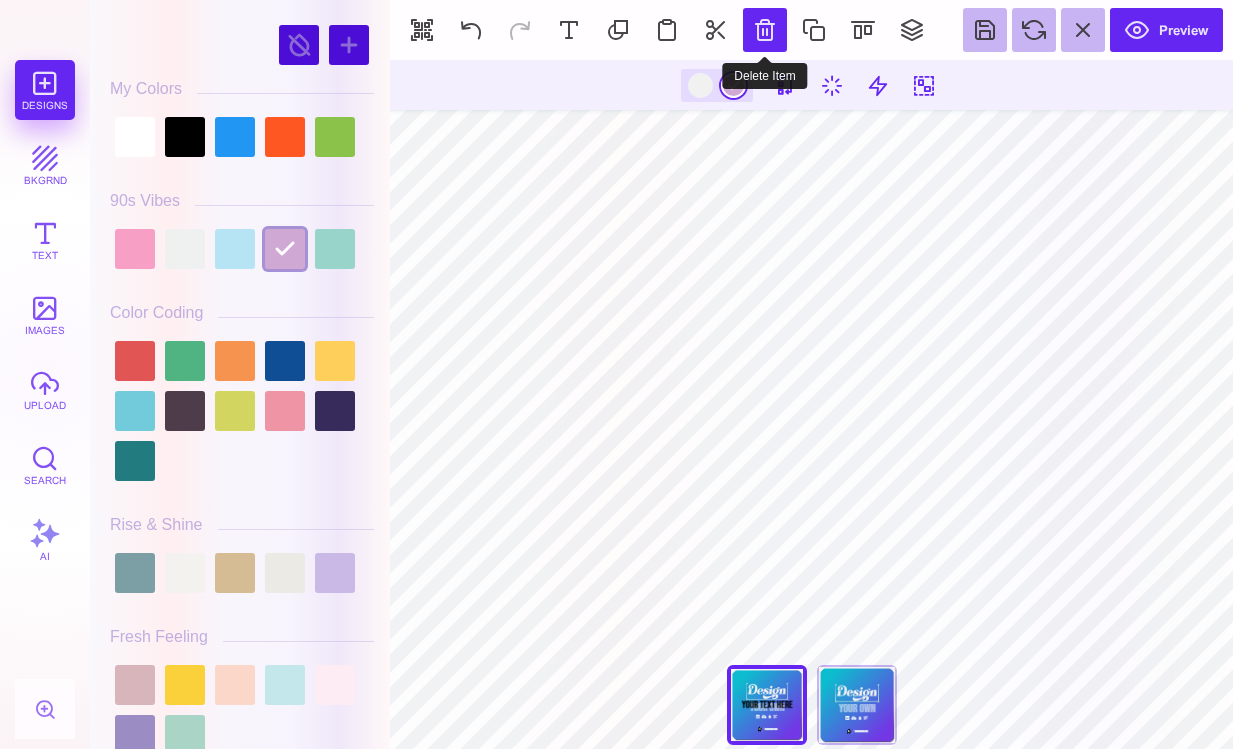 click at bounding box center [765, 30] 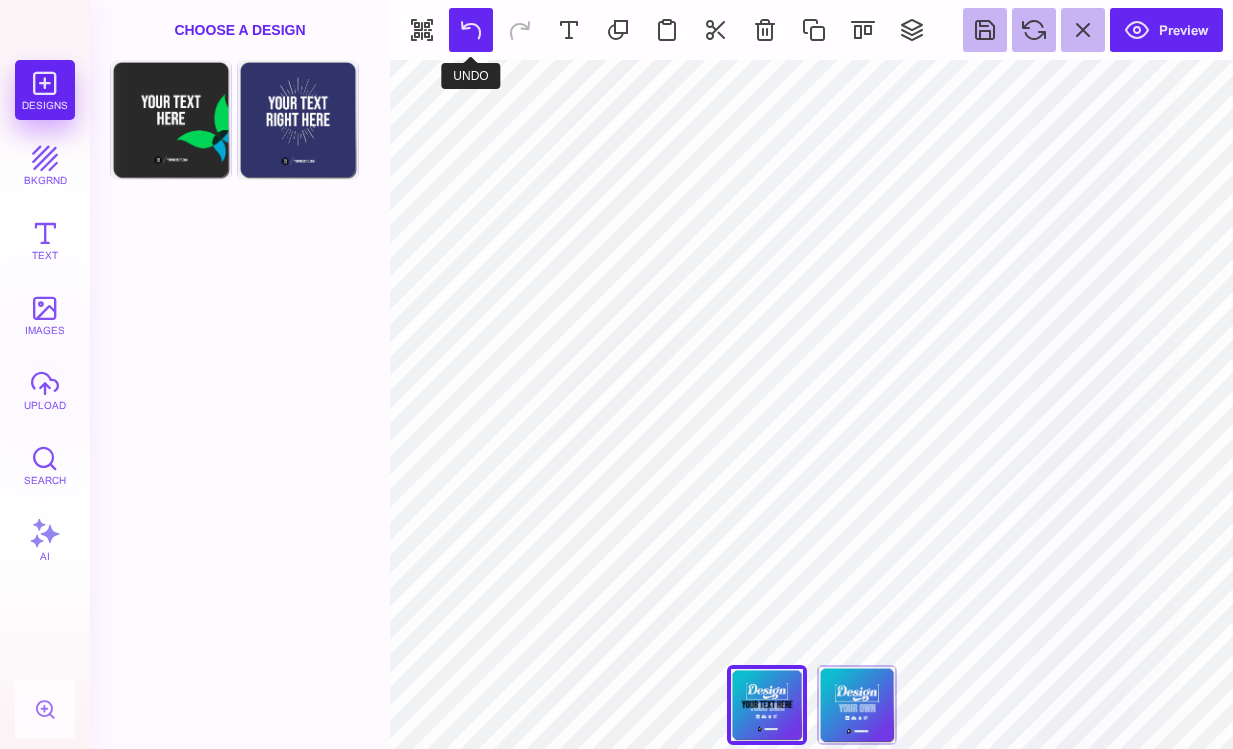 click at bounding box center [471, 30] 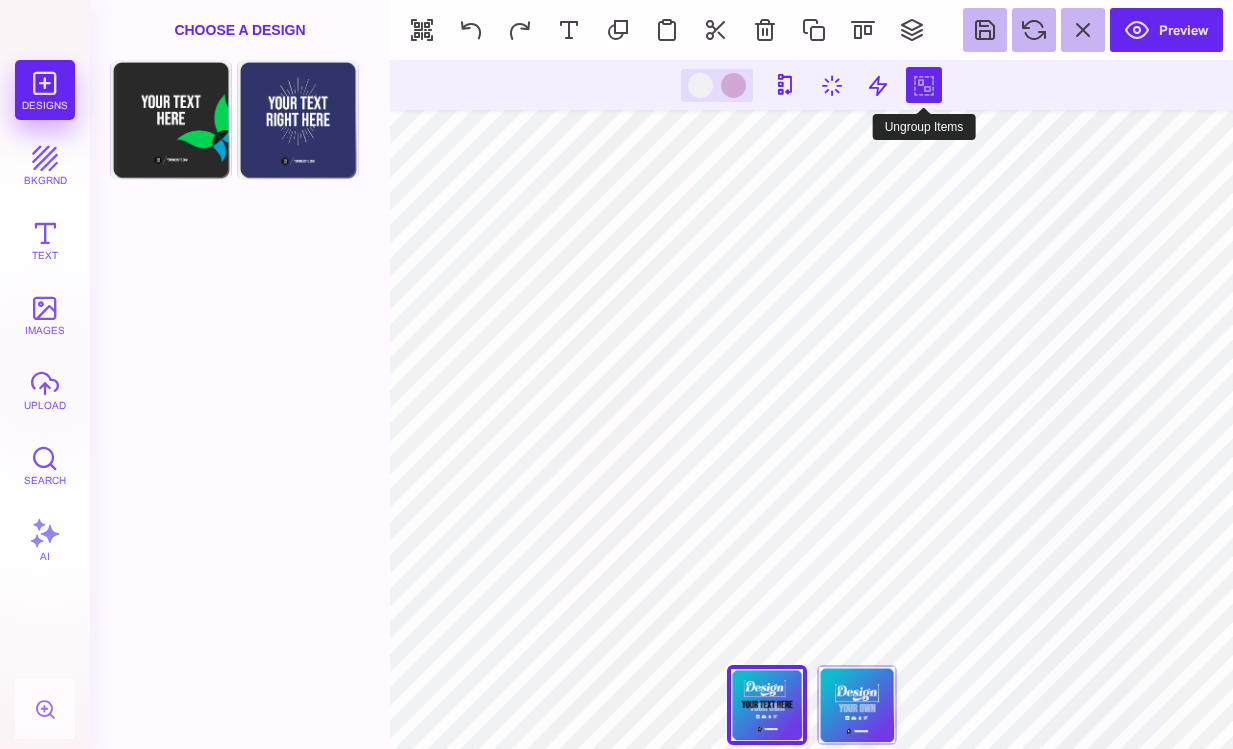 click at bounding box center [924, 85] 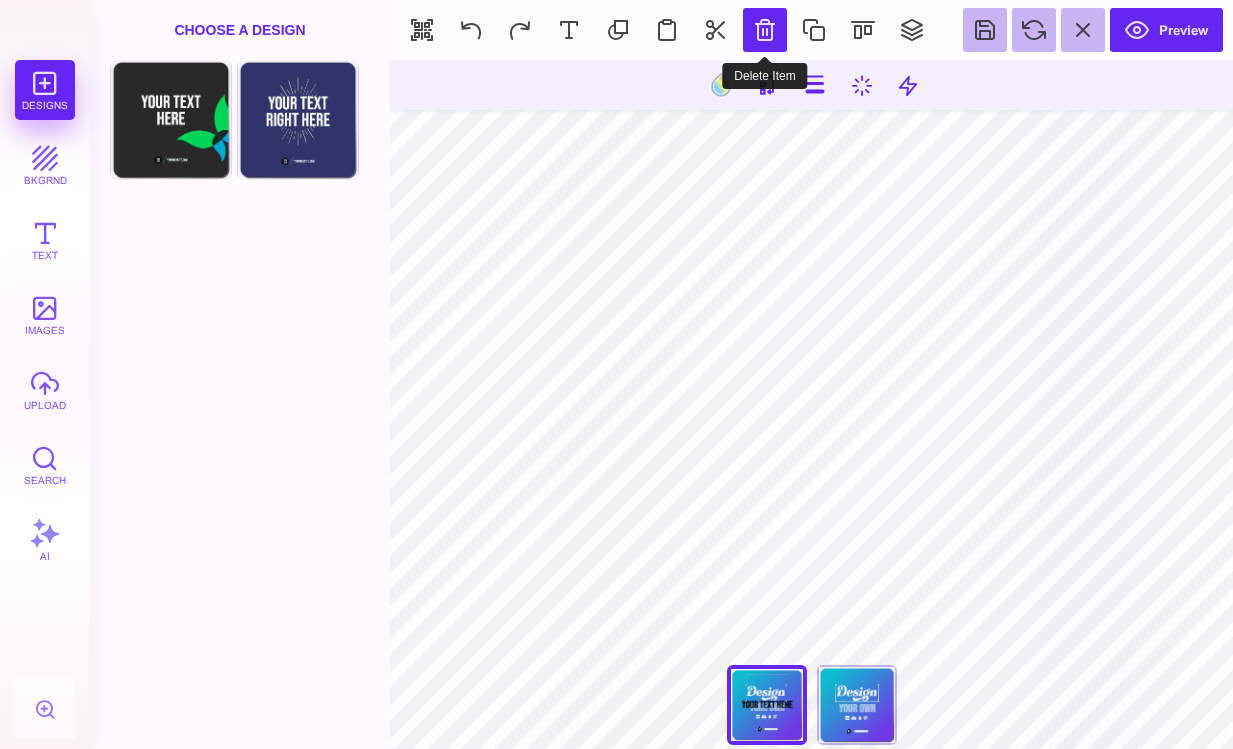 click at bounding box center (765, 30) 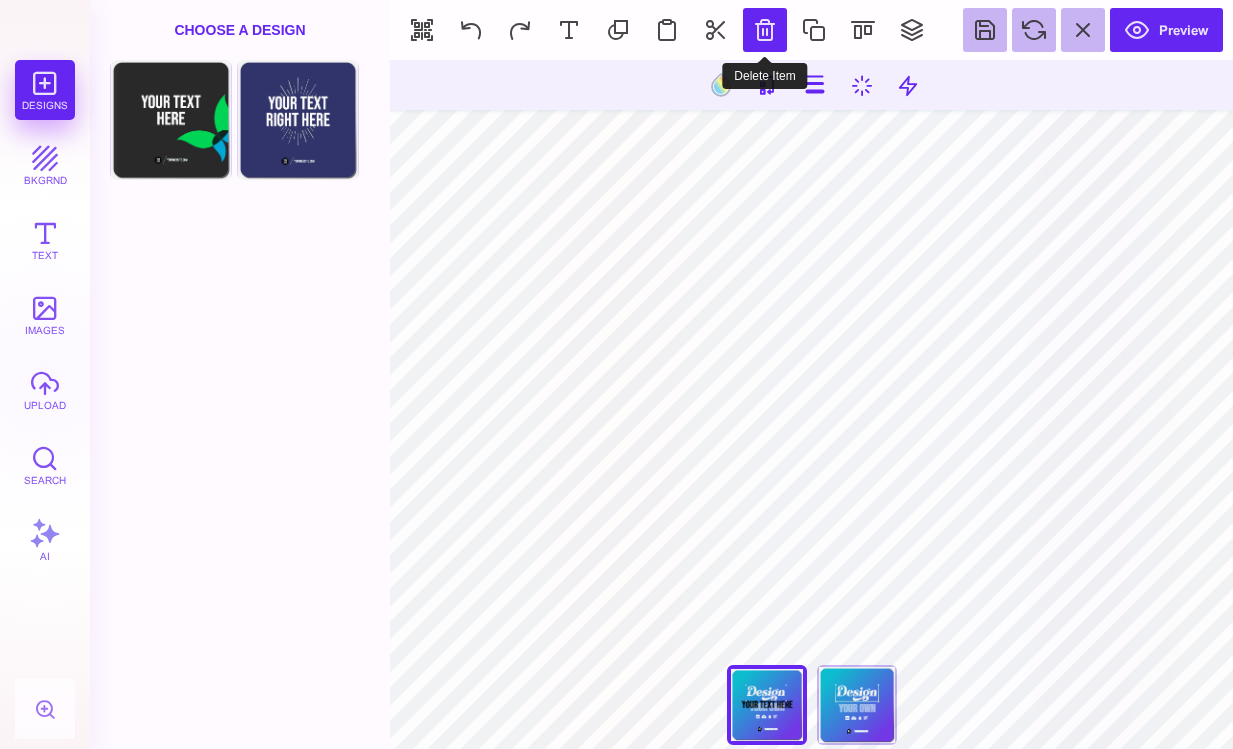 click at bounding box center [765, 30] 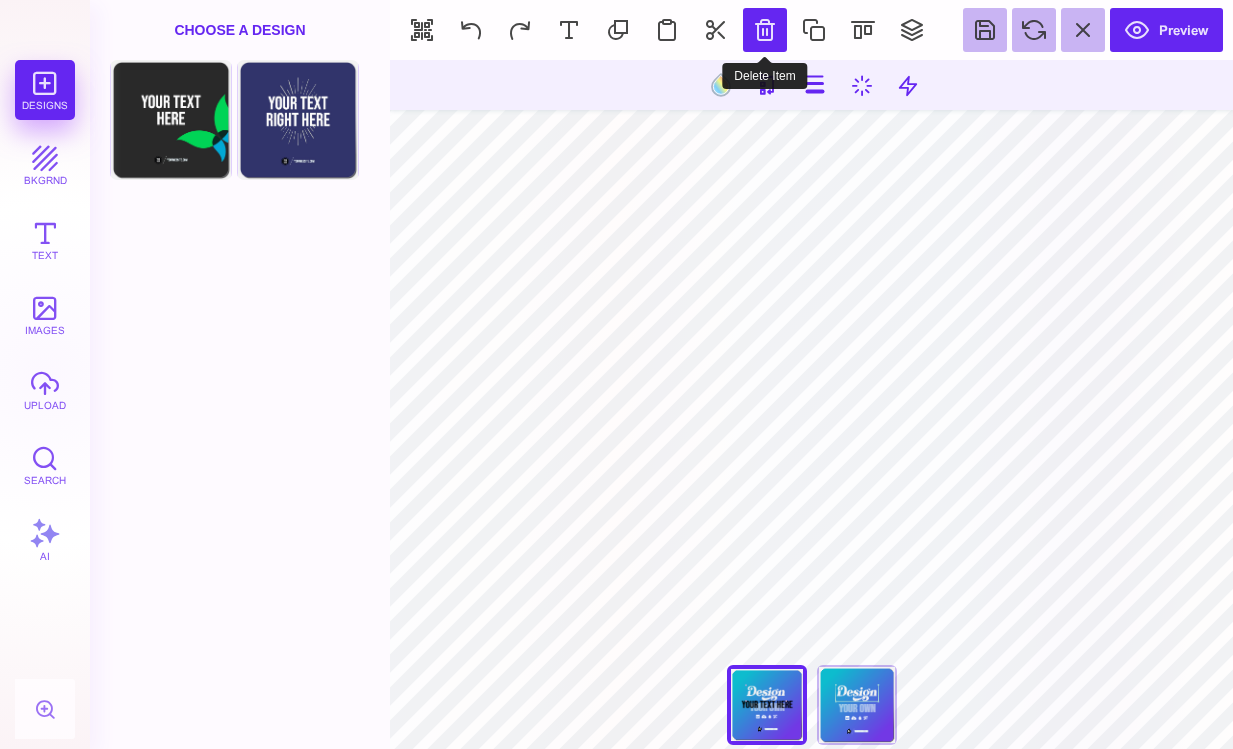 click at bounding box center (765, 30) 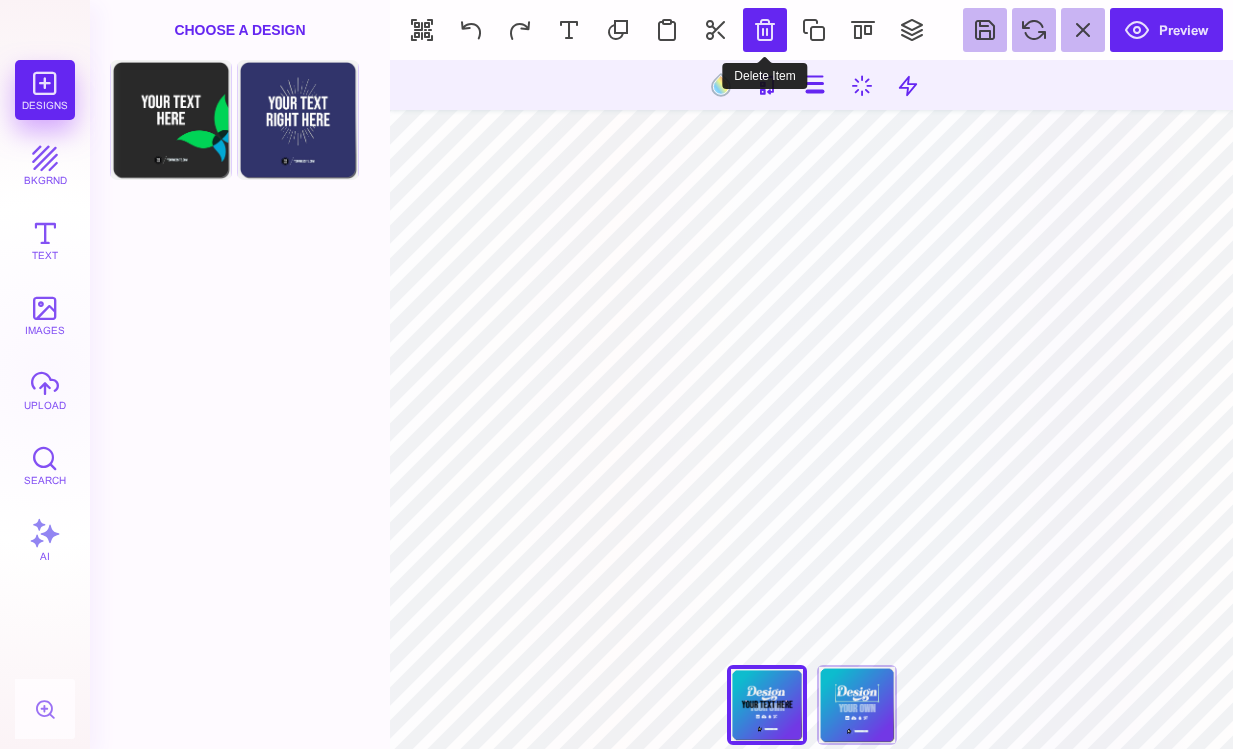 click at bounding box center [765, 30] 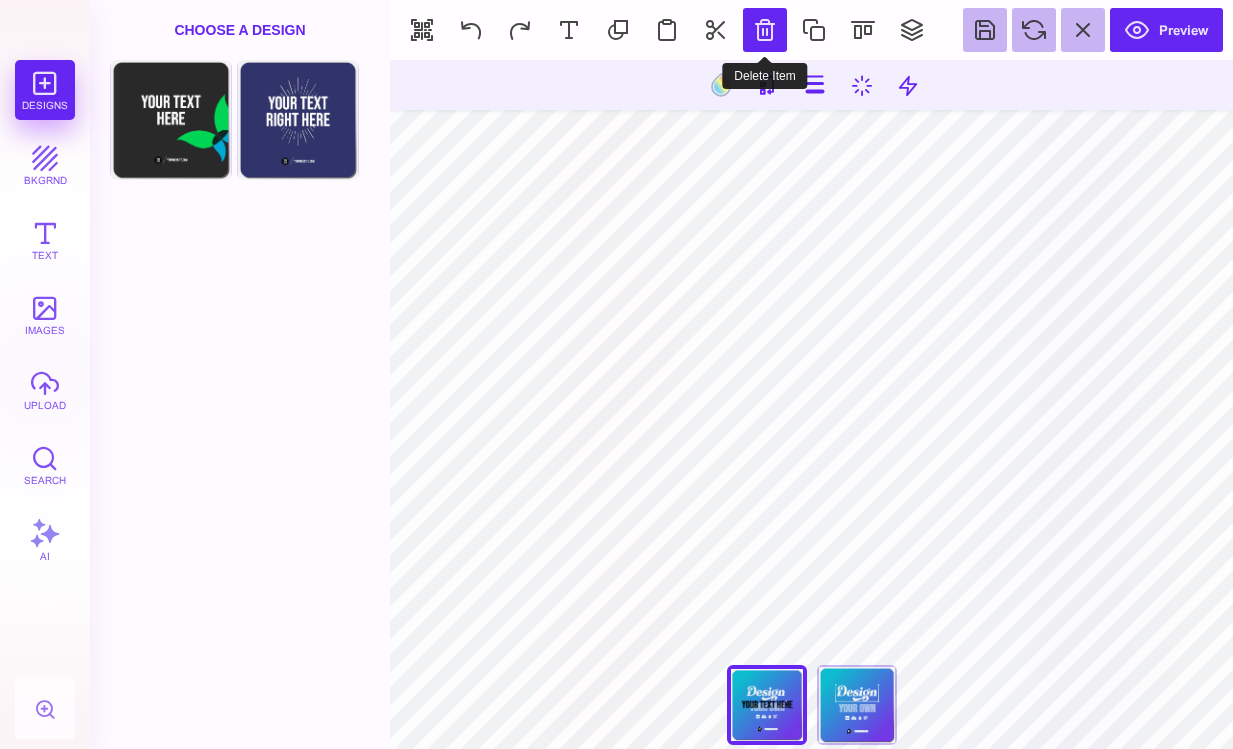 click at bounding box center [765, 30] 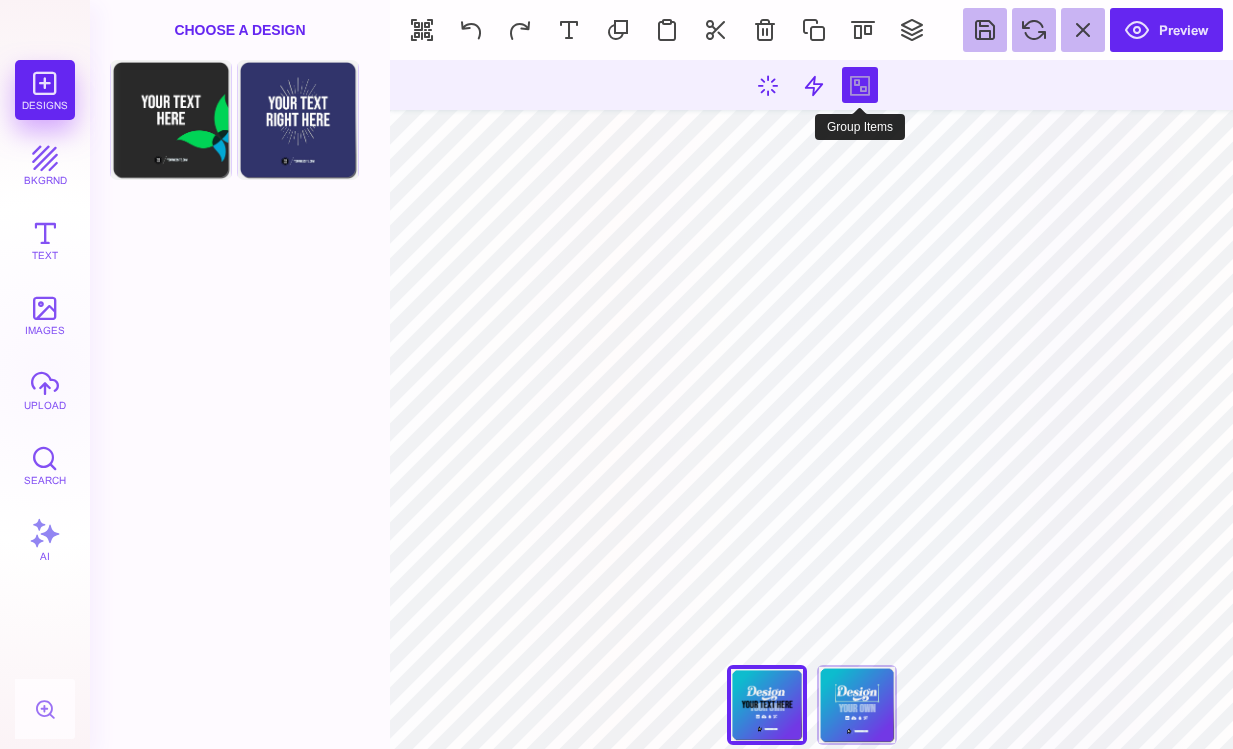 click at bounding box center (860, 85) 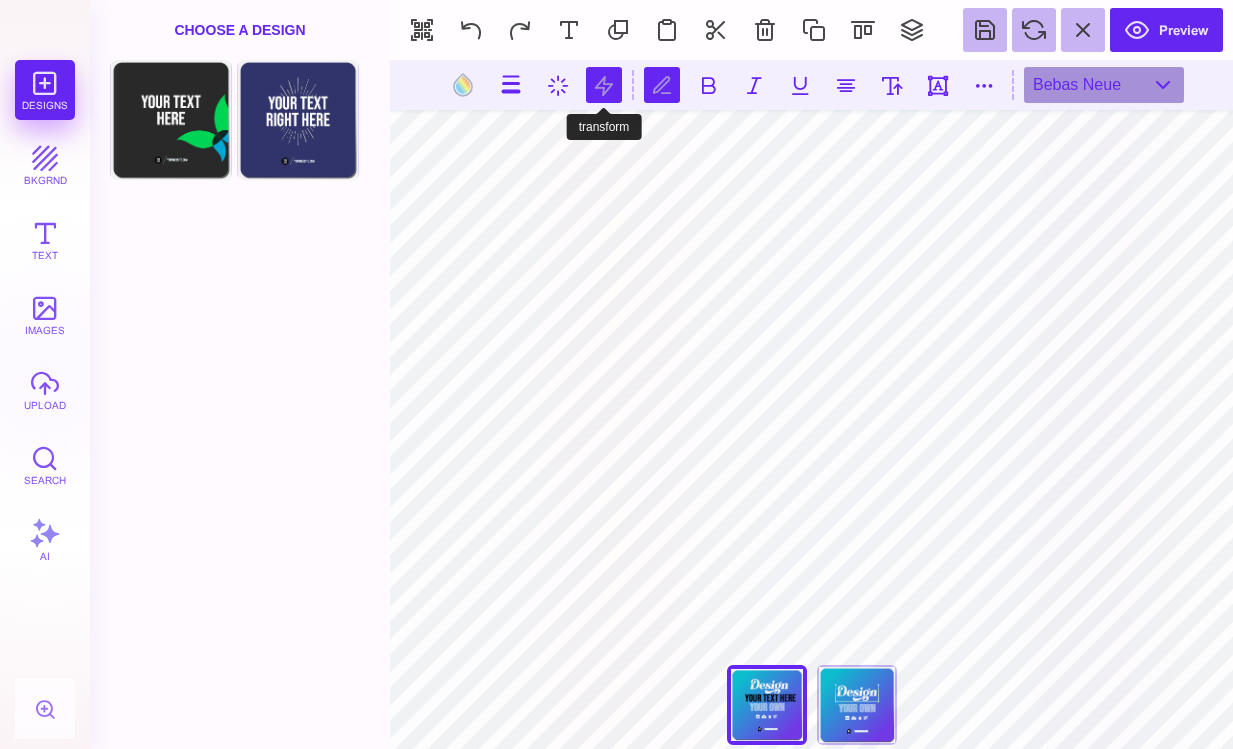 scroll, scrollTop: 0, scrollLeft: 1, axis: horizontal 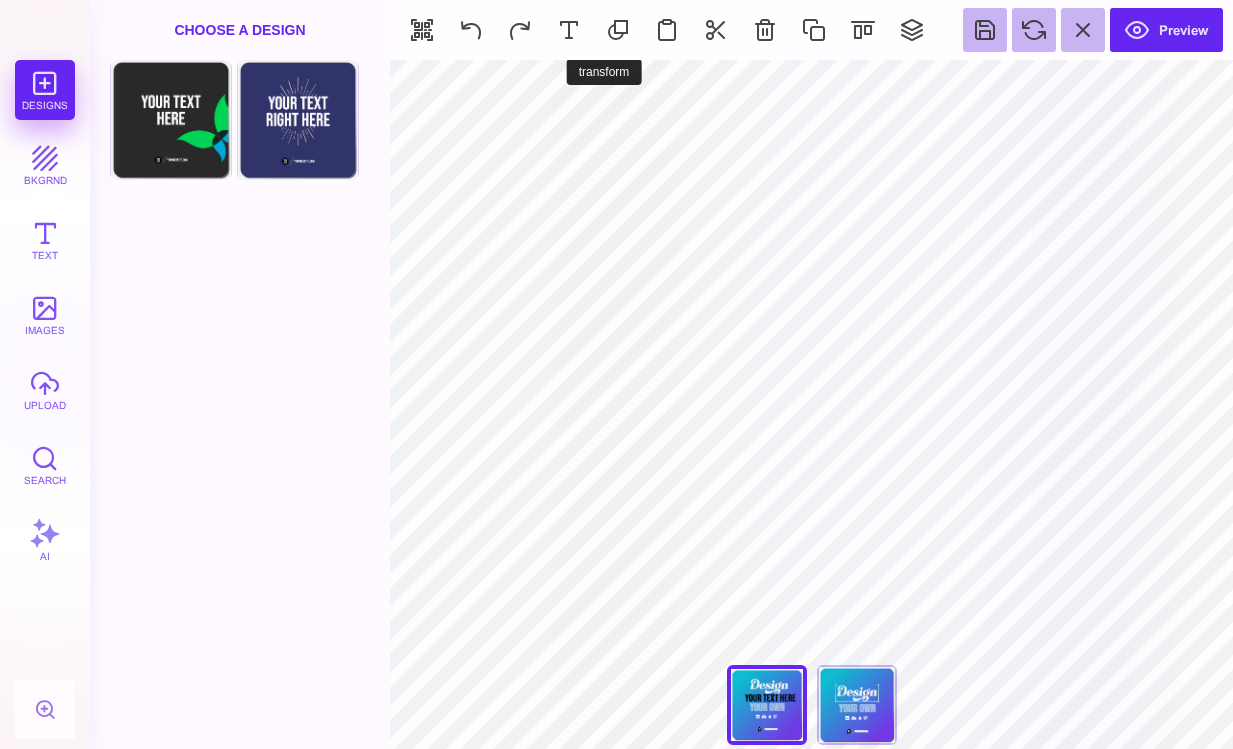 type on "#E7F3F59E" 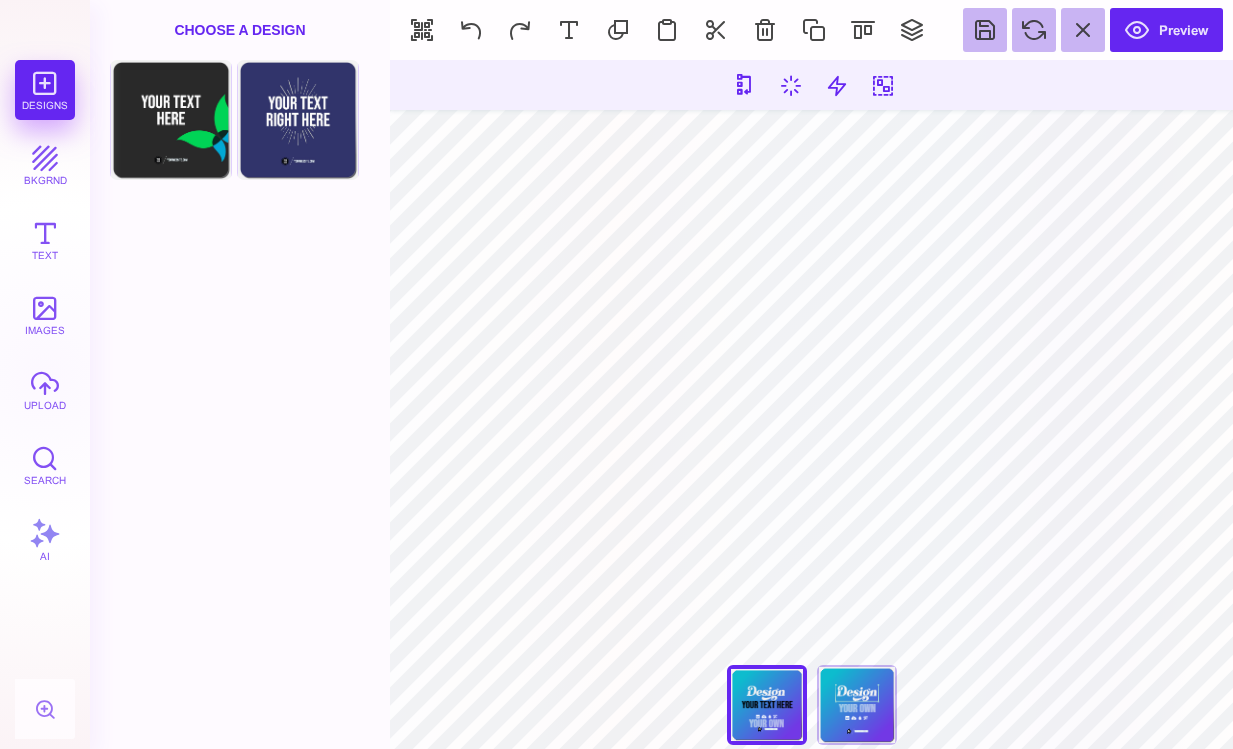 drag, startPoint x: 347, startPoint y: 432, endPoint x: 388, endPoint y: 425, distance: 41.59327 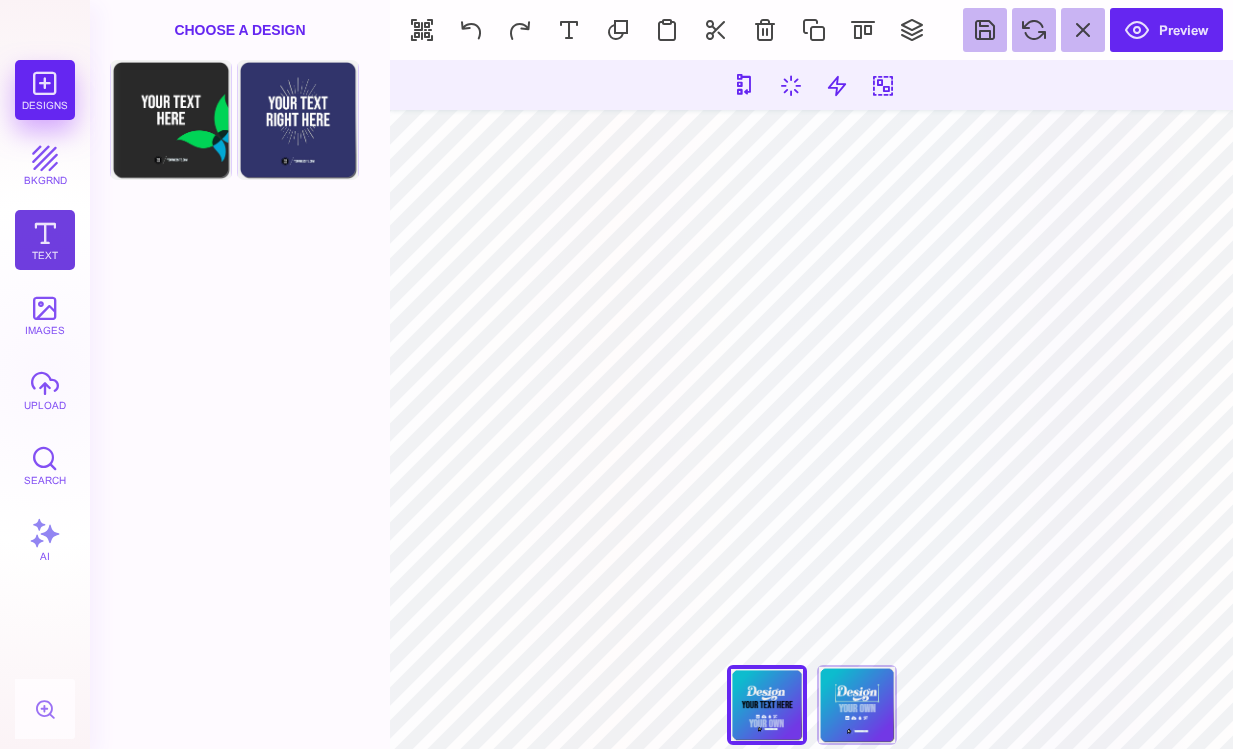 click on "Text" at bounding box center [45, 240] 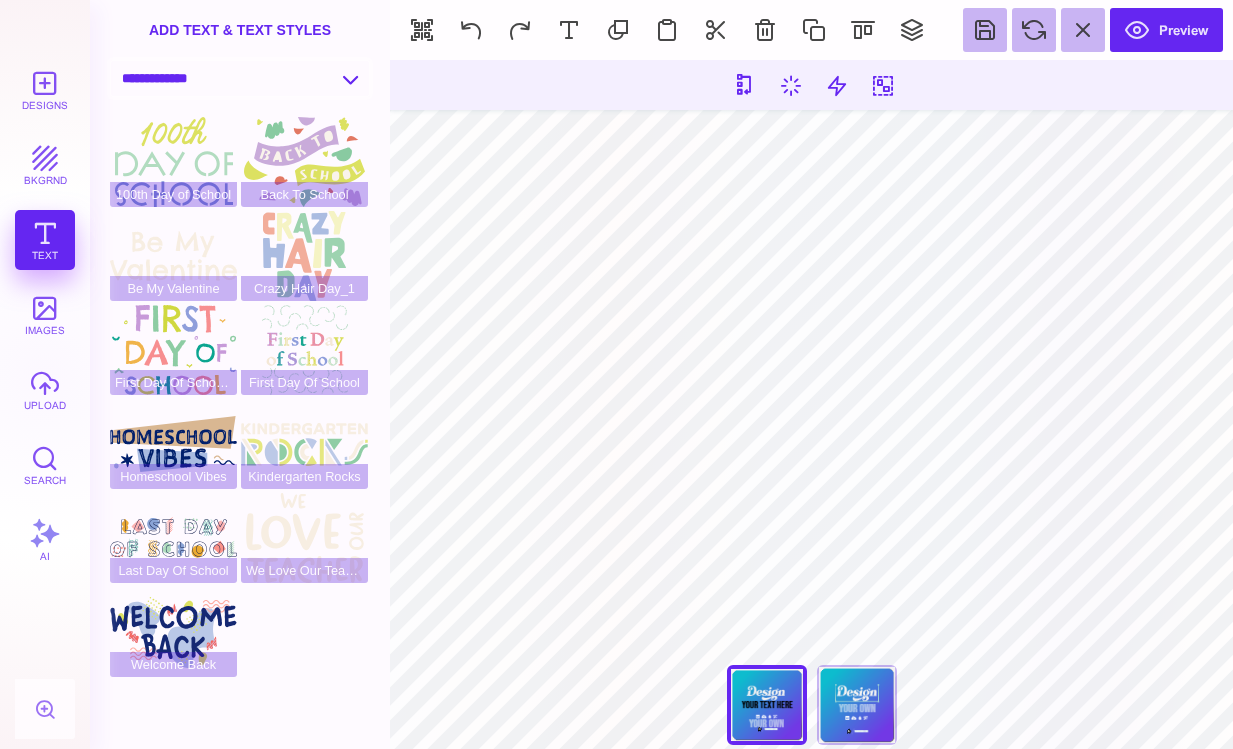 click on "**********" at bounding box center (240, 78) 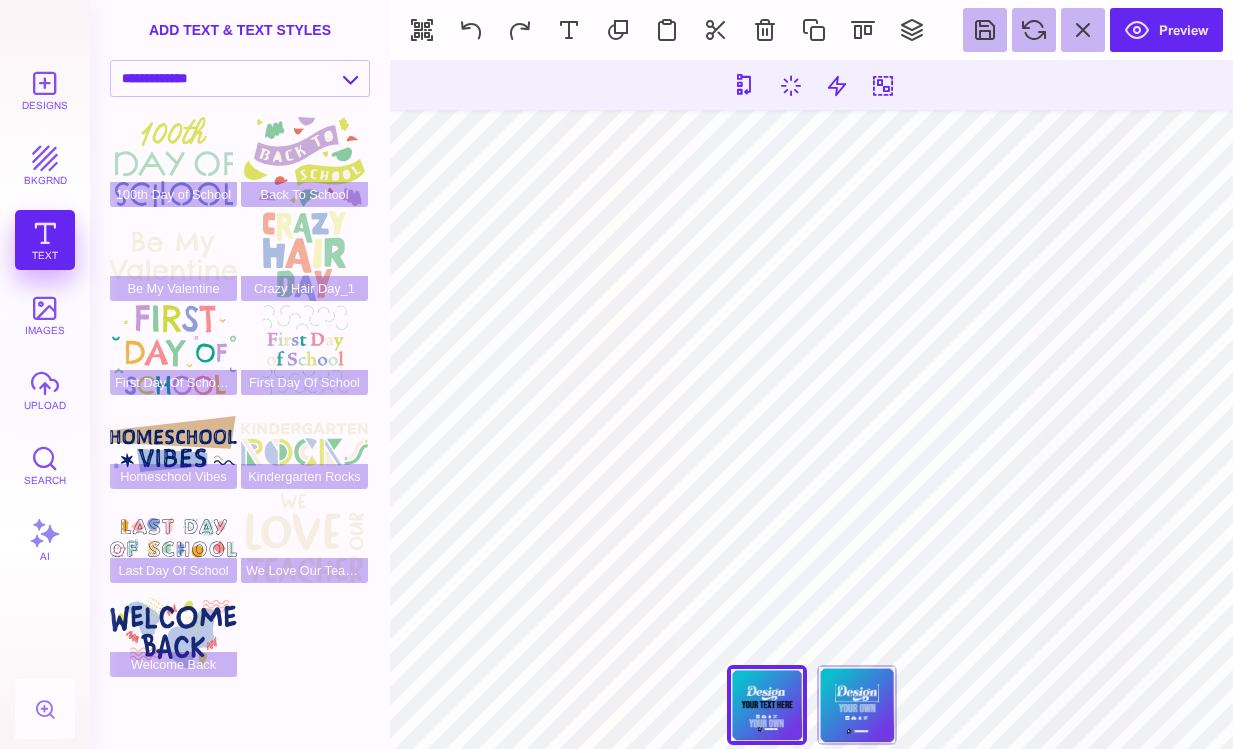 select on "**********" 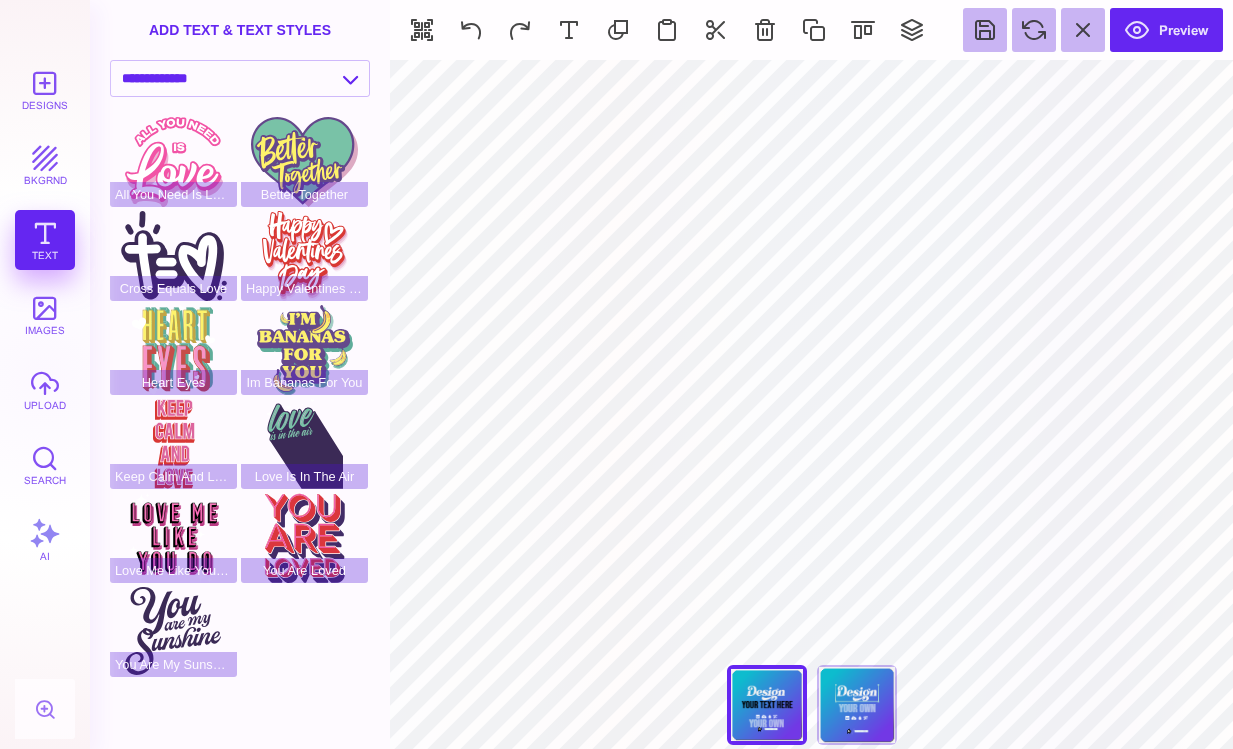 click on "Designs
bkgrnd
Text
images
upload
Search
AI" at bounding box center [45, 404] 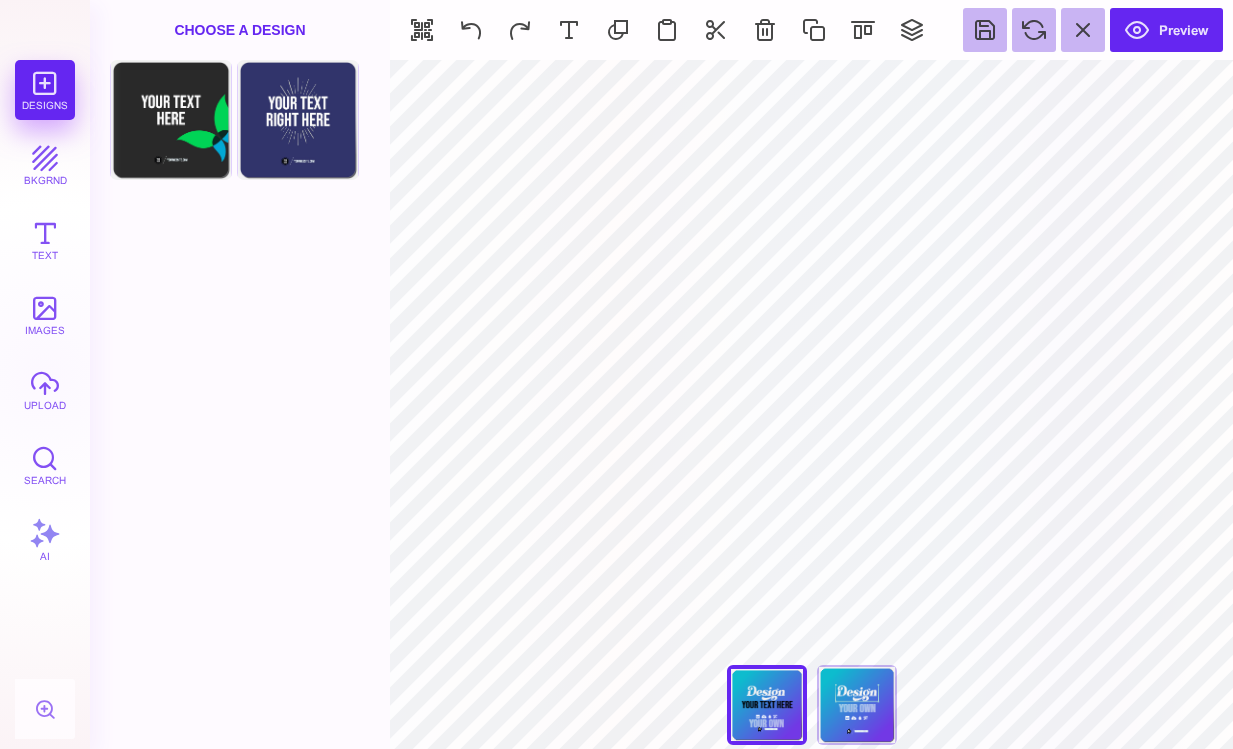 click on "Front
Choose Design
Back
Choose Design" at bounding box center [240, 404] 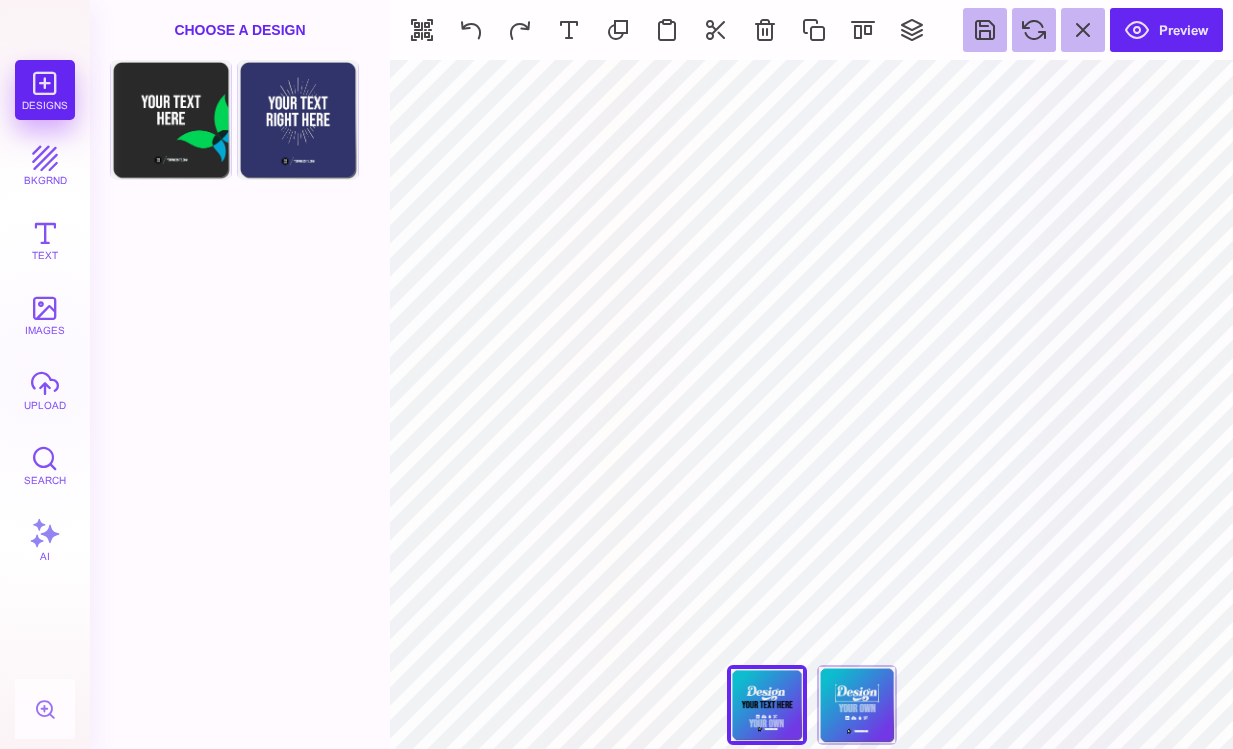 click on "Designs
bkgrnd
Text
images
upload
Search
AI" at bounding box center [45, 404] 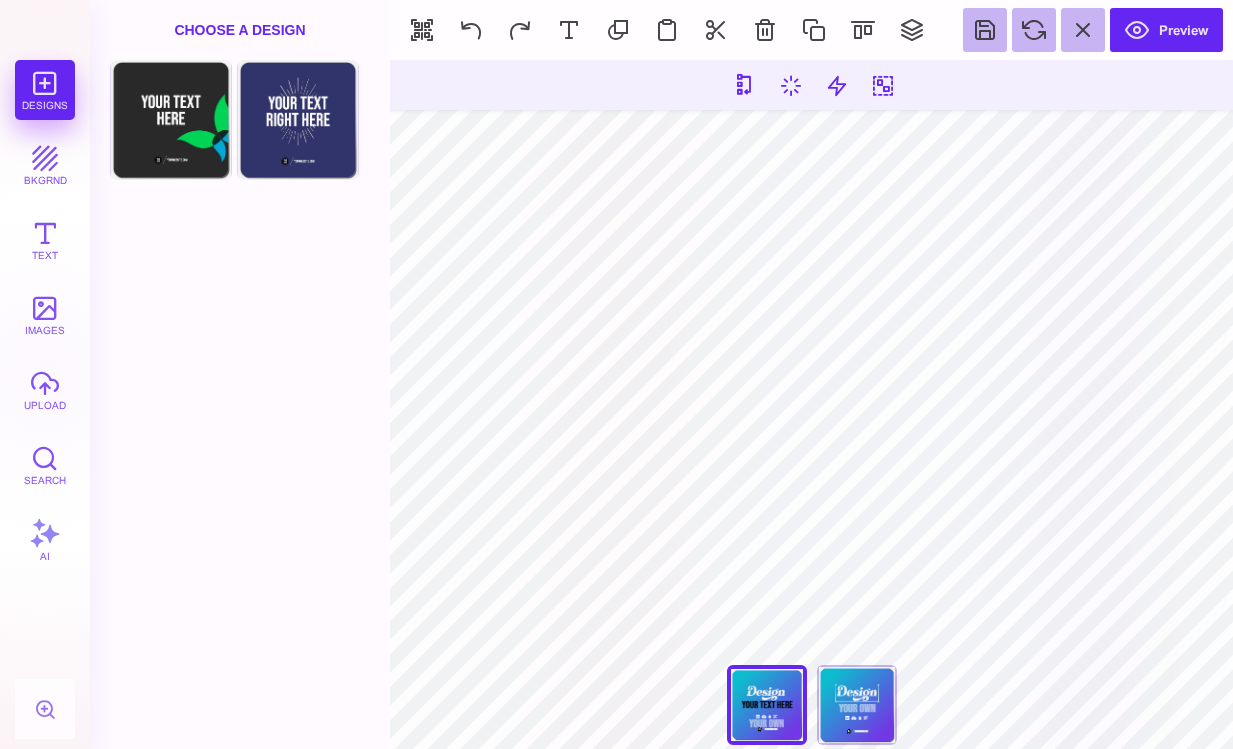 click on "Front
Choose Design
Back
Choose Design" at bounding box center (240, 404) 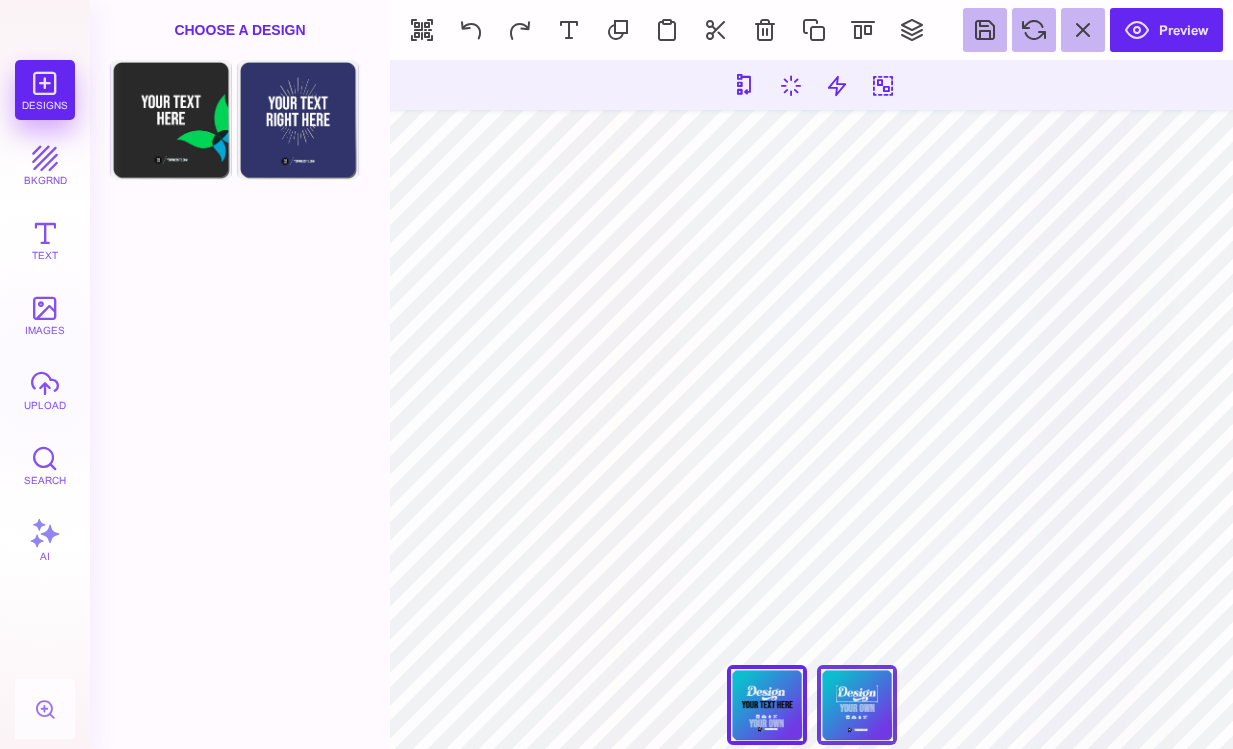 click on "Back" at bounding box center [857, 705] 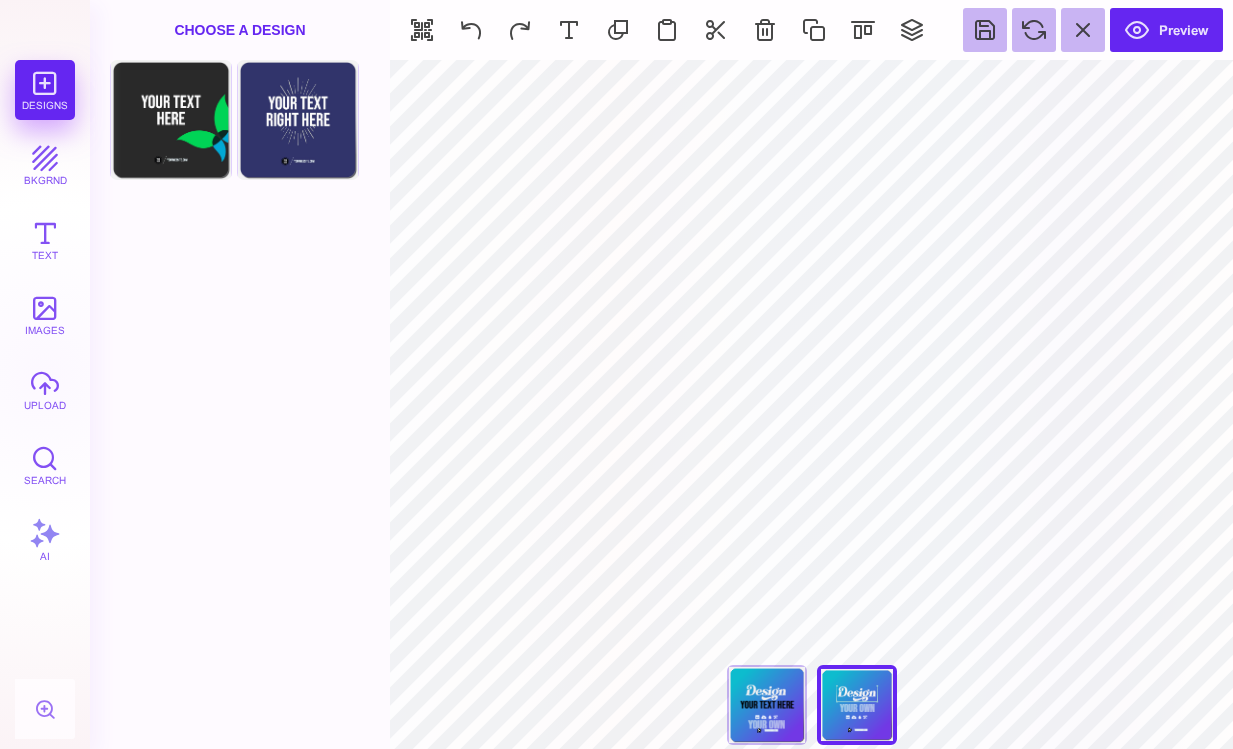 click on "Front" at bounding box center (767, 705) 